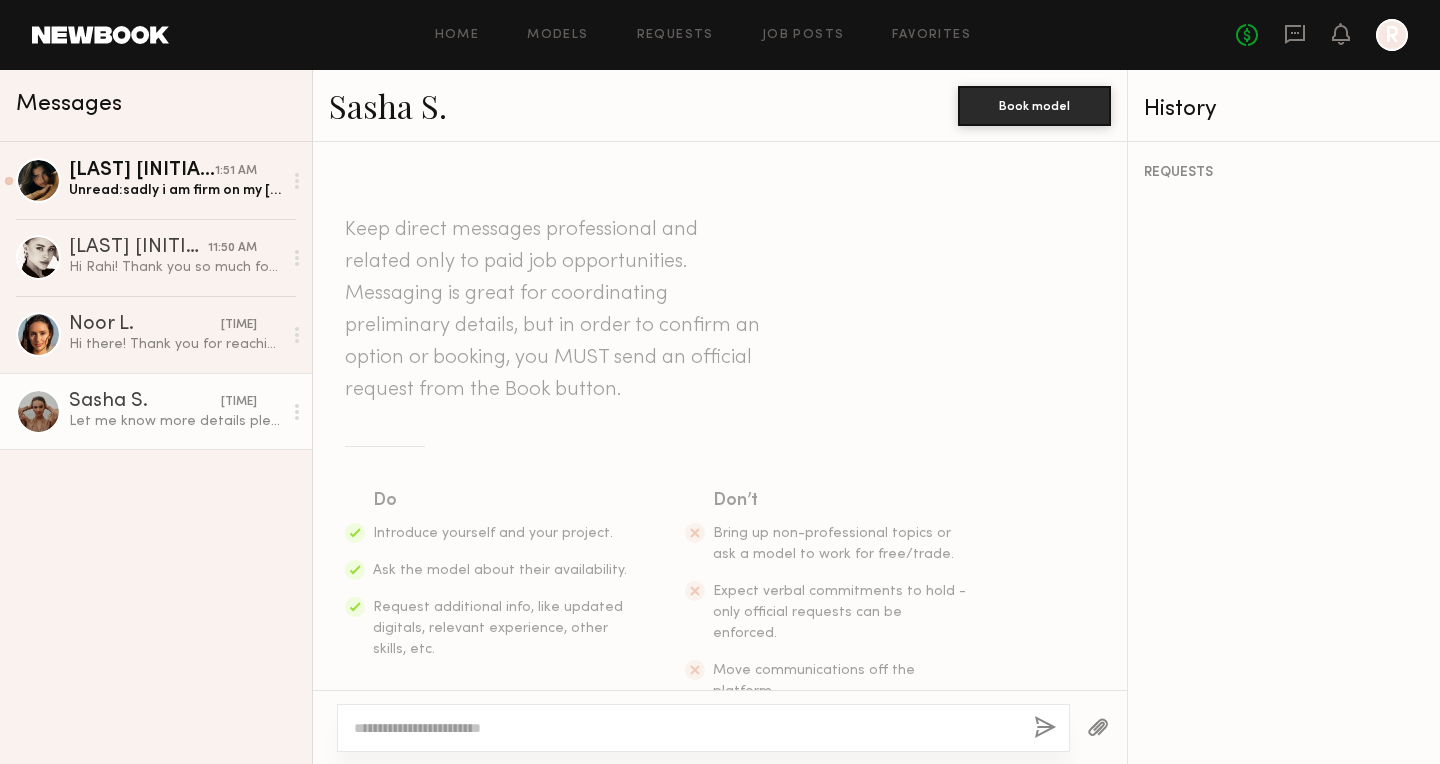 scroll, scrollTop: 0, scrollLeft: 0, axis: both 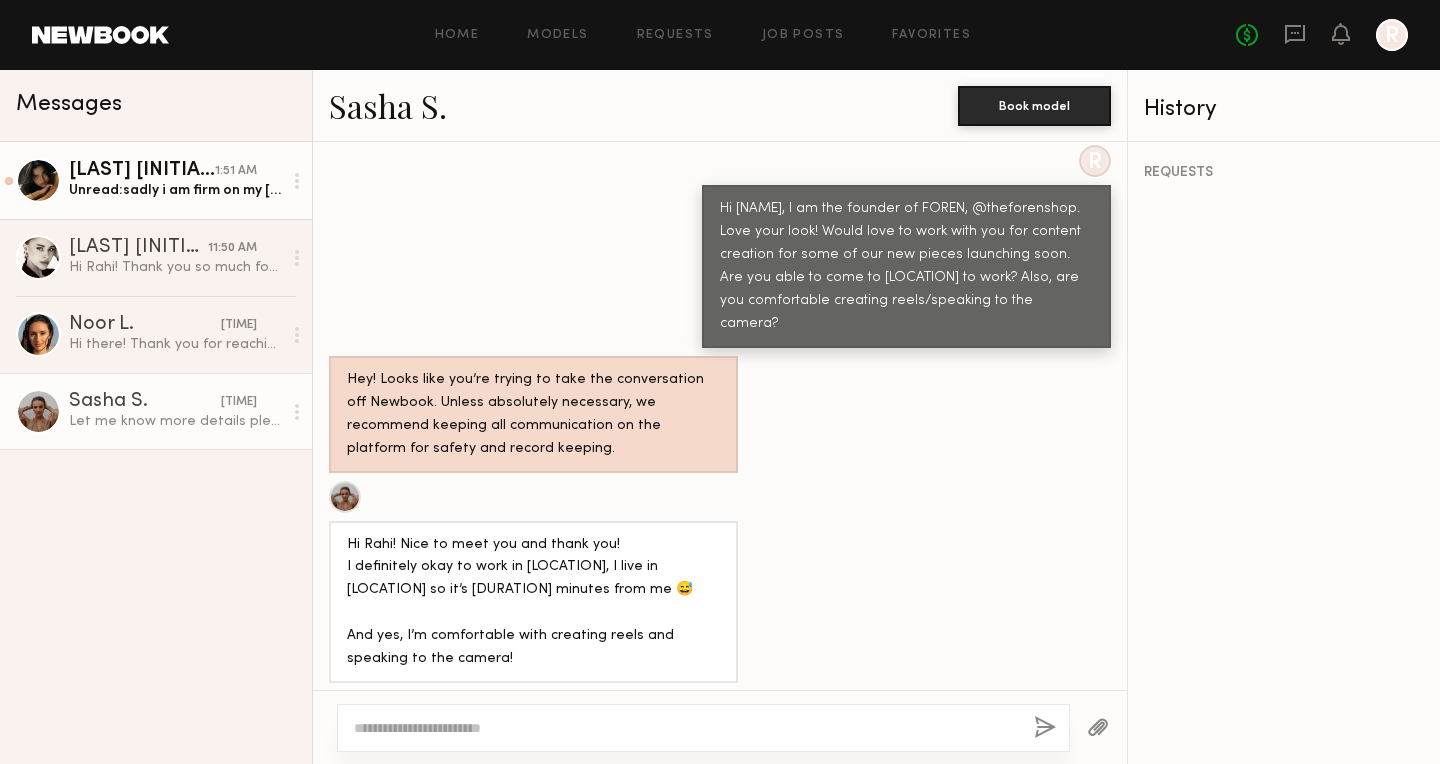 click on "Unread:  sadly i am firm on my 100$ hourly rate" 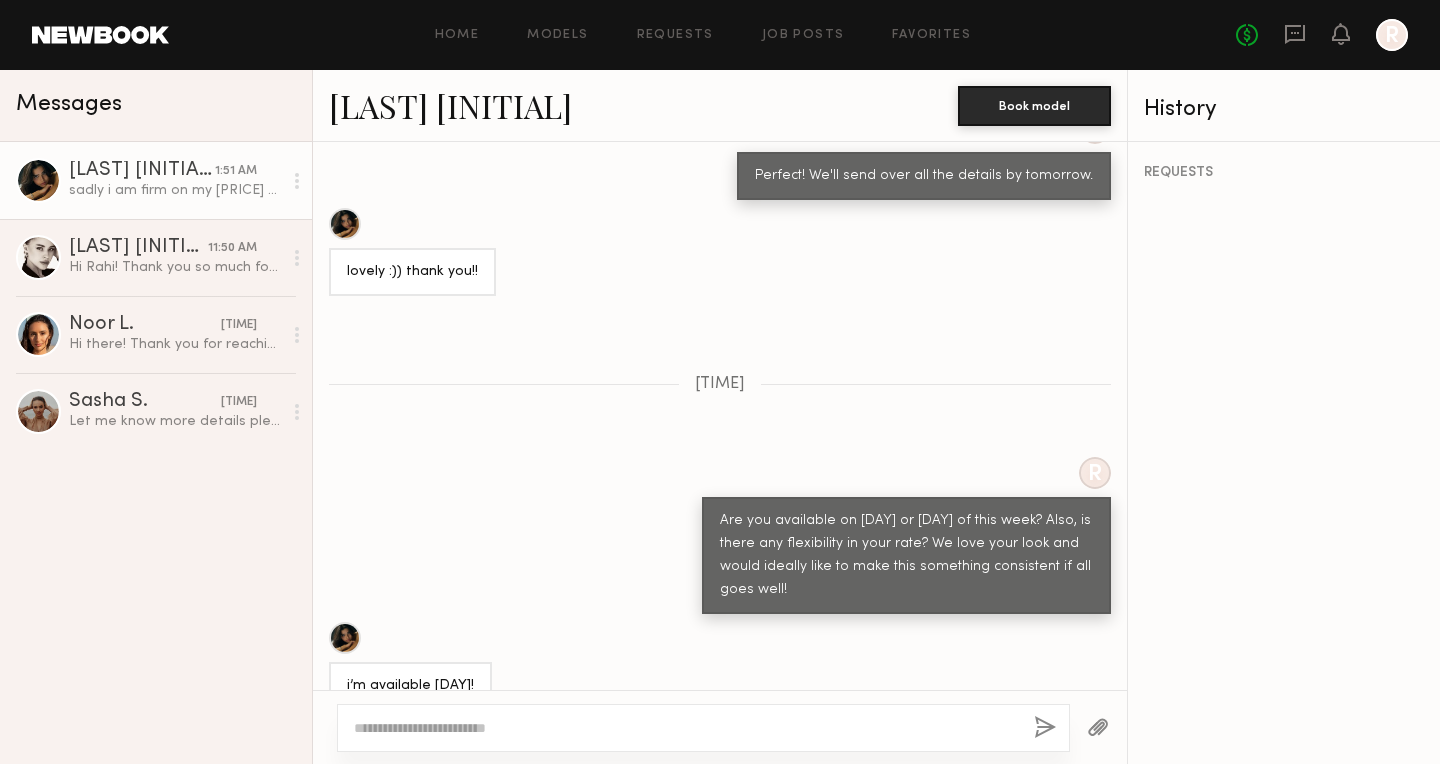 scroll, scrollTop: 1495, scrollLeft: 0, axis: vertical 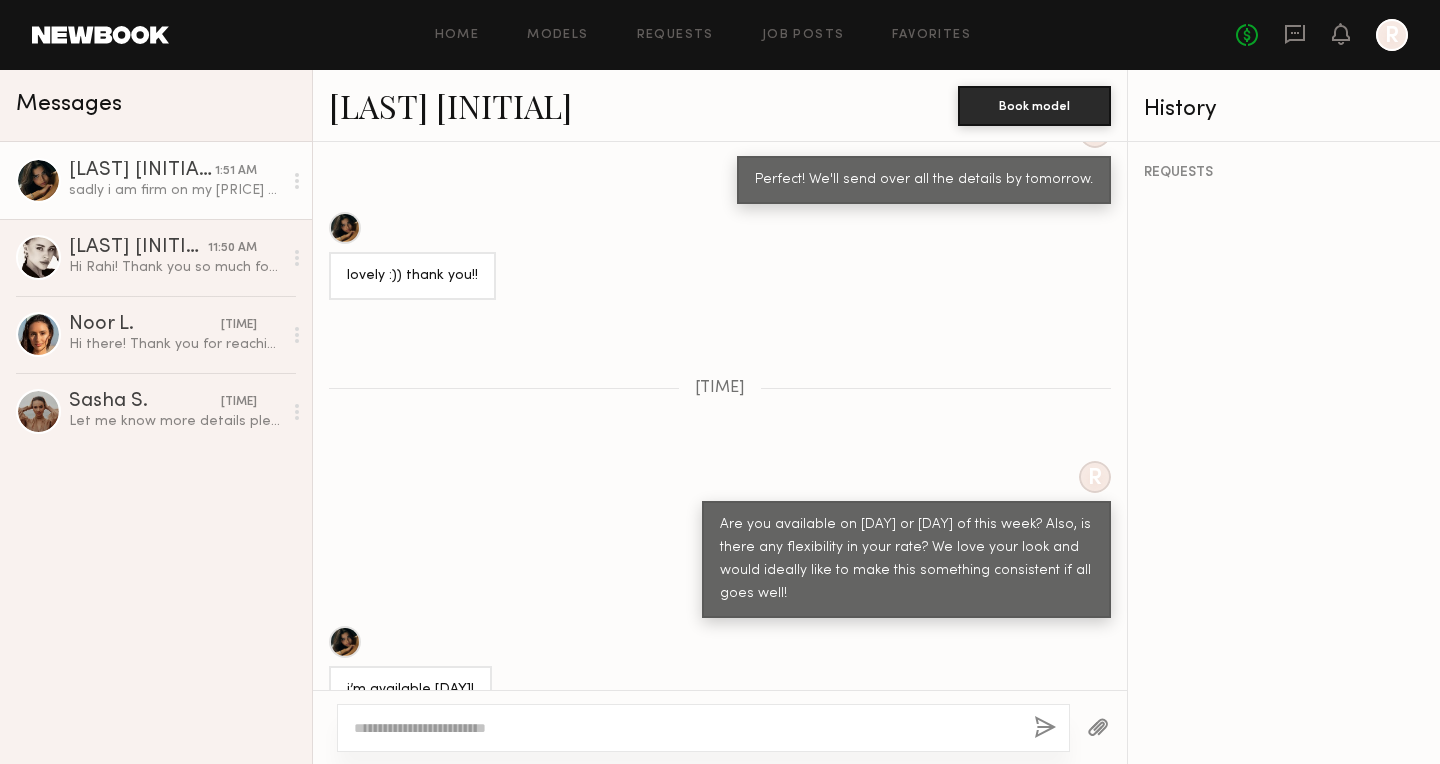 drag, startPoint x: 720, startPoint y: 453, endPoint x: 804, endPoint y: 538, distance: 119.503136 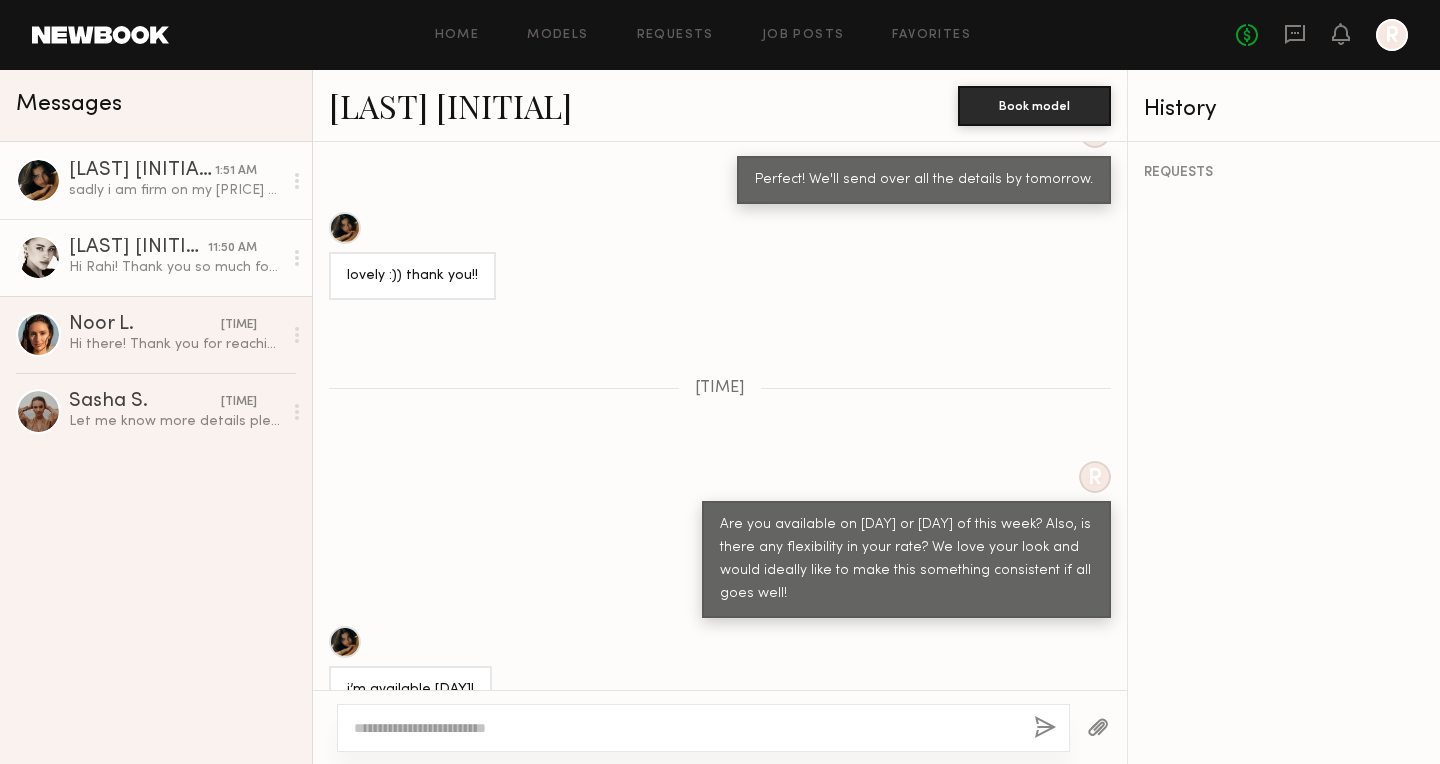 click on "[FIRST] [LAST]" 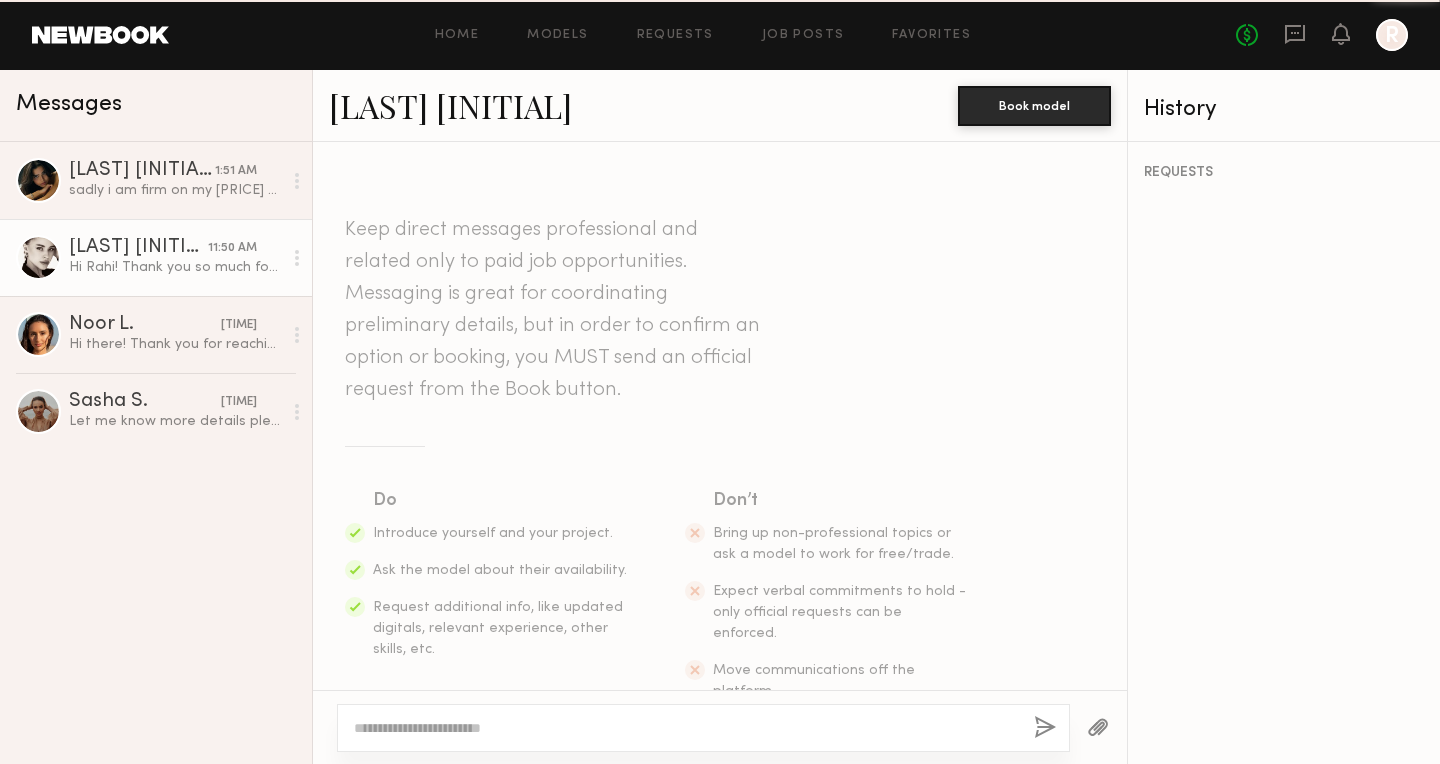 scroll, scrollTop: 678, scrollLeft: 0, axis: vertical 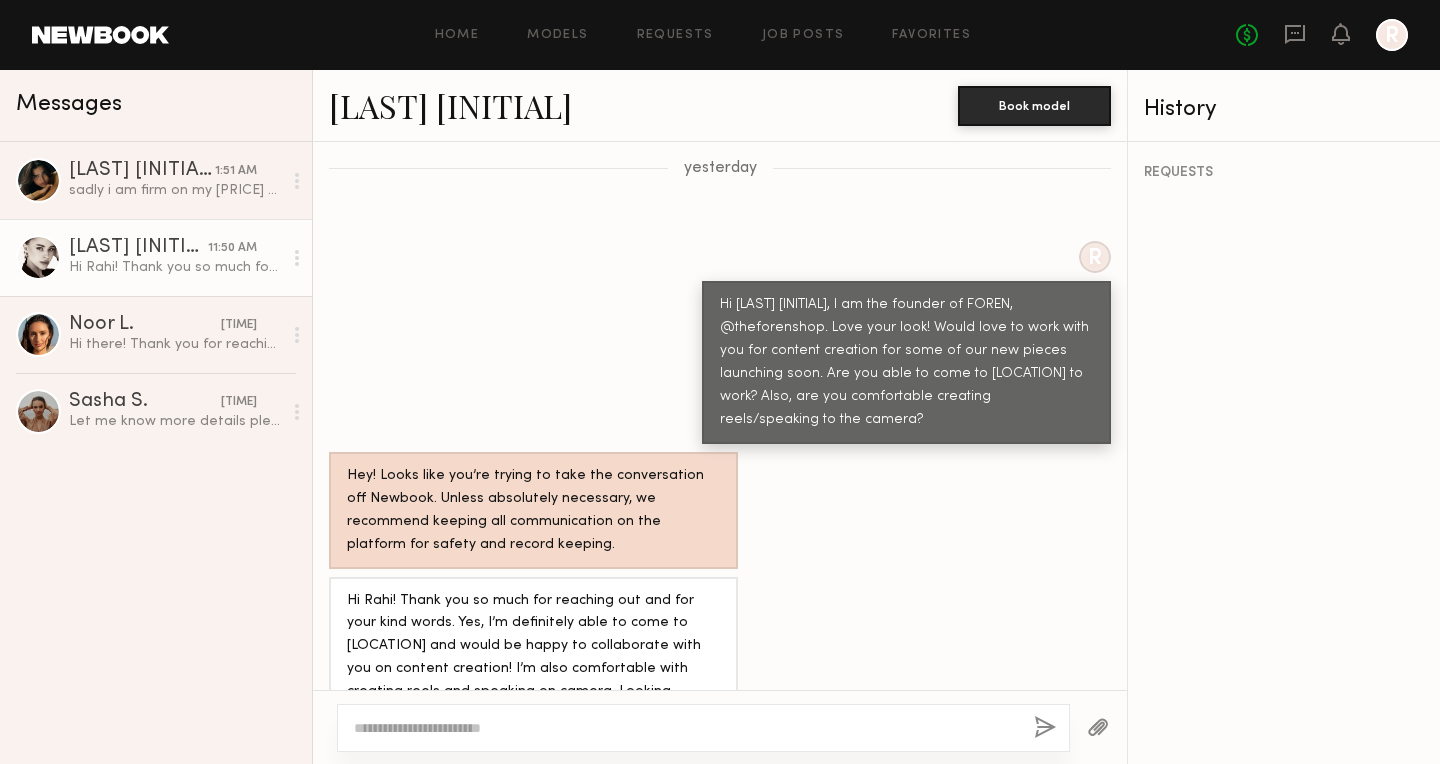 click on "[FIRST] [LAST]" 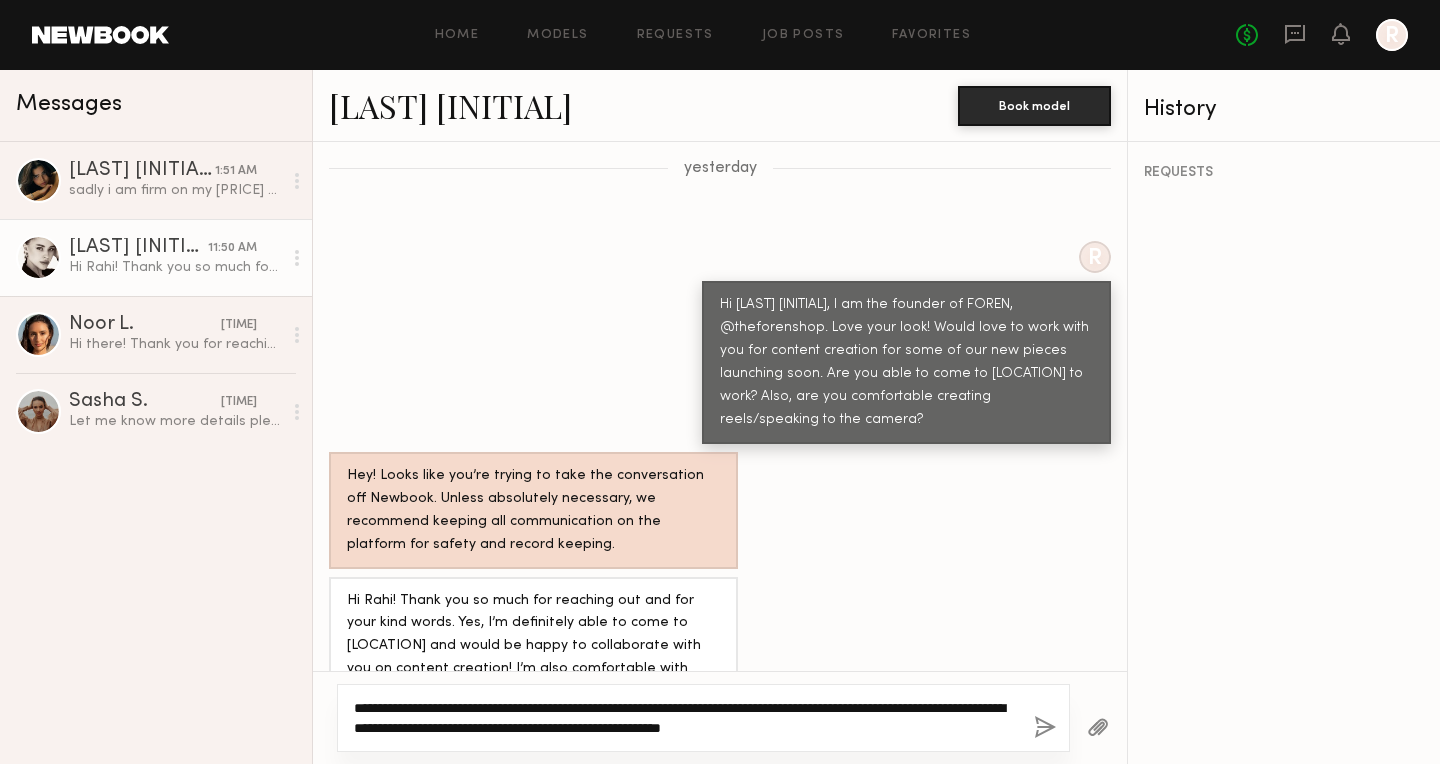 type on "**********" 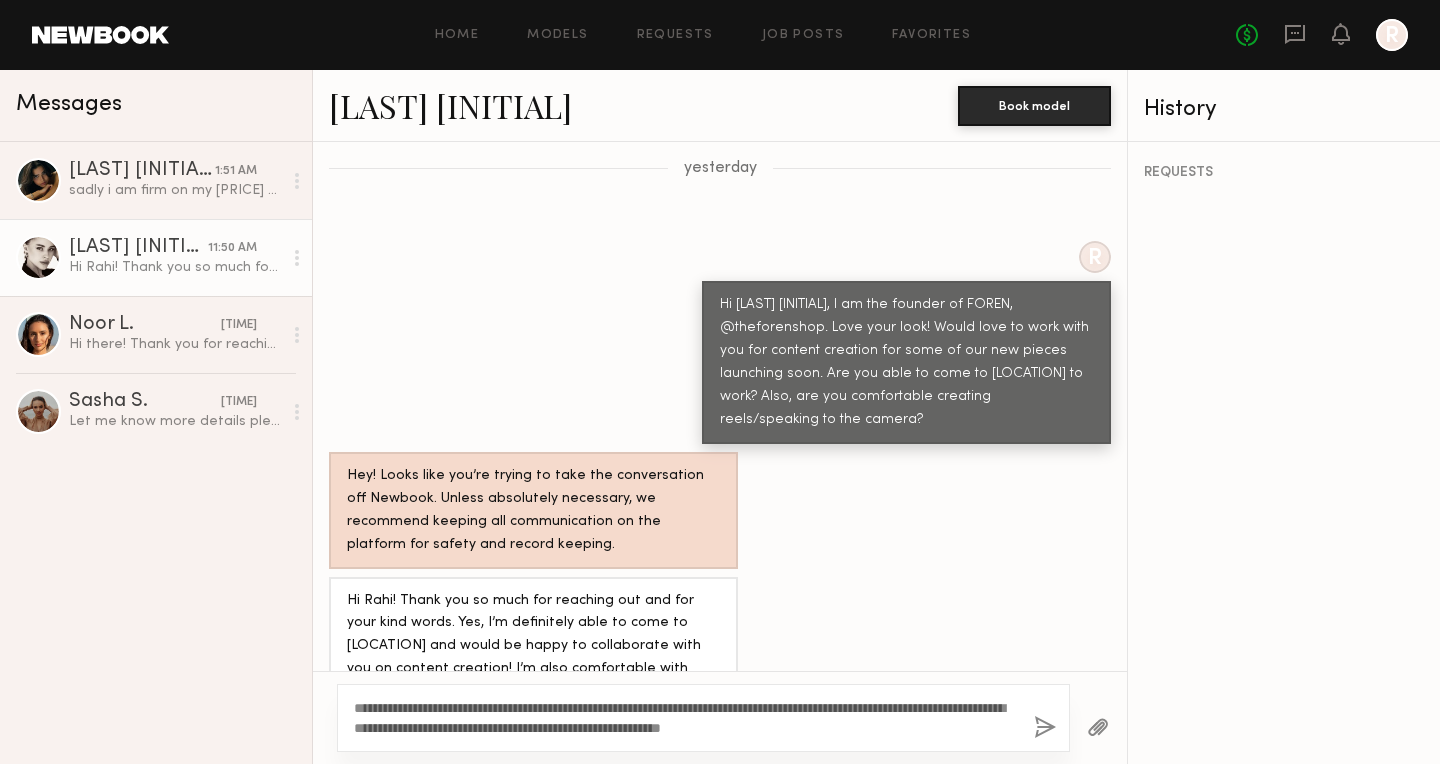 click 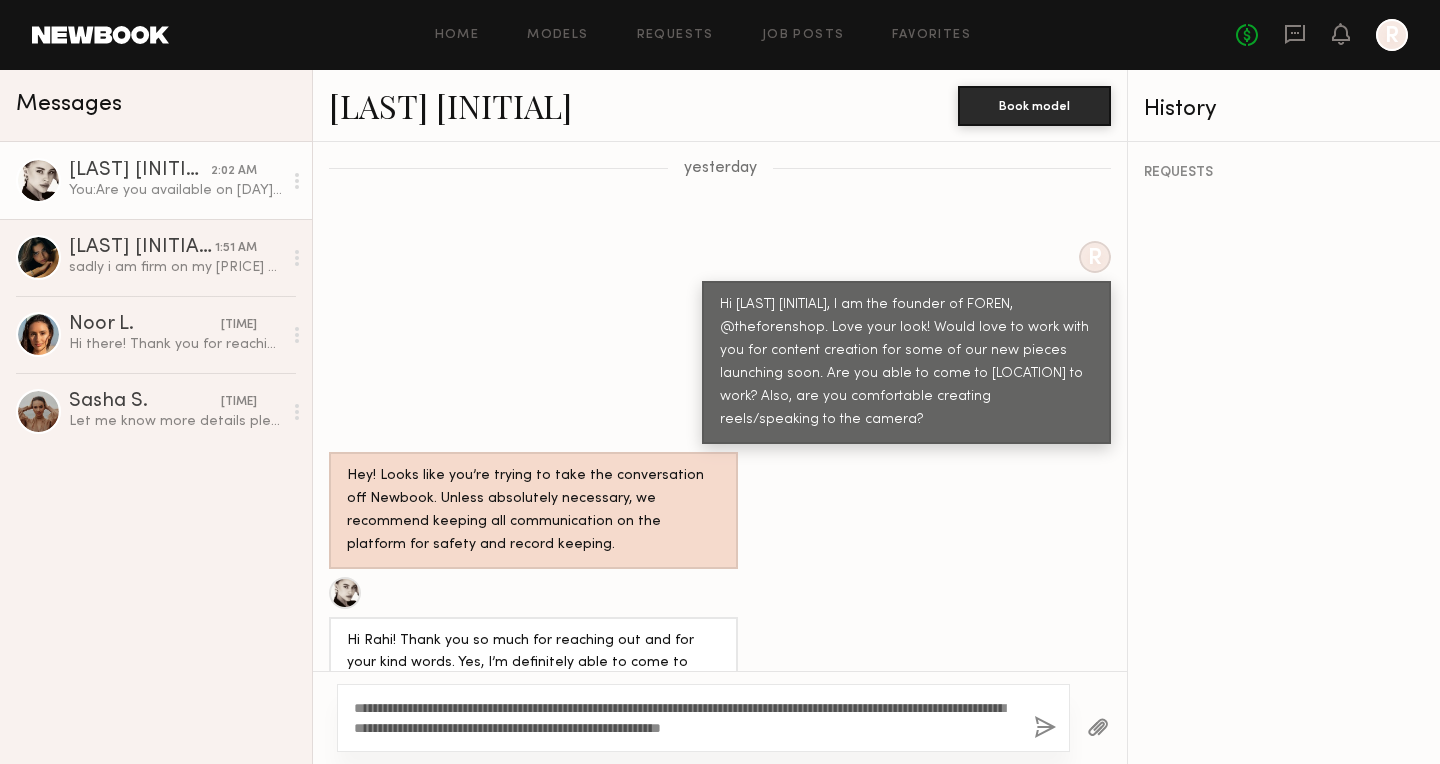 type 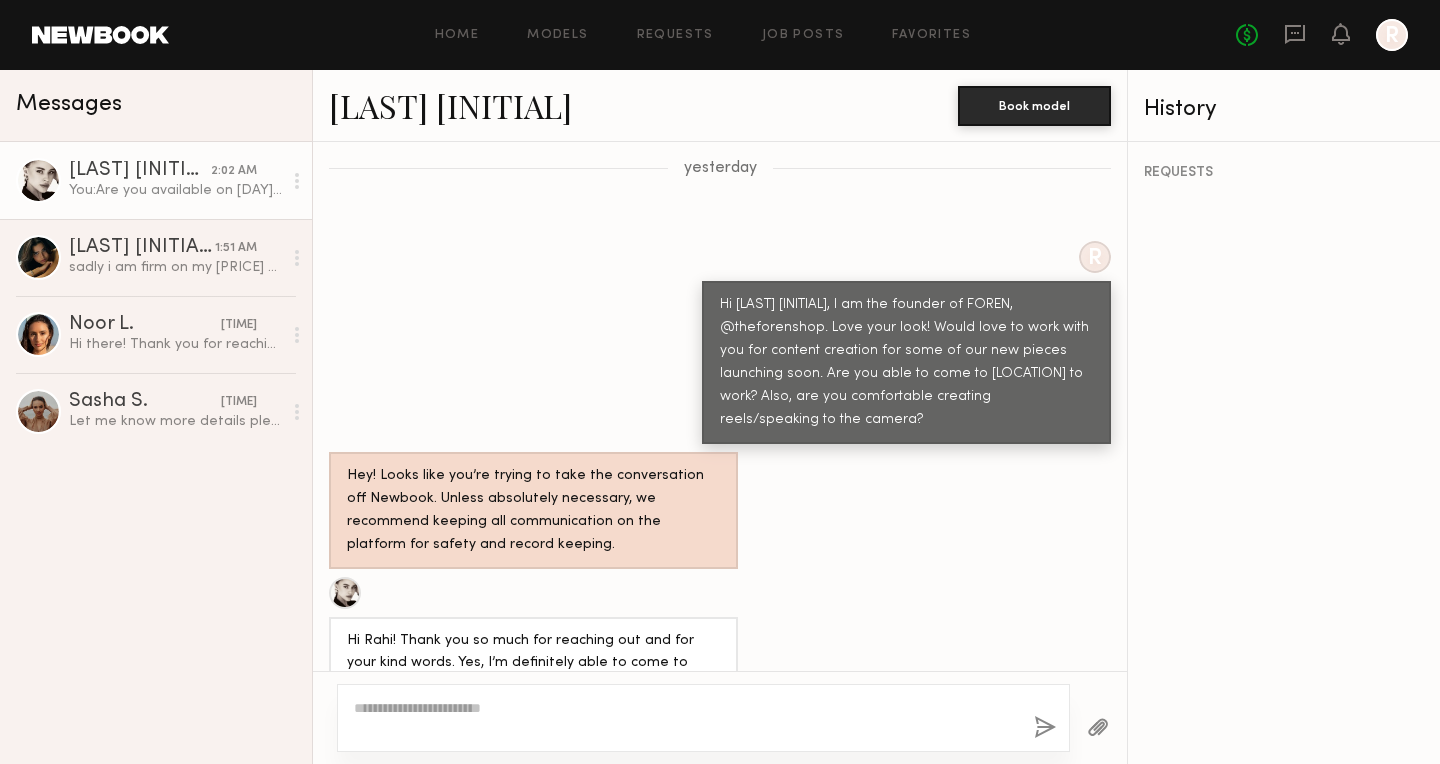 scroll, scrollTop: 1149, scrollLeft: 0, axis: vertical 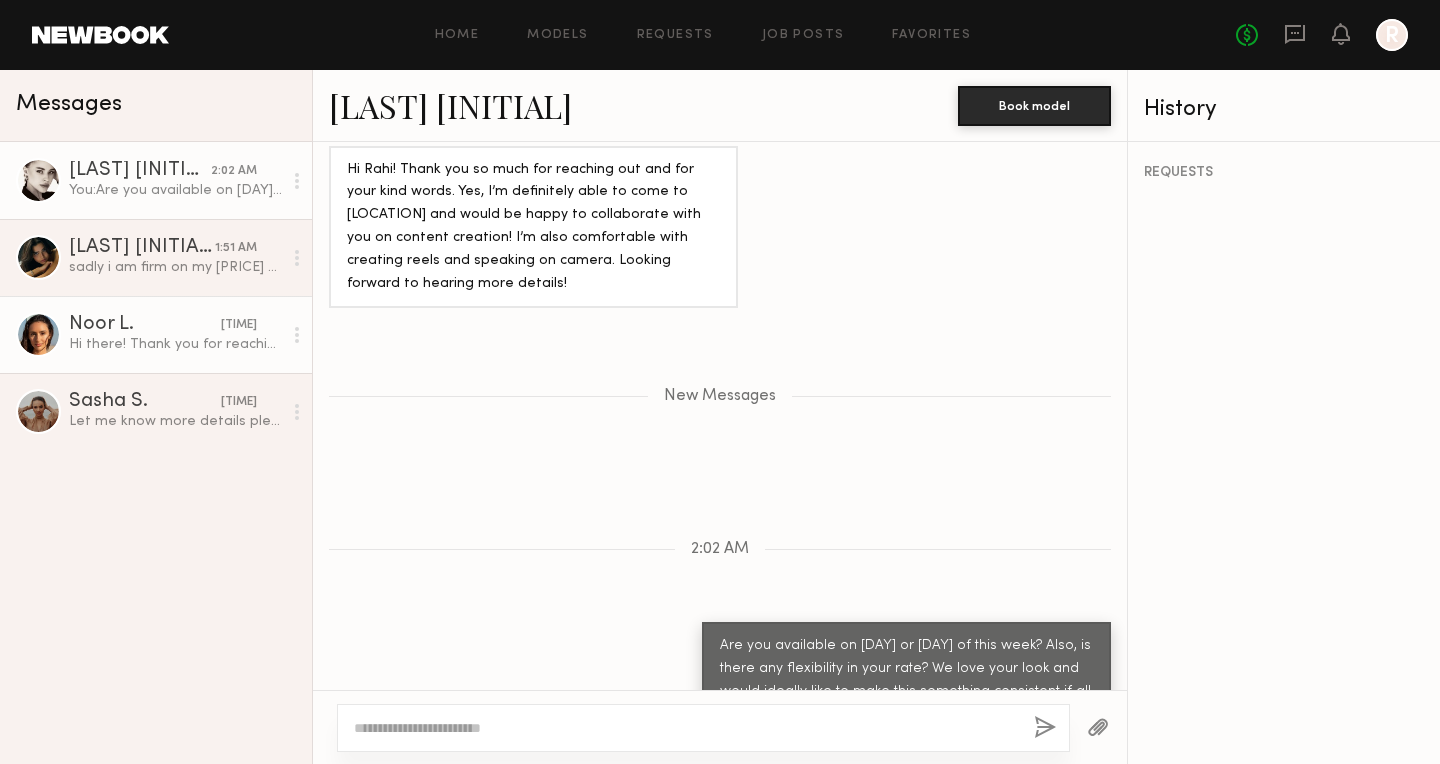 click on "Hi there!
Thank you for reaching out.
I just checked out Foren on insta - gorgeous designs! I’m available to work in Sherman oaks and comfortable with reels & speaking to the camera" 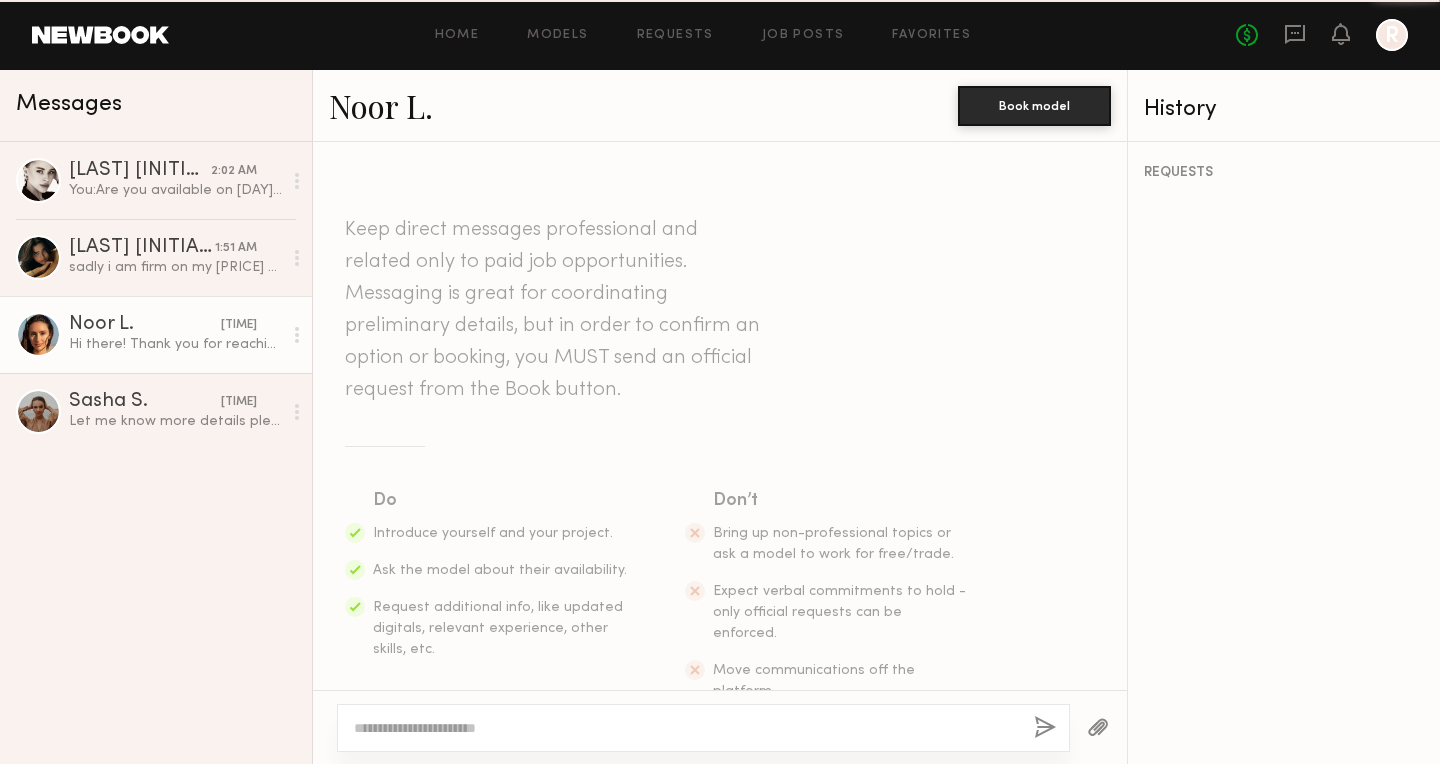 scroll, scrollTop: 701, scrollLeft: 0, axis: vertical 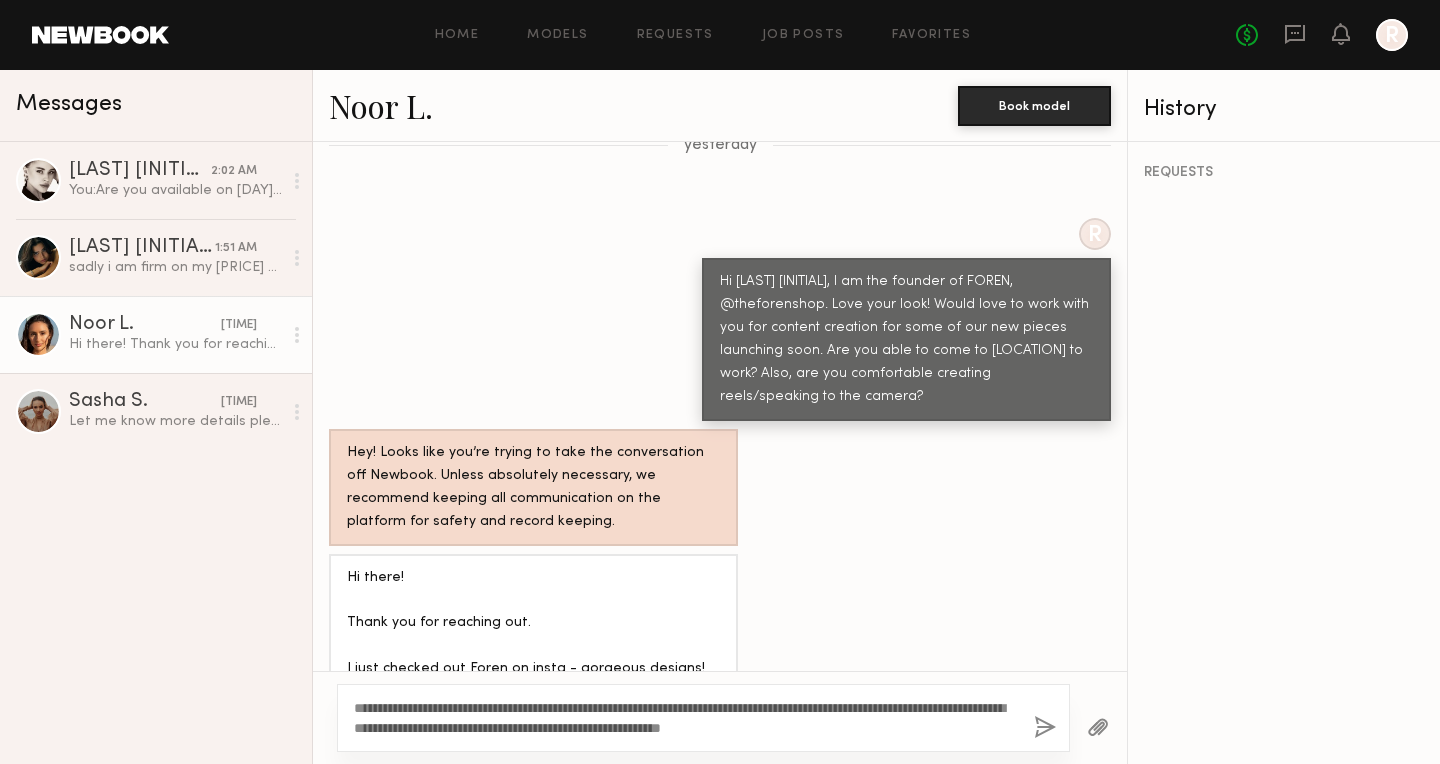 type on "**********" 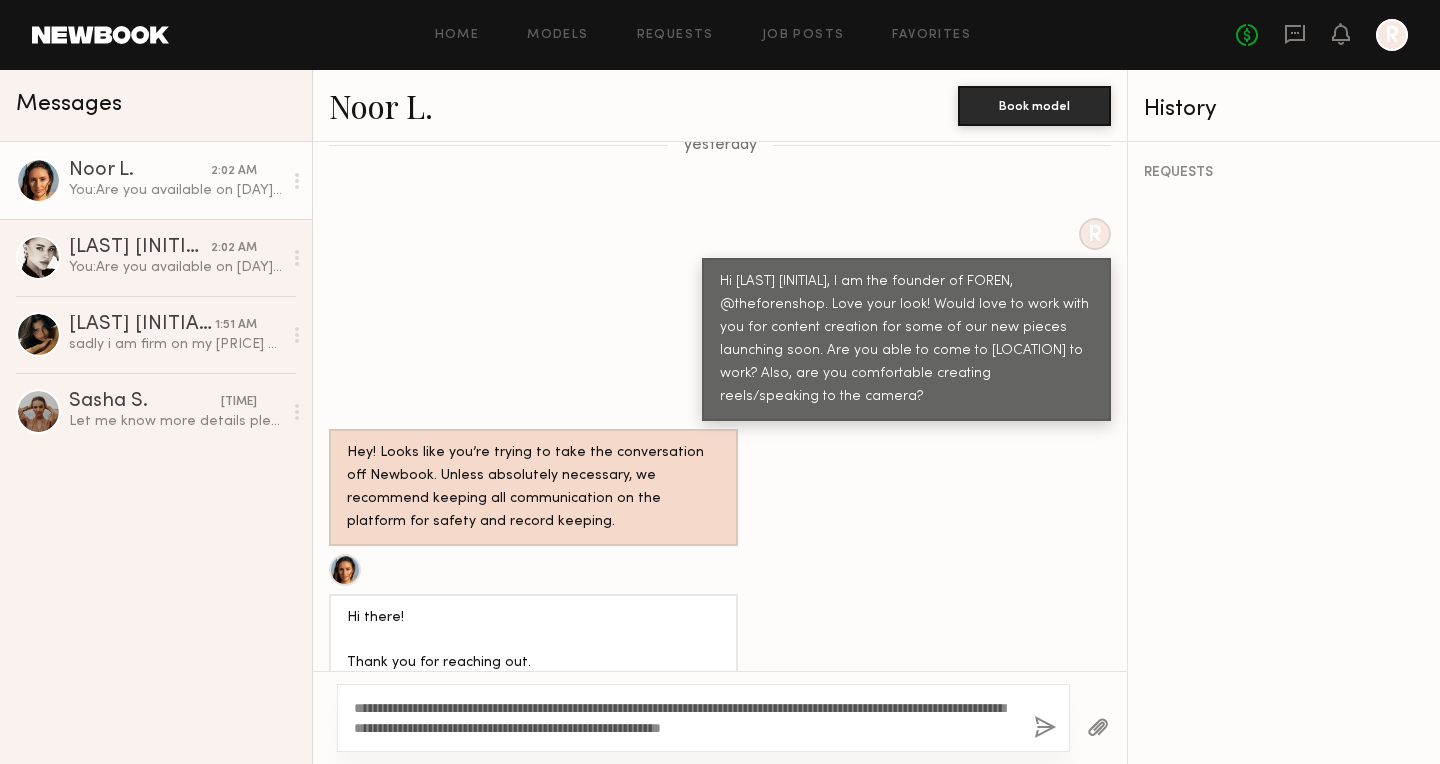 type 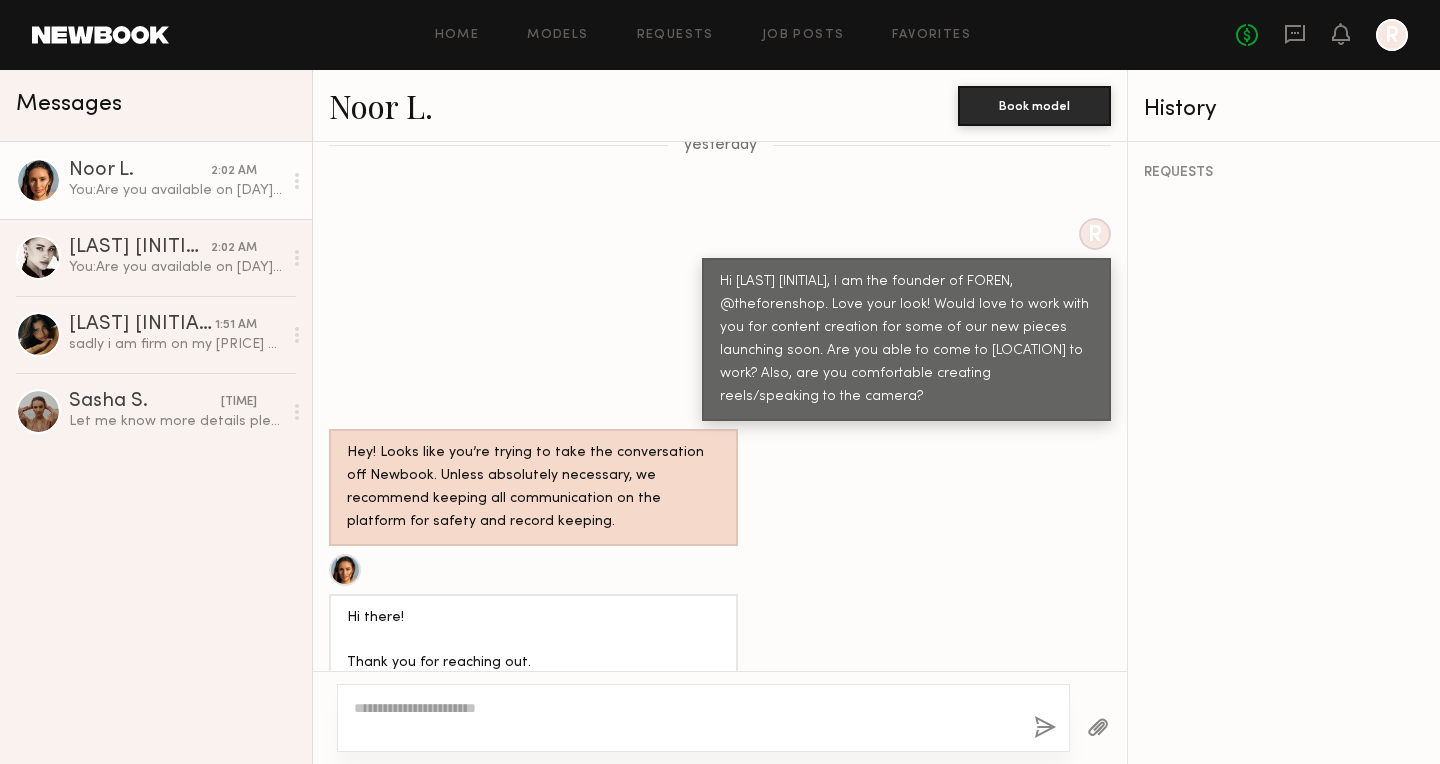 scroll, scrollTop: 1172, scrollLeft: 0, axis: vertical 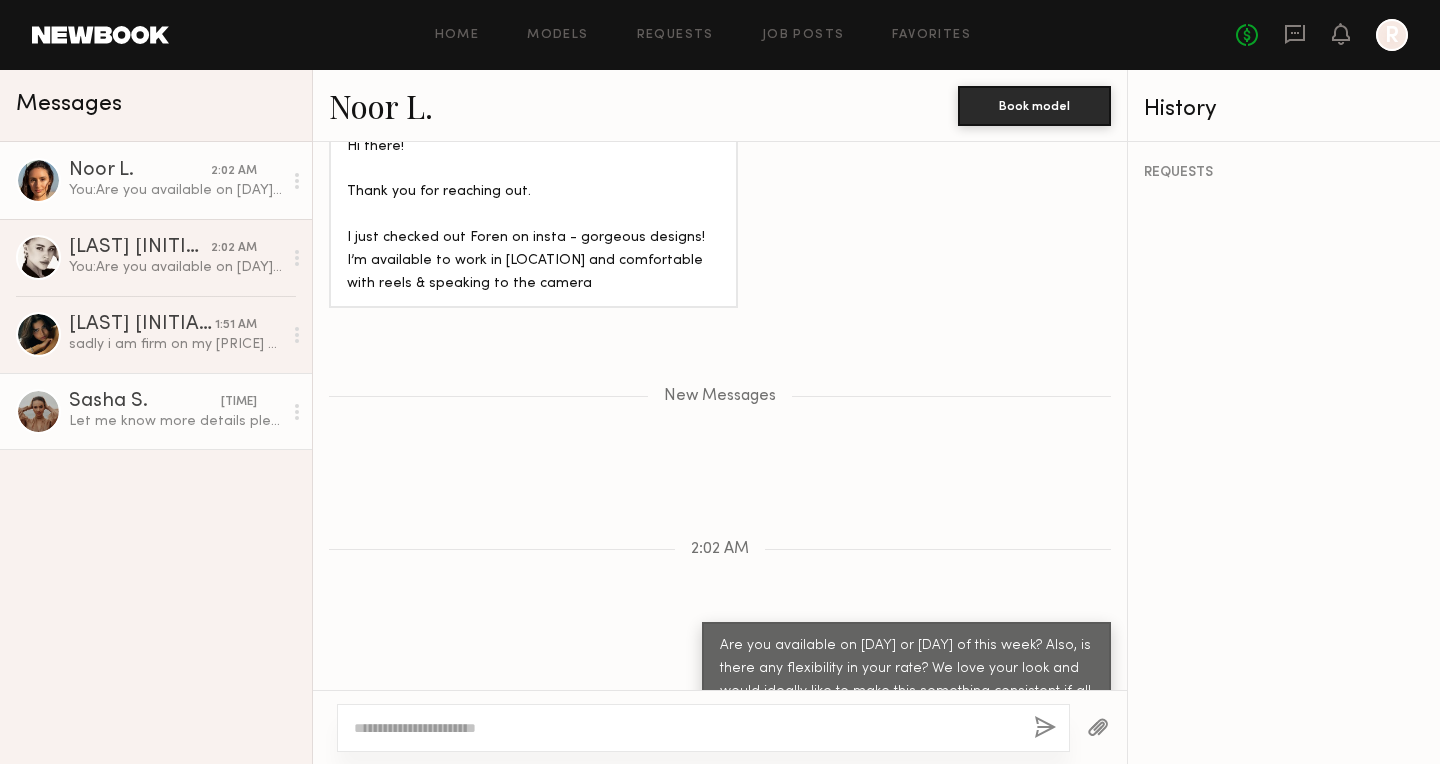 click on "Let me know more details please! 🙏" 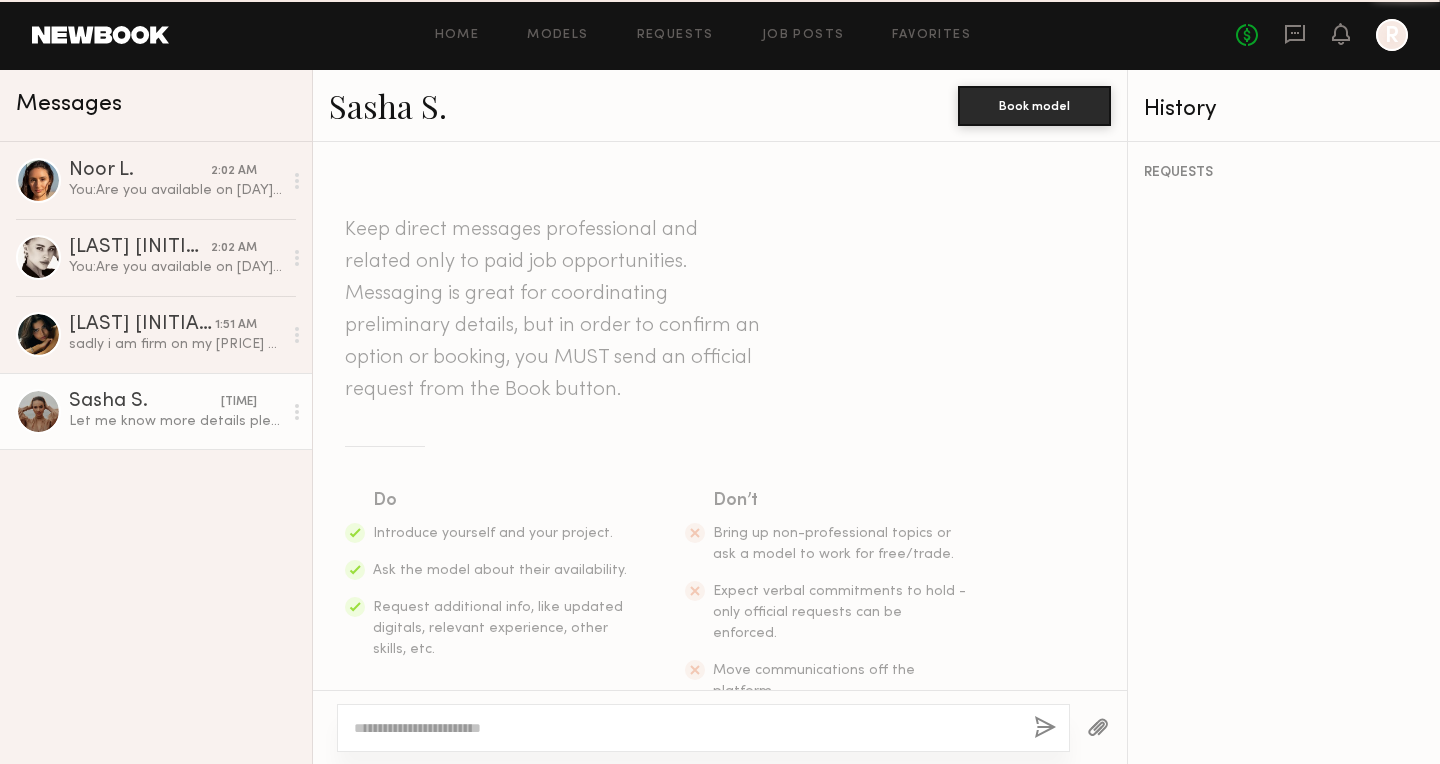 scroll, scrollTop: 774, scrollLeft: 0, axis: vertical 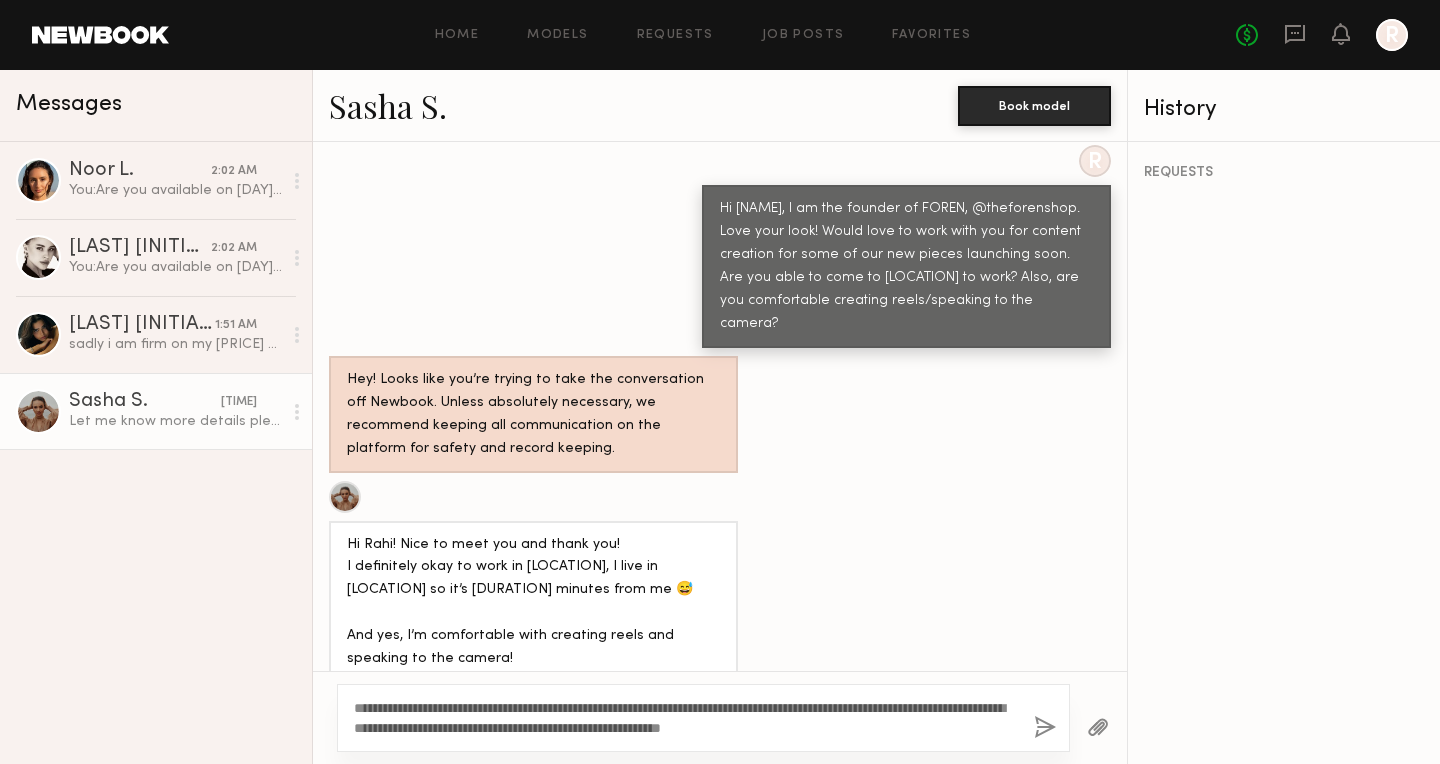 click on "**********" 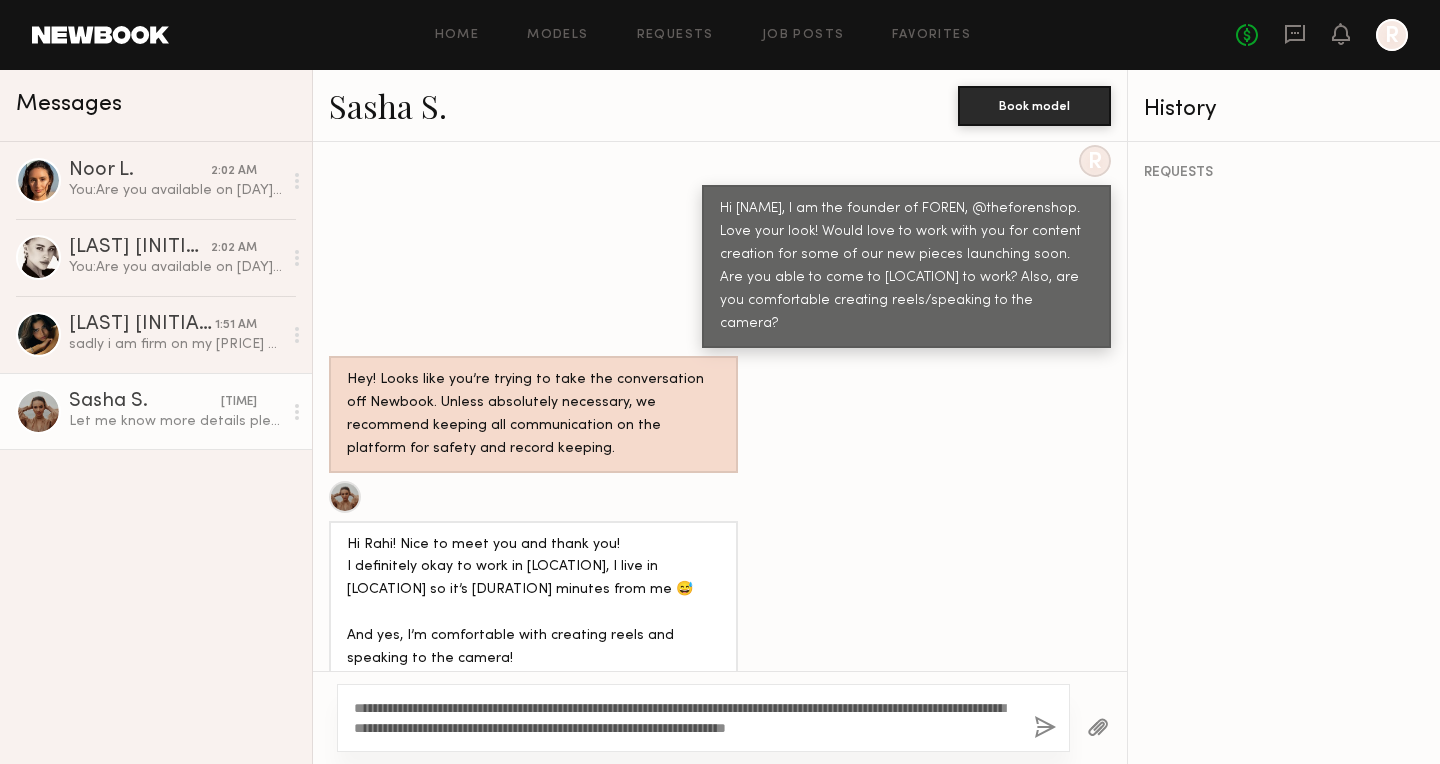 type on "**********" 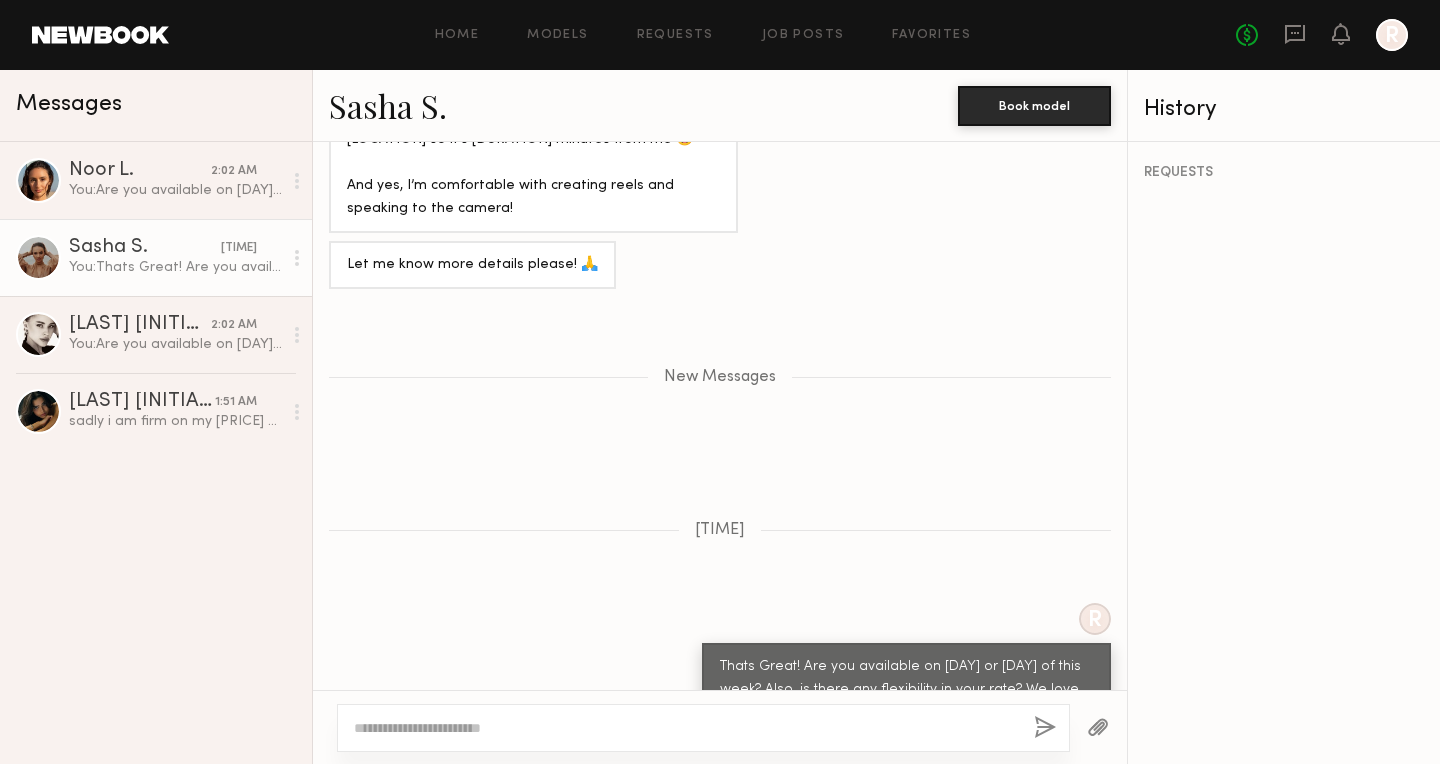 scroll, scrollTop: 1397, scrollLeft: 0, axis: vertical 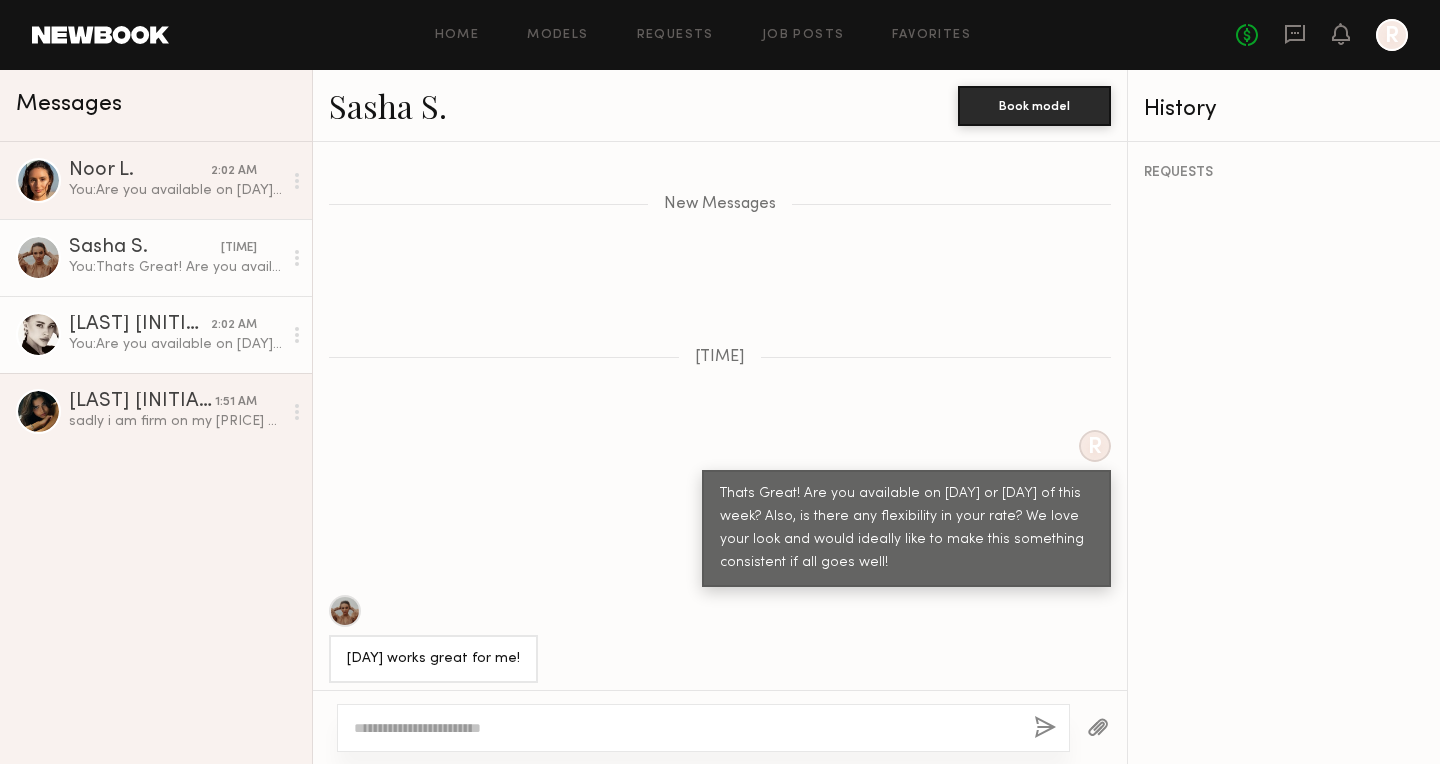 click on "[FIRST] [LAST]." 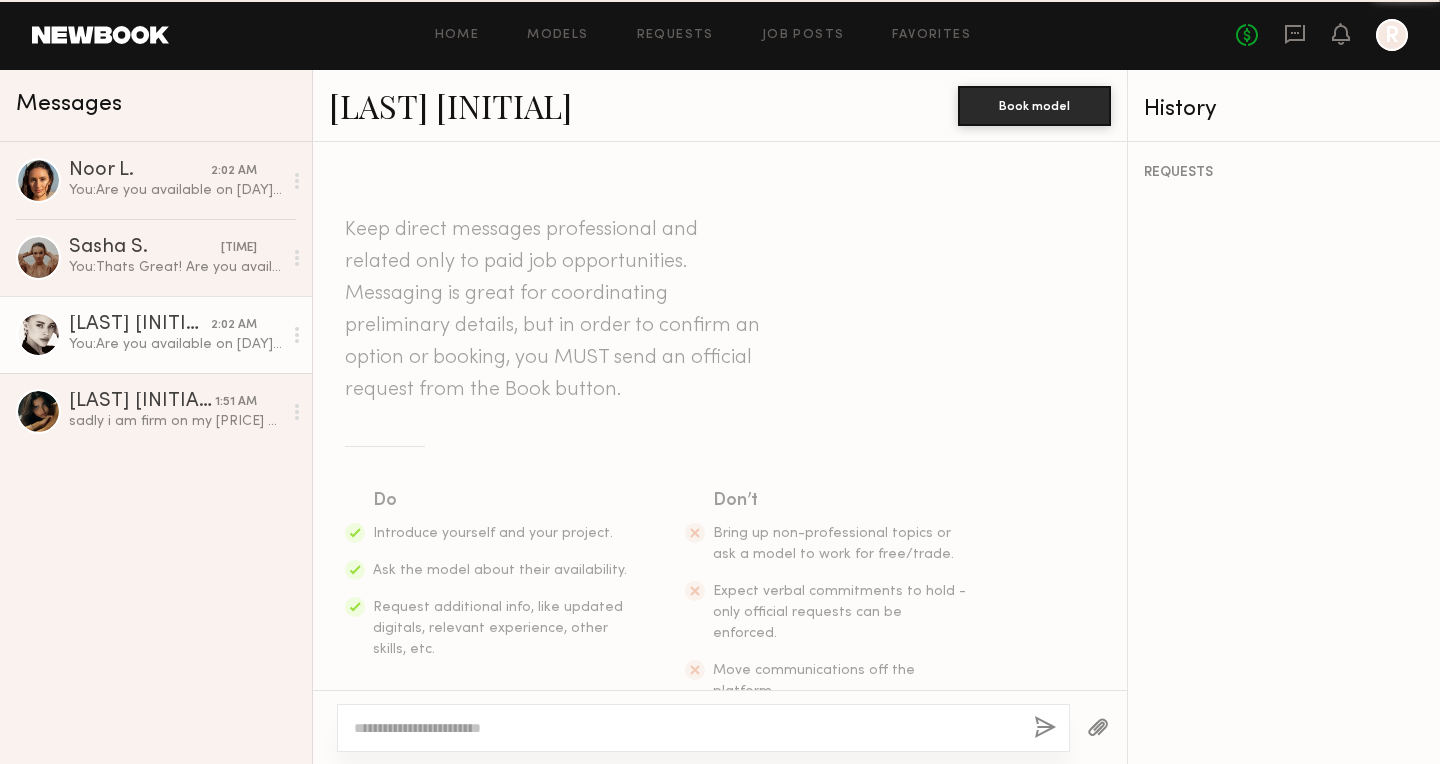 scroll, scrollTop: 996, scrollLeft: 0, axis: vertical 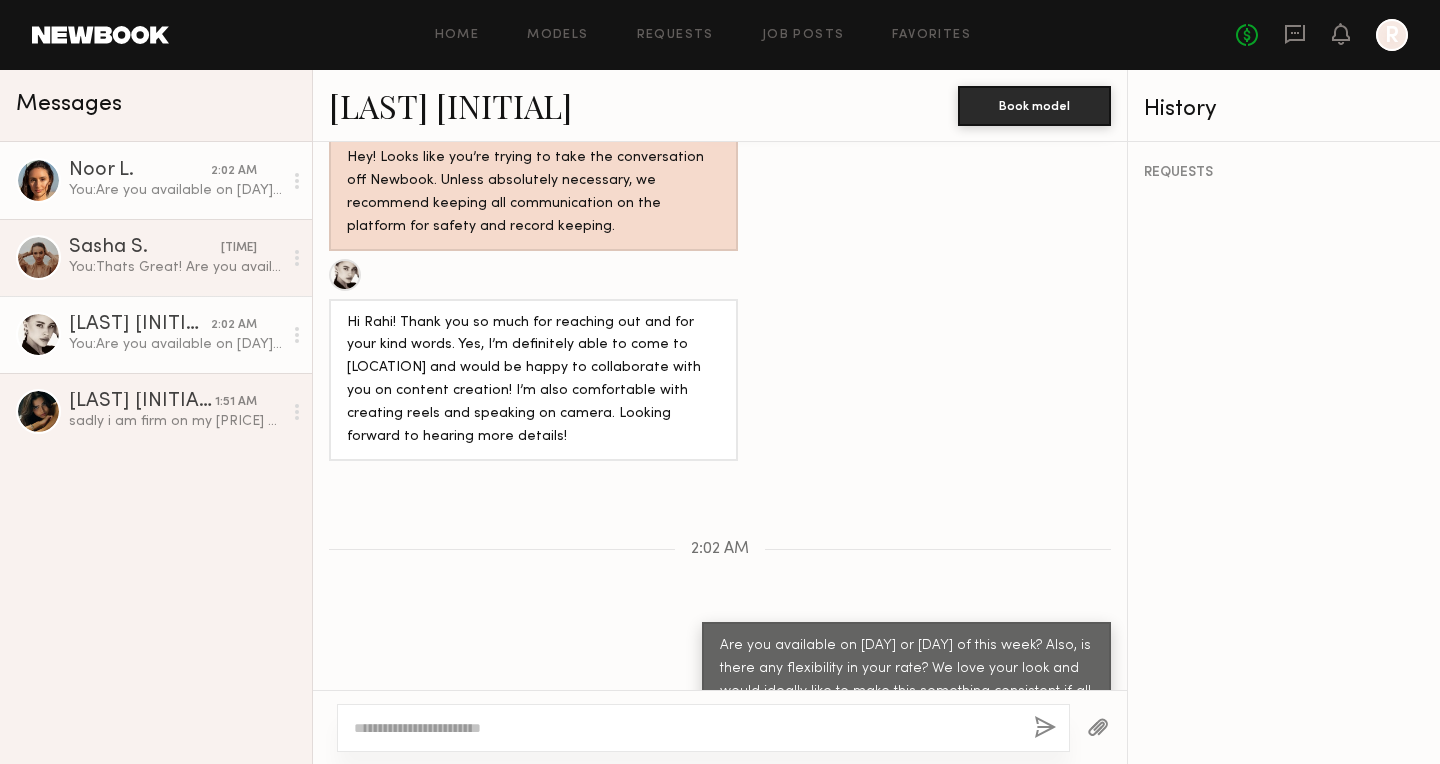click on "You:  Are you available on Thursday or Friday of this week? Also, is there any flexibility in your rate? We love your look and would ideally like to make this something consistent if all goes well!" 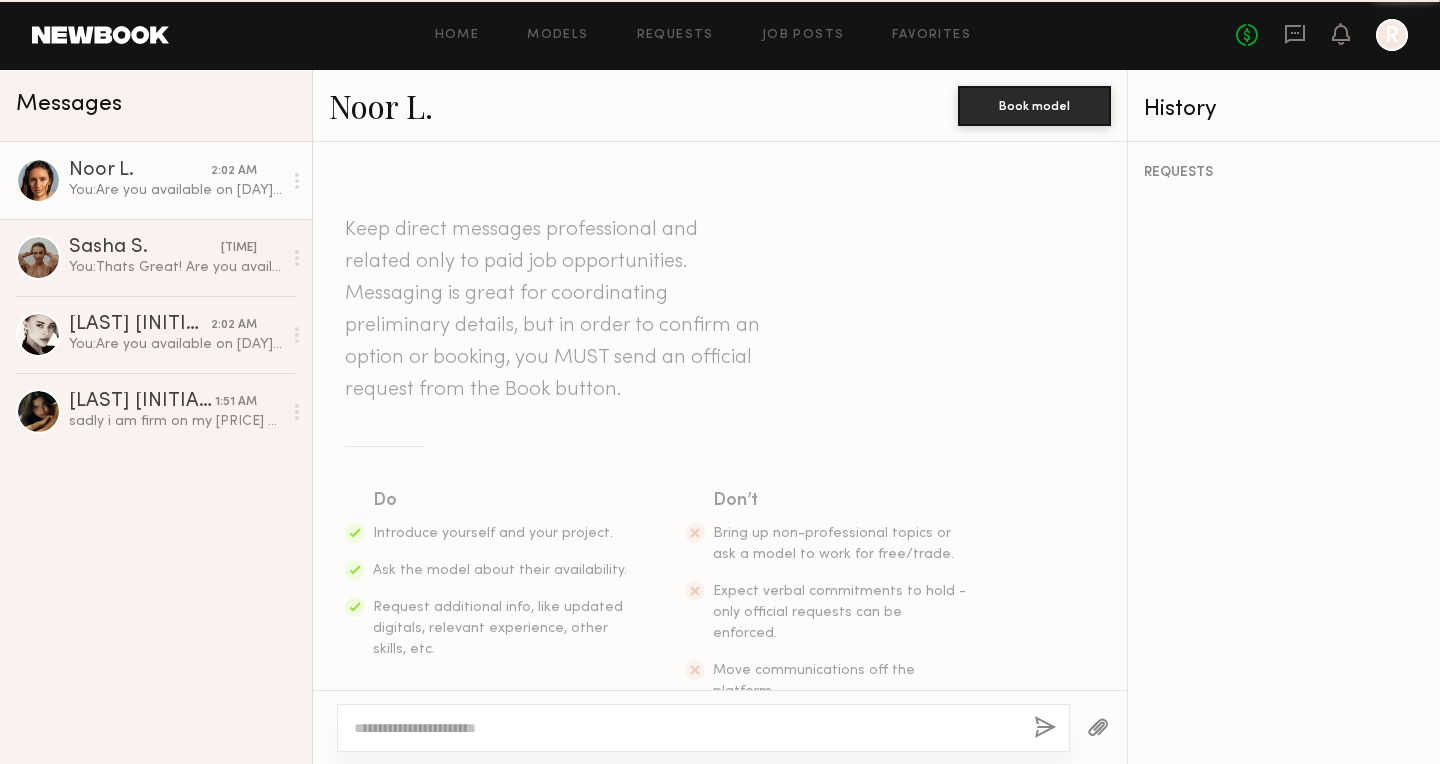scroll, scrollTop: 1019, scrollLeft: 0, axis: vertical 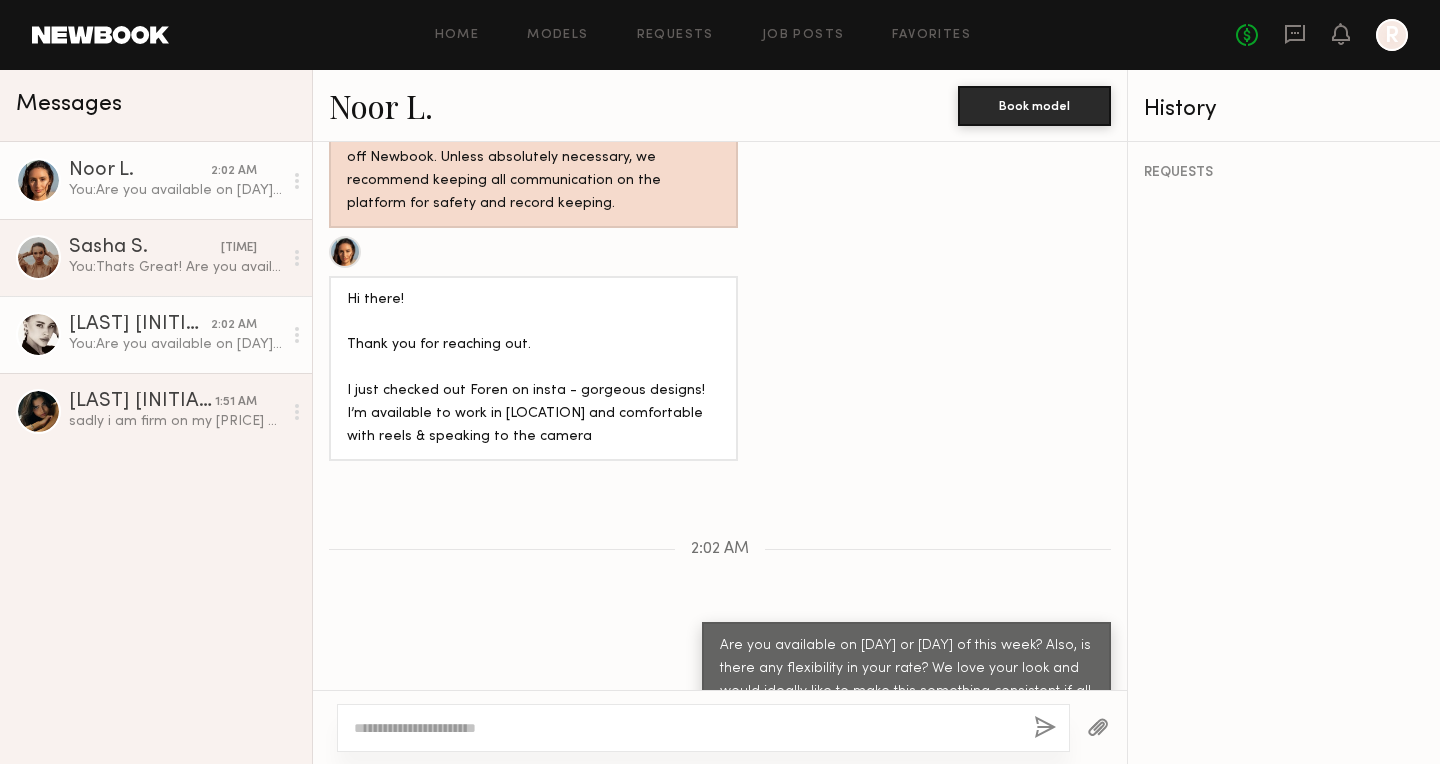 click on "You:  Are you available on Thursday or Friday of this week? Also, is there any flexibility in your rate? We love your look and would ideally like to make this something consistent if all goes well!" 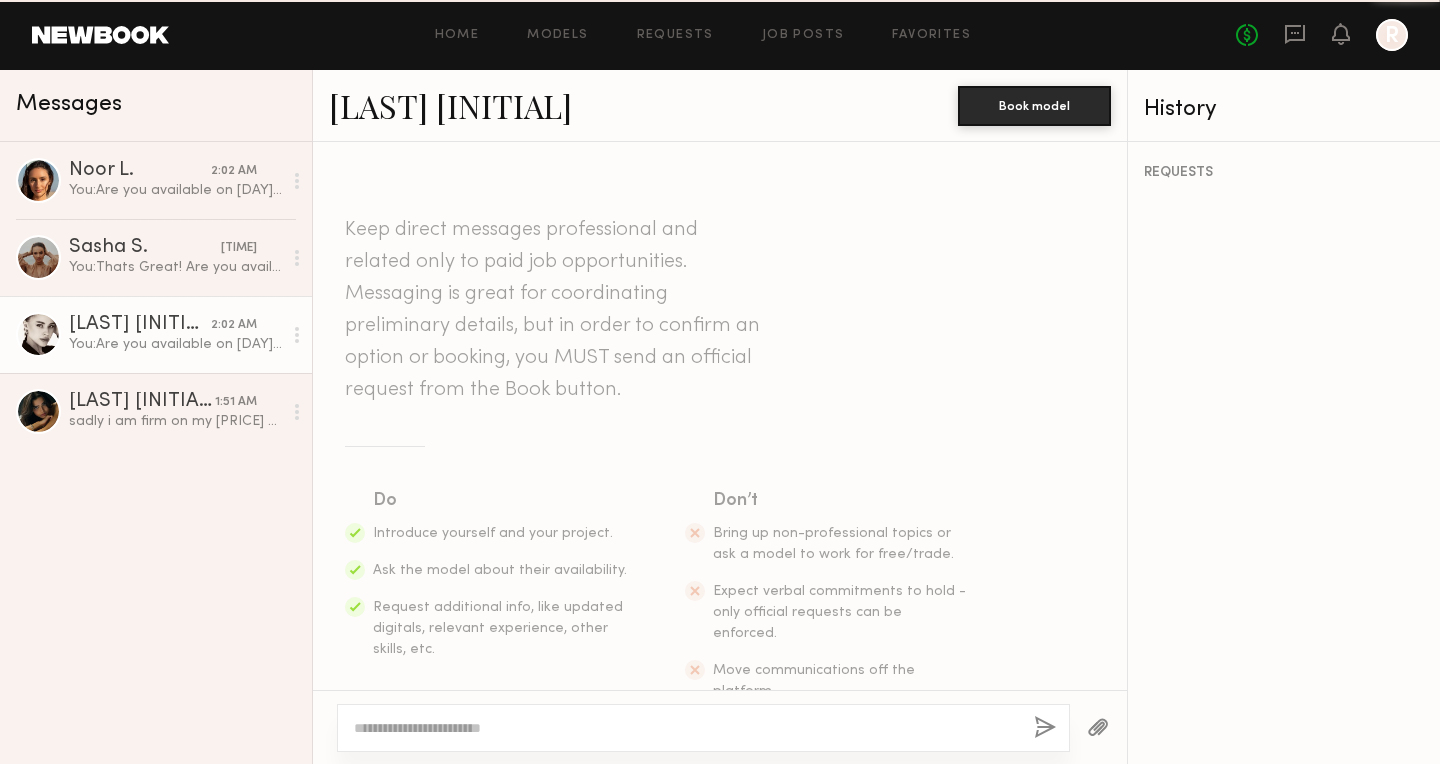 scroll, scrollTop: 996, scrollLeft: 0, axis: vertical 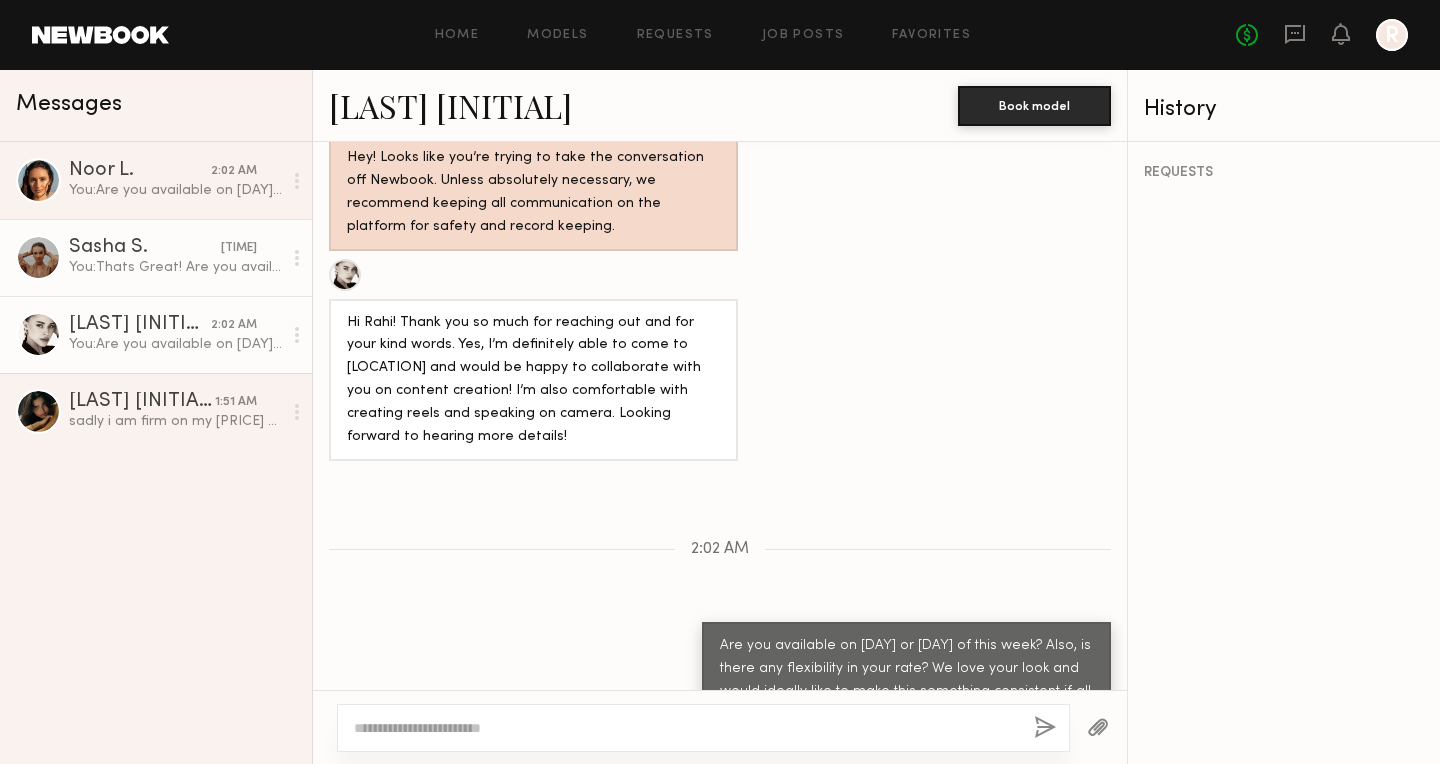 click on "Sasha S." 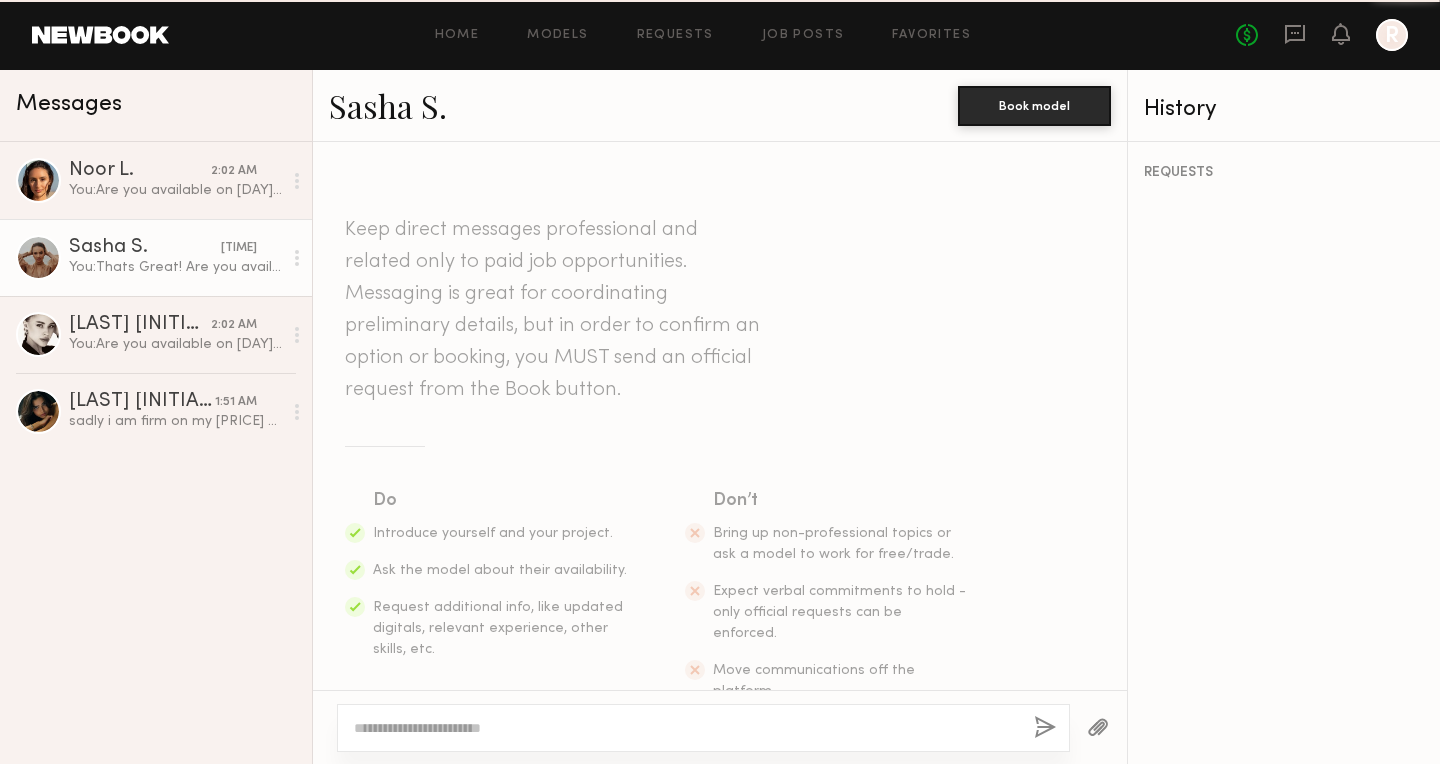 scroll, scrollTop: 1244, scrollLeft: 0, axis: vertical 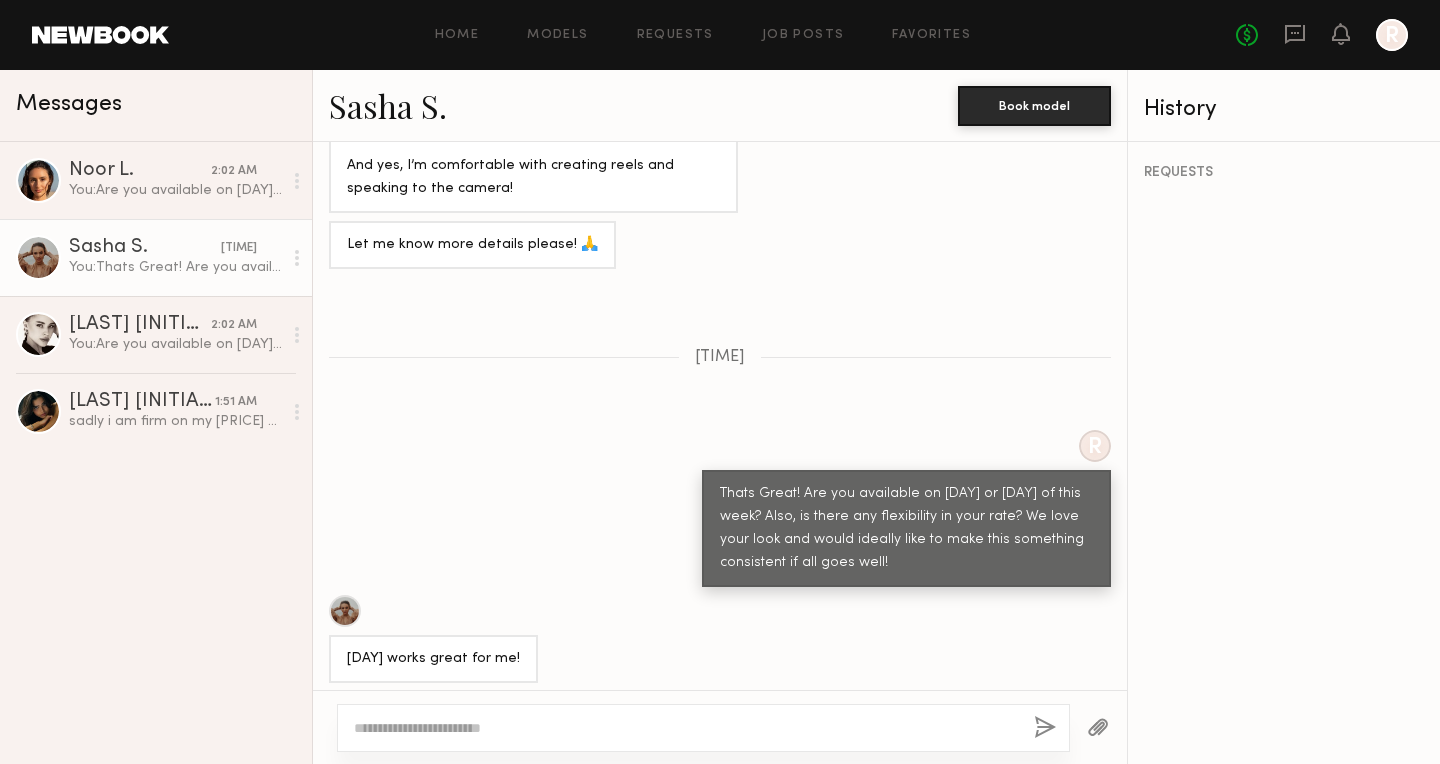 click on "Sasha S." 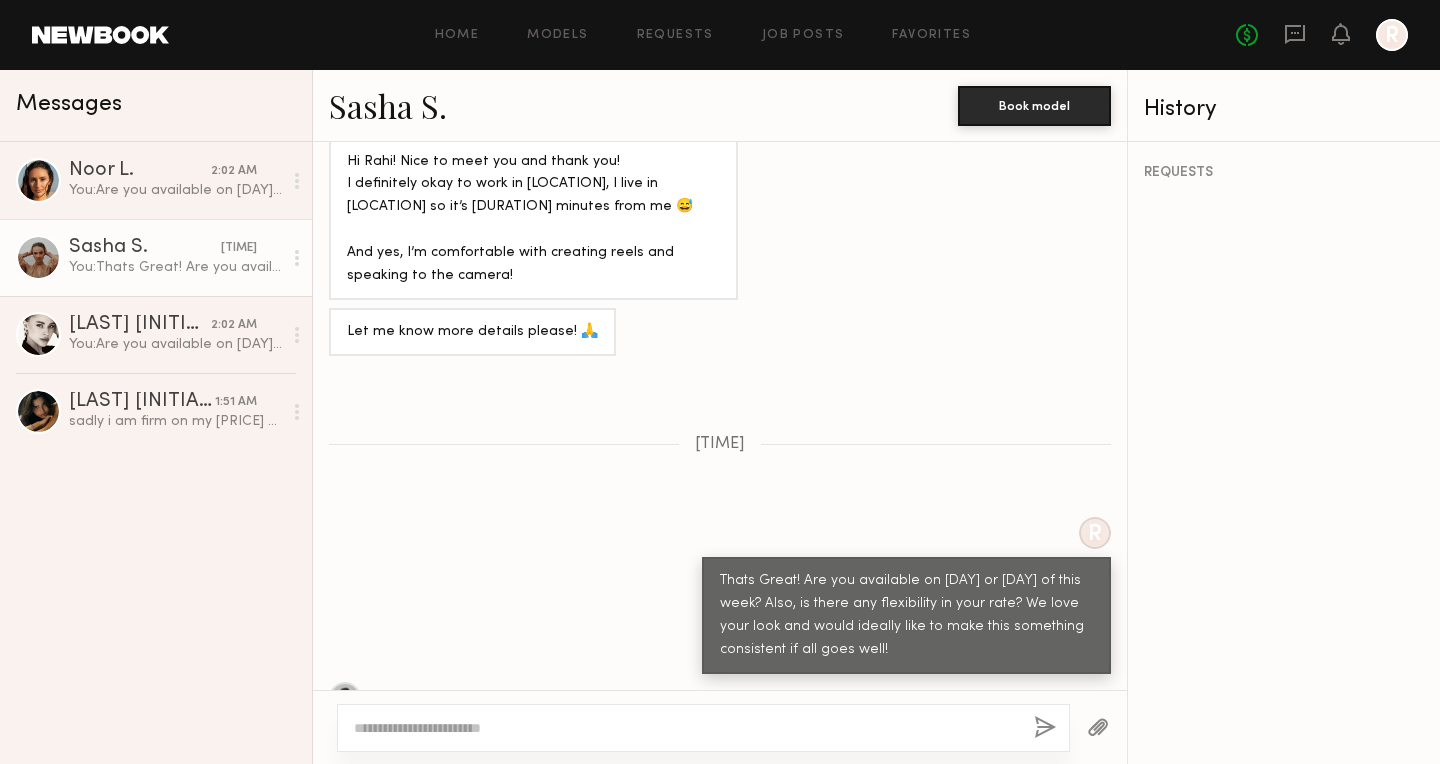 scroll, scrollTop: 1244, scrollLeft: 0, axis: vertical 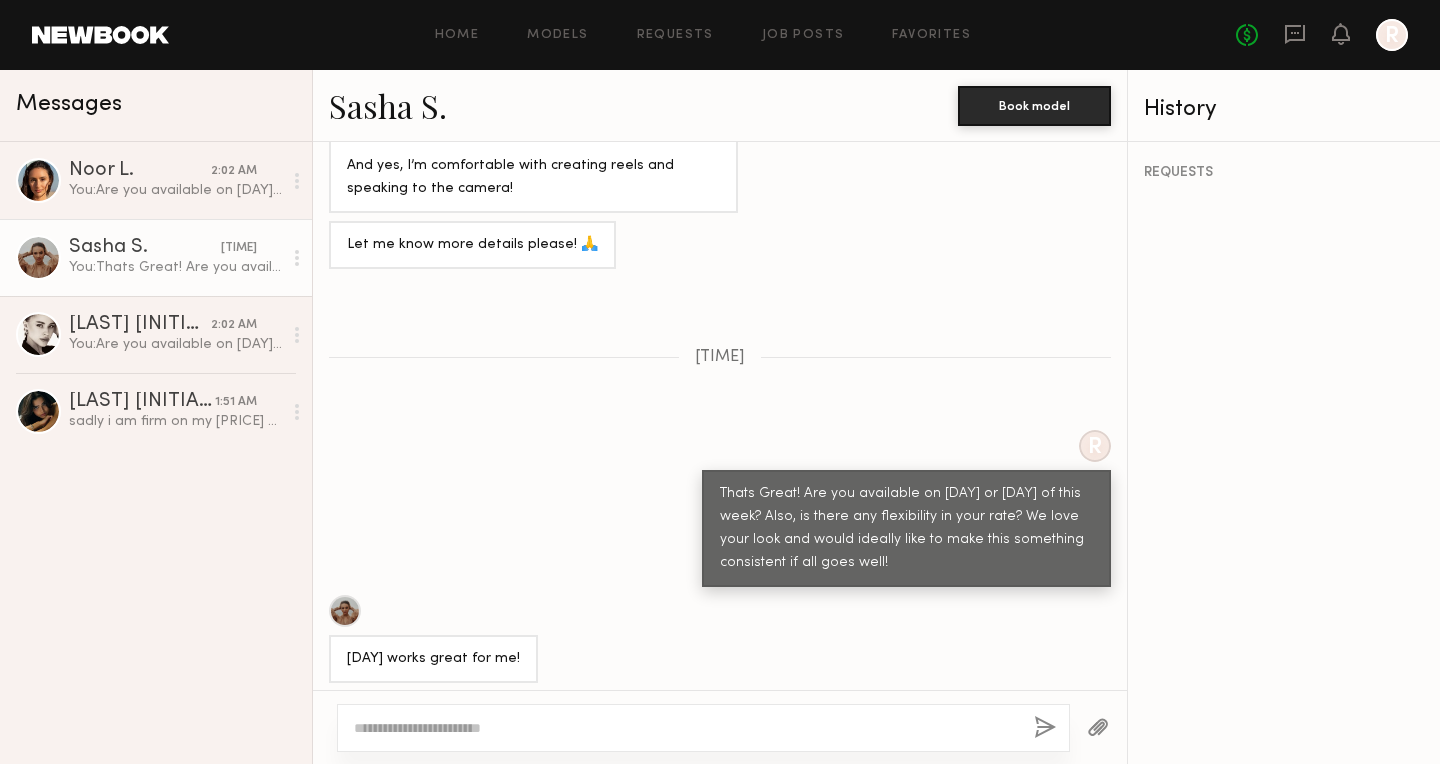 click on "Sasha S." 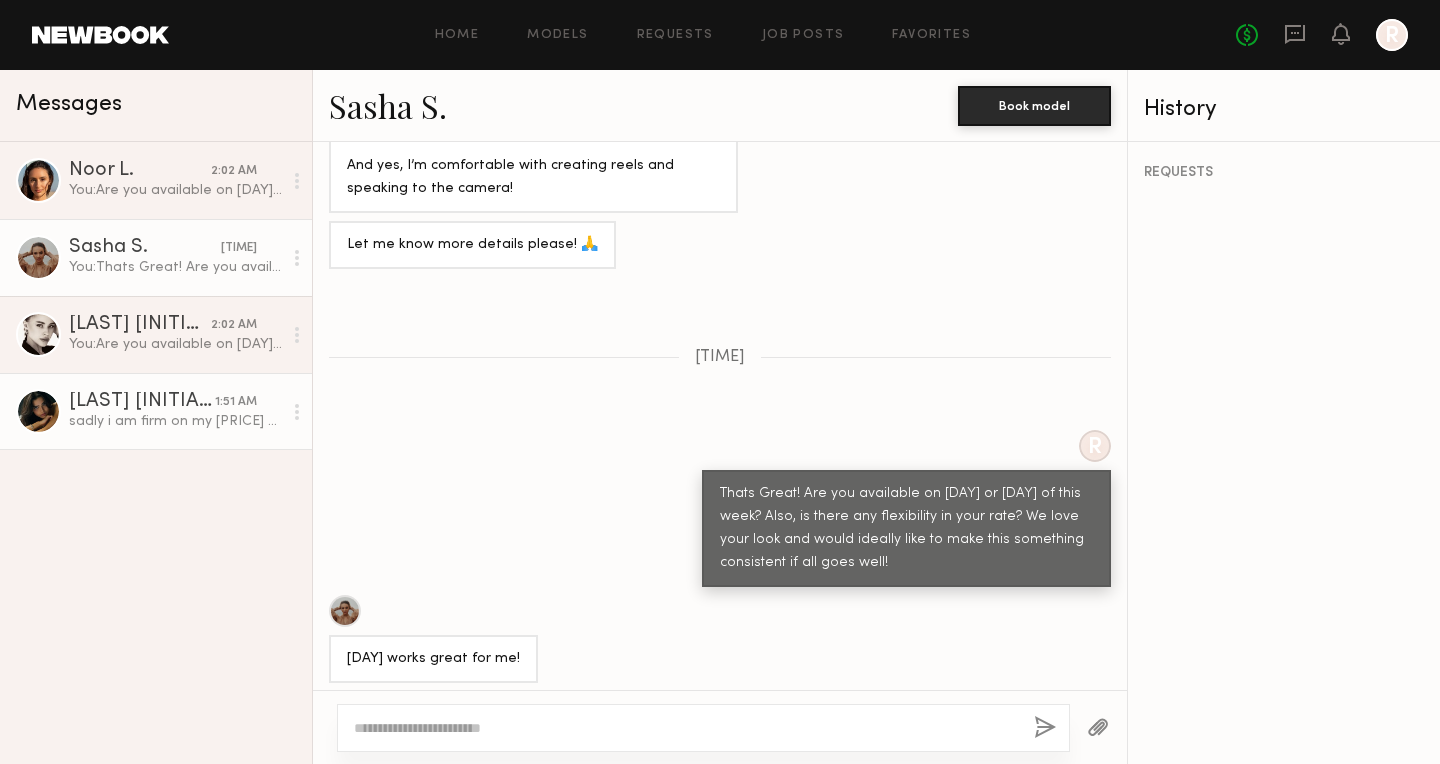 click on "Lauren S. 1:51 AM sadly i am firm on my 100$ hourly rate" 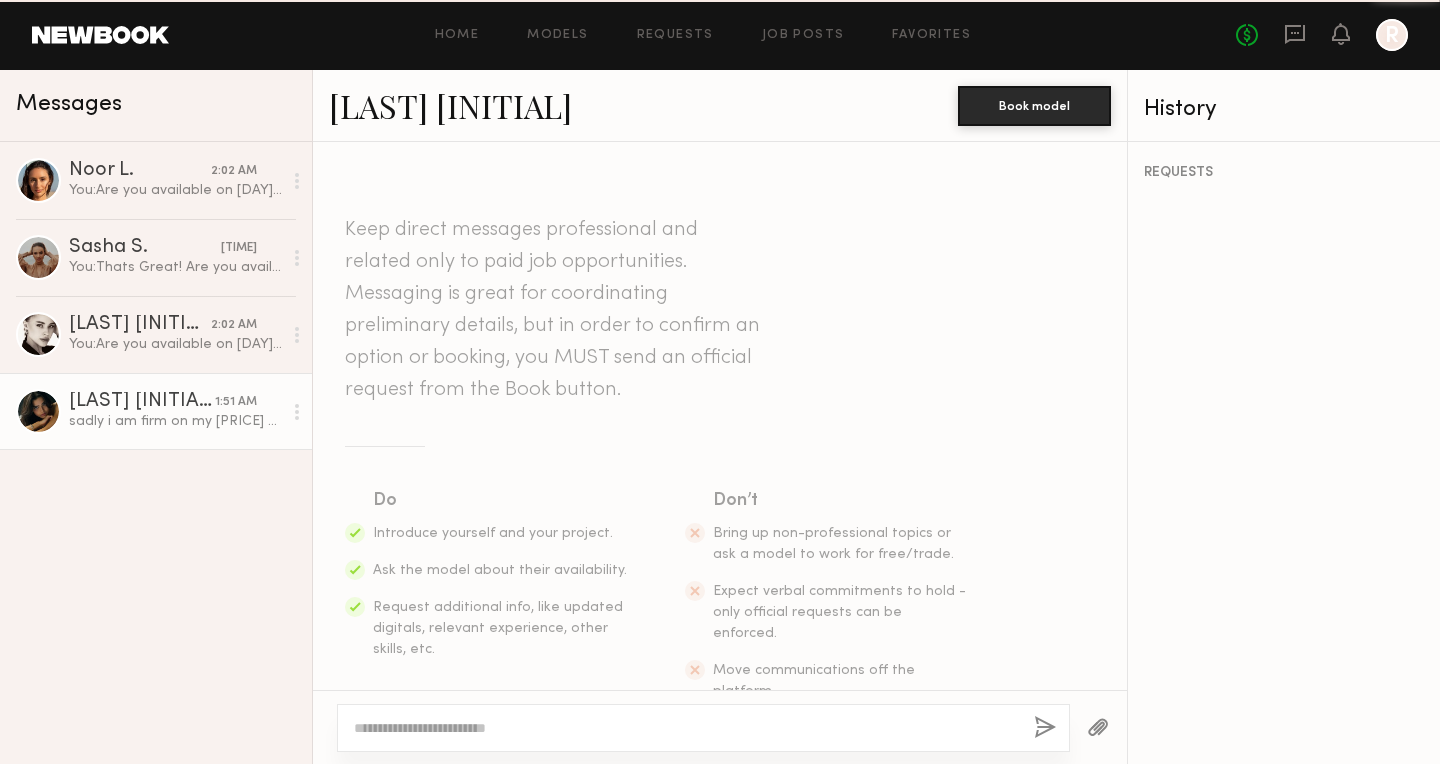 scroll, scrollTop: 1526, scrollLeft: 0, axis: vertical 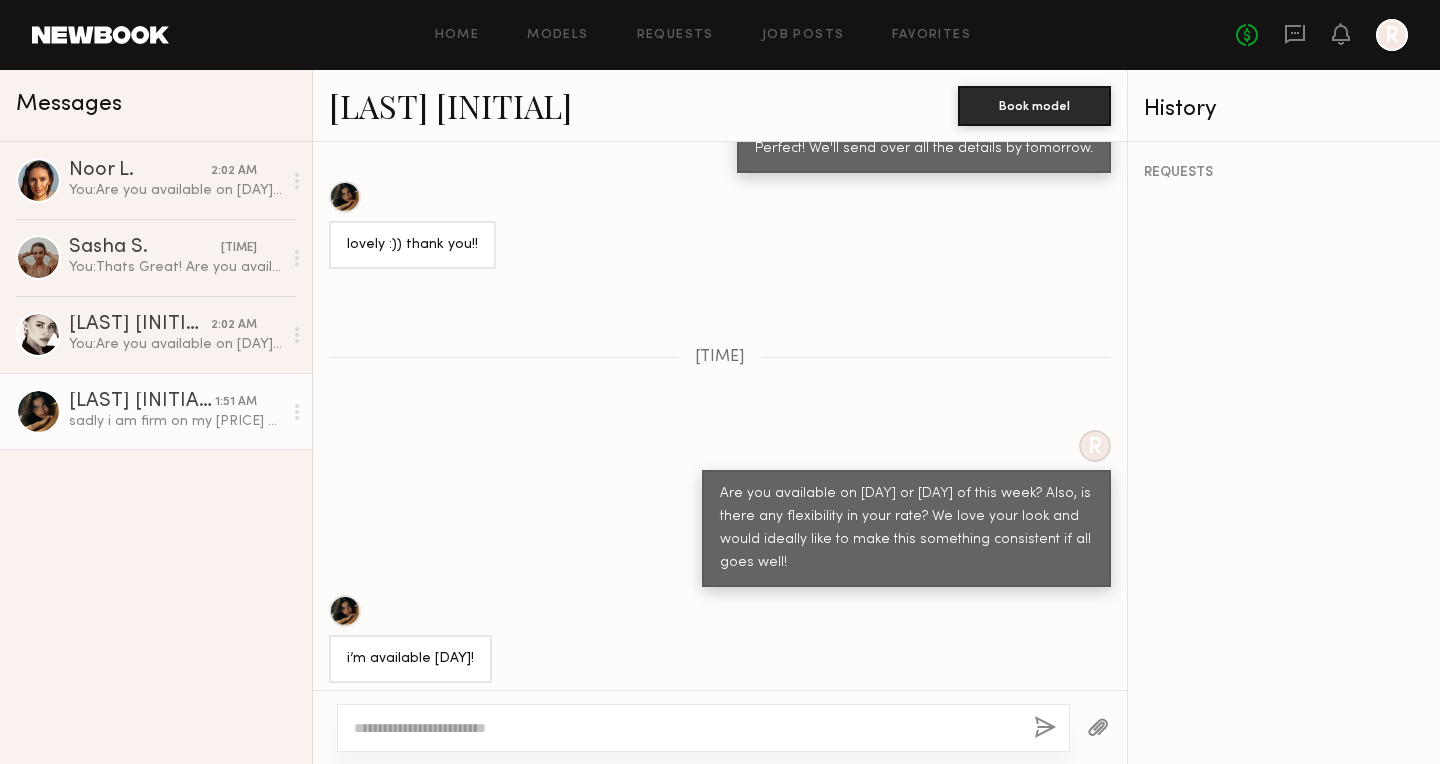 click on "[FIRST] [LAST]." 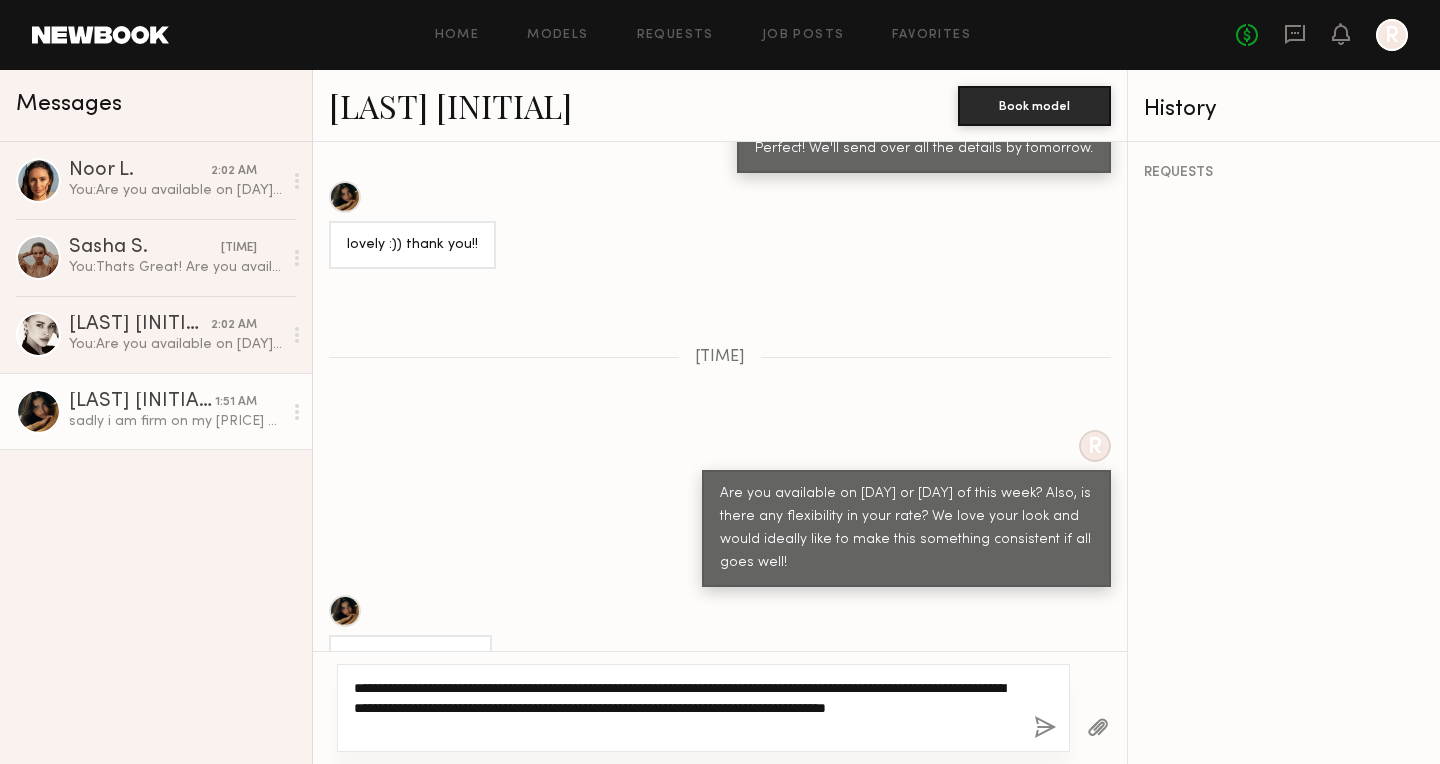 type on "**********" 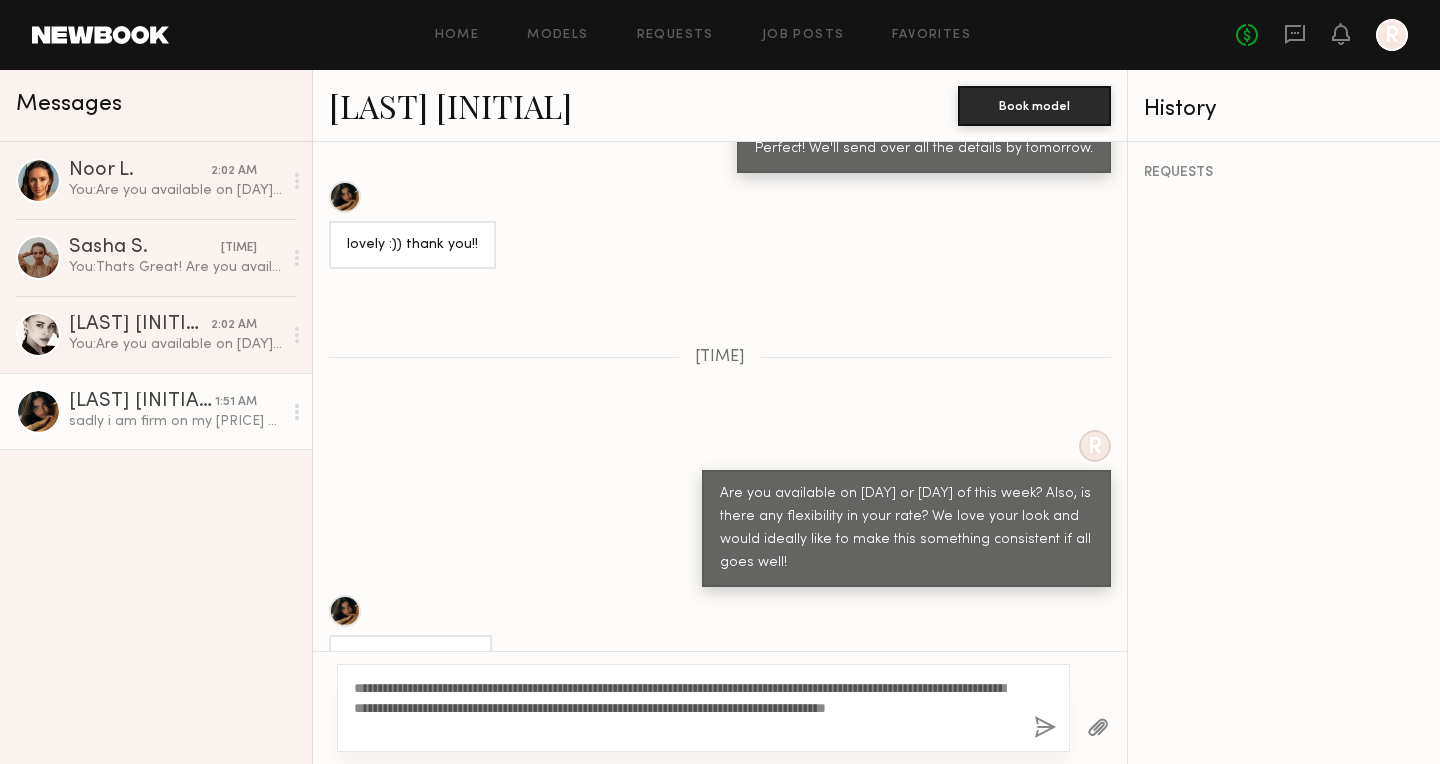 drag, startPoint x: 351, startPoint y: 682, endPoint x: 503, endPoint y: 727, distance: 158.52129 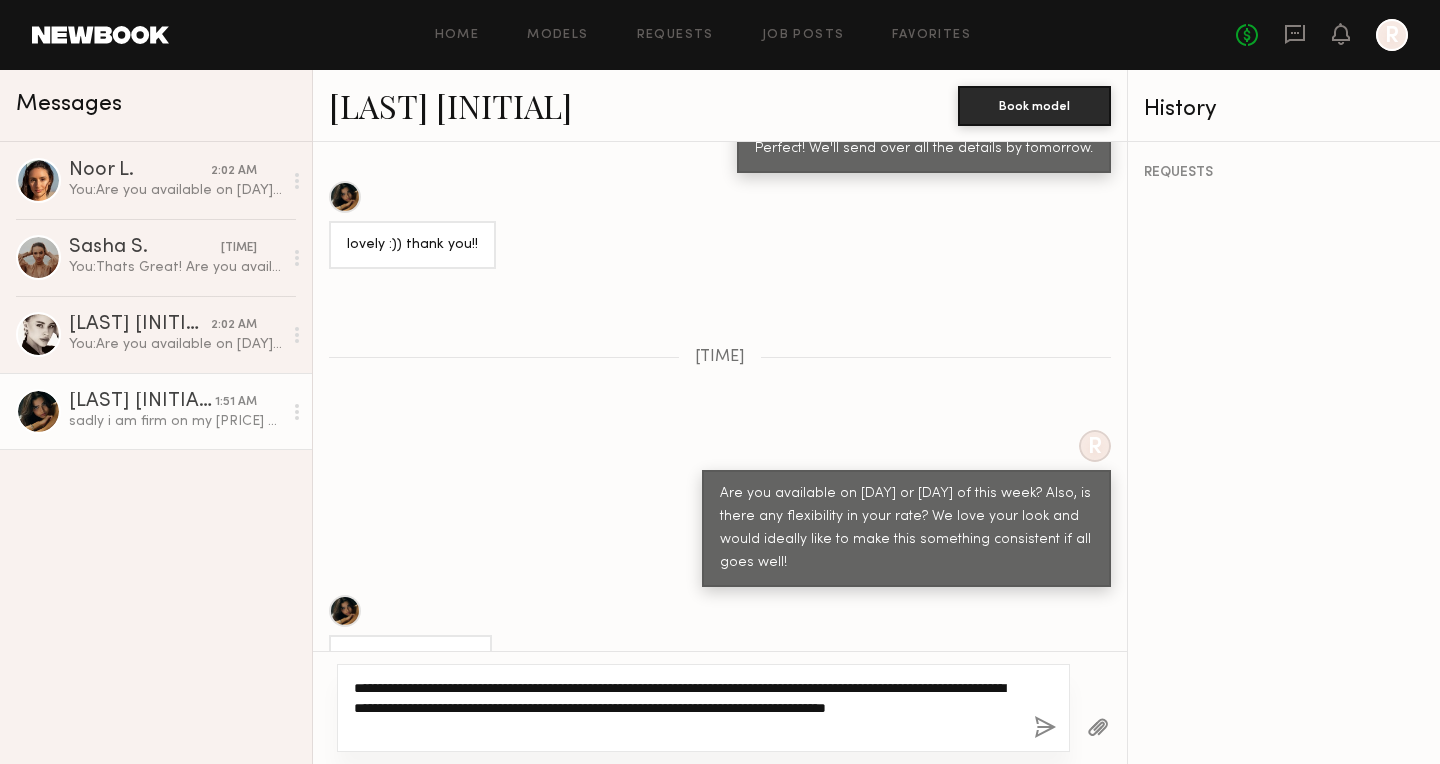 click on "**********" 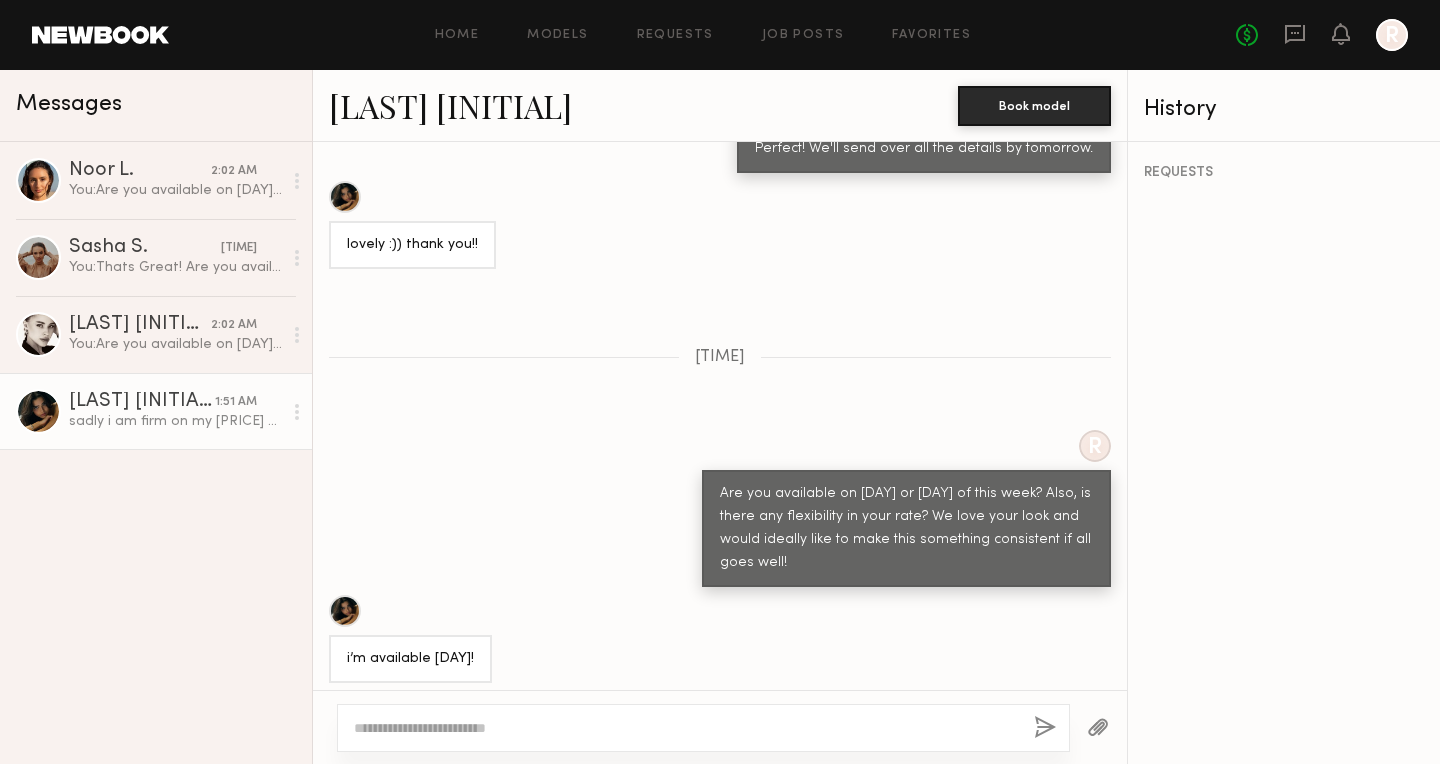 paste on "**********" 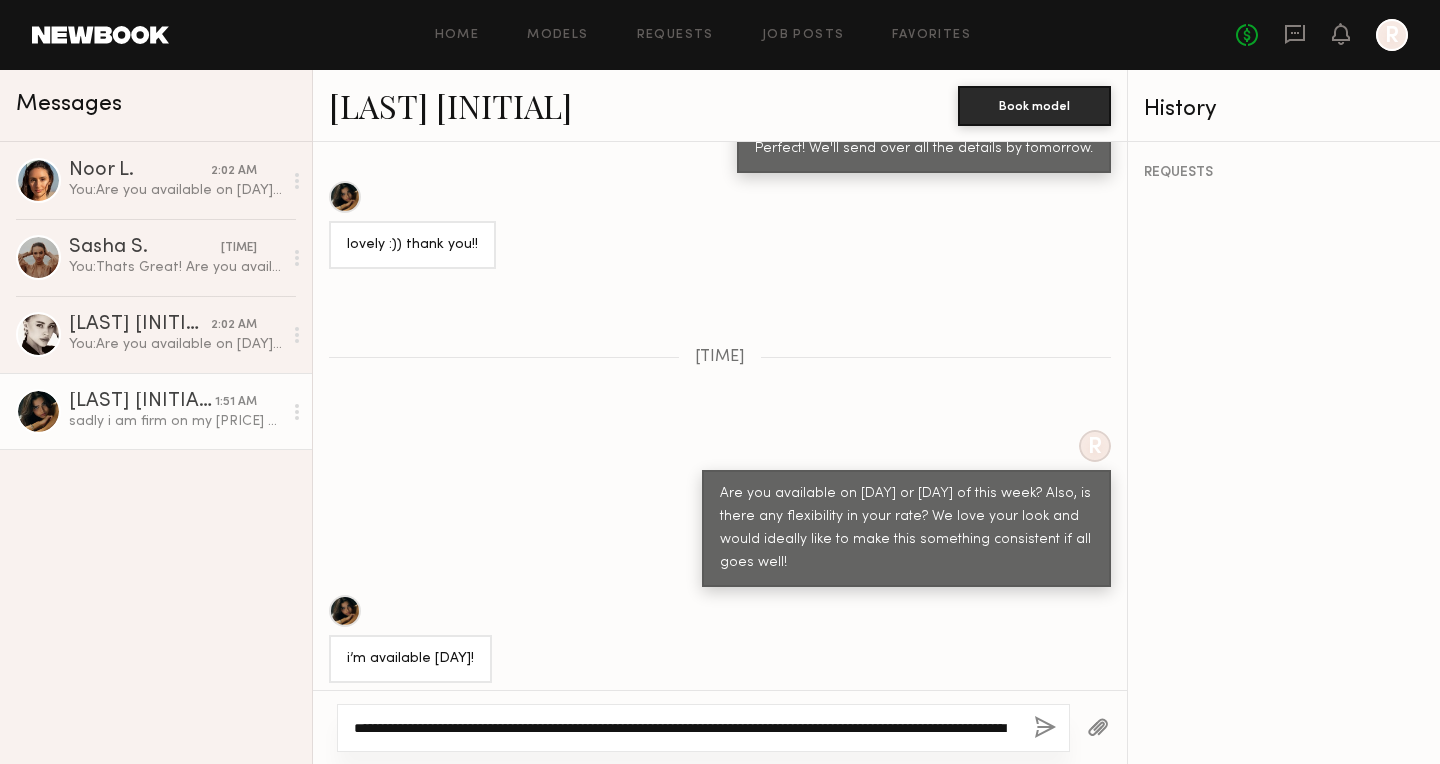 scroll, scrollTop: 257, scrollLeft: 0, axis: vertical 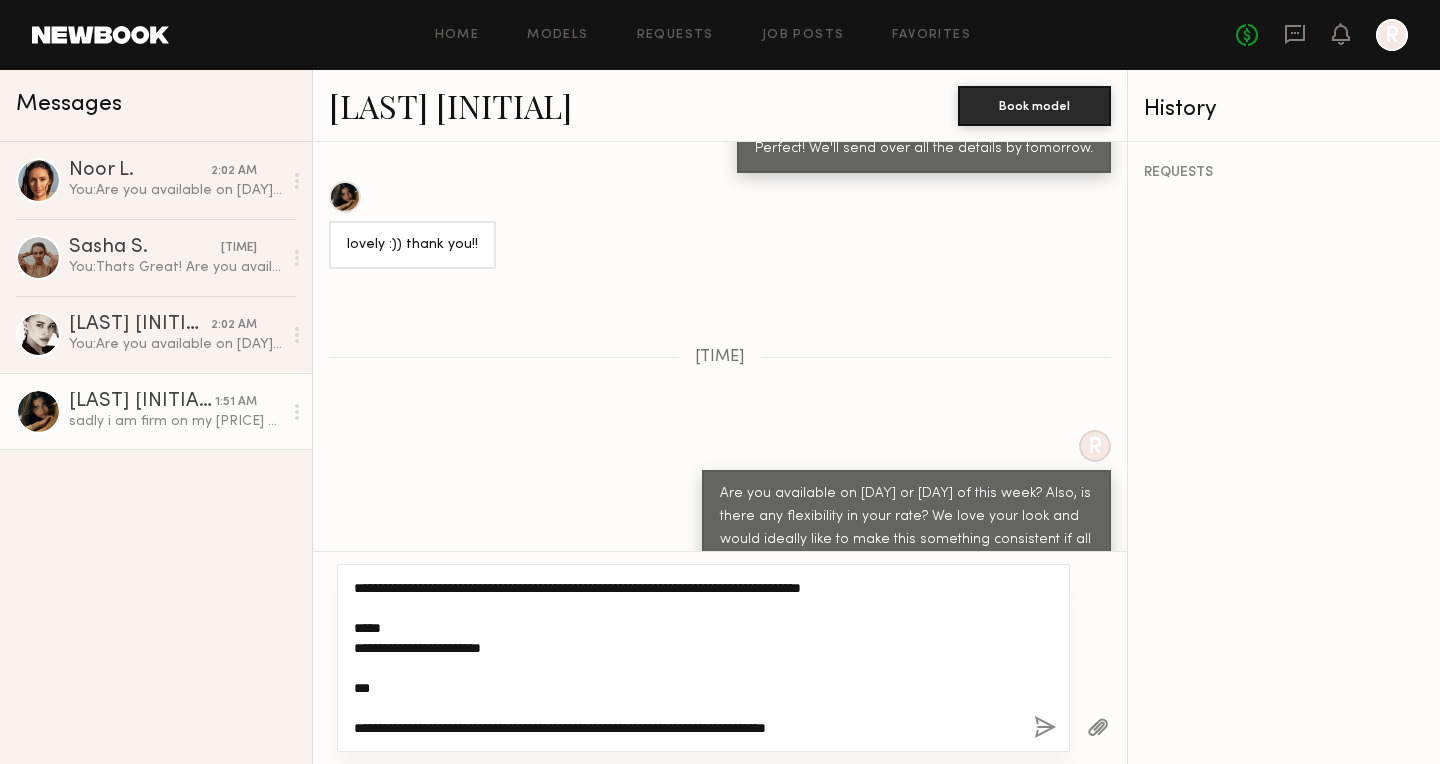 drag, startPoint x: 901, startPoint y: 717, endPoint x: 346, endPoint y: 610, distance: 565.22034 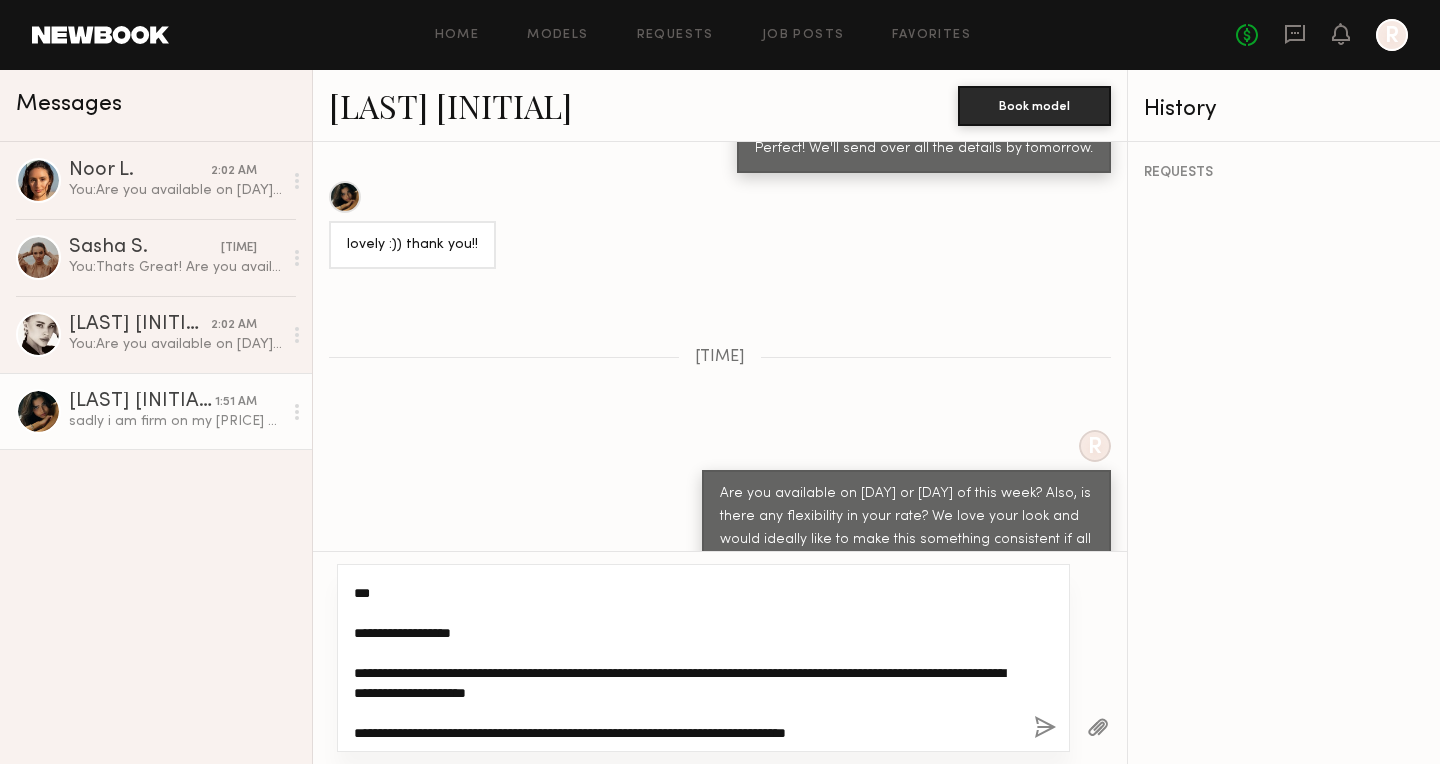 scroll, scrollTop: 0, scrollLeft: 0, axis: both 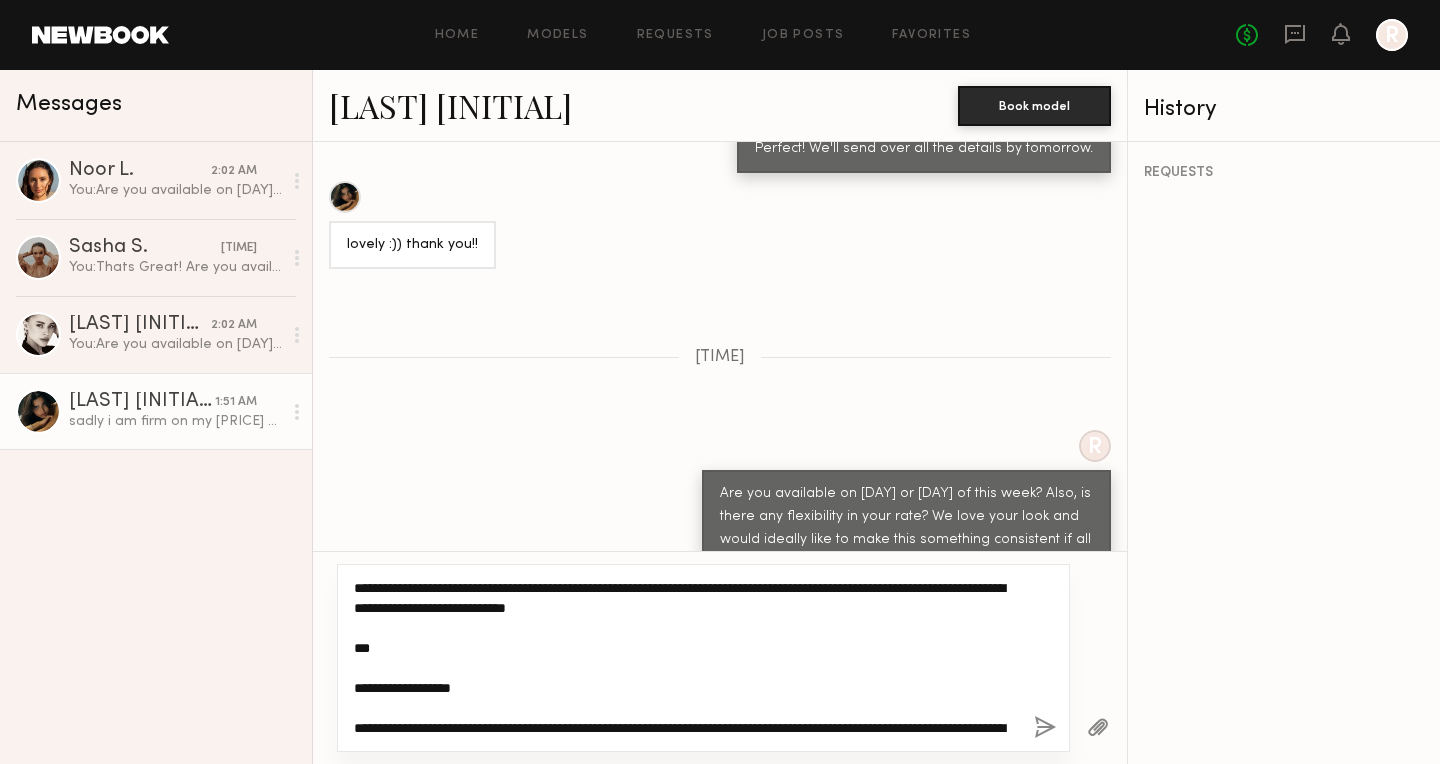 drag, startPoint x: 501, startPoint y: 683, endPoint x: 371, endPoint y: 577, distance: 167.73788 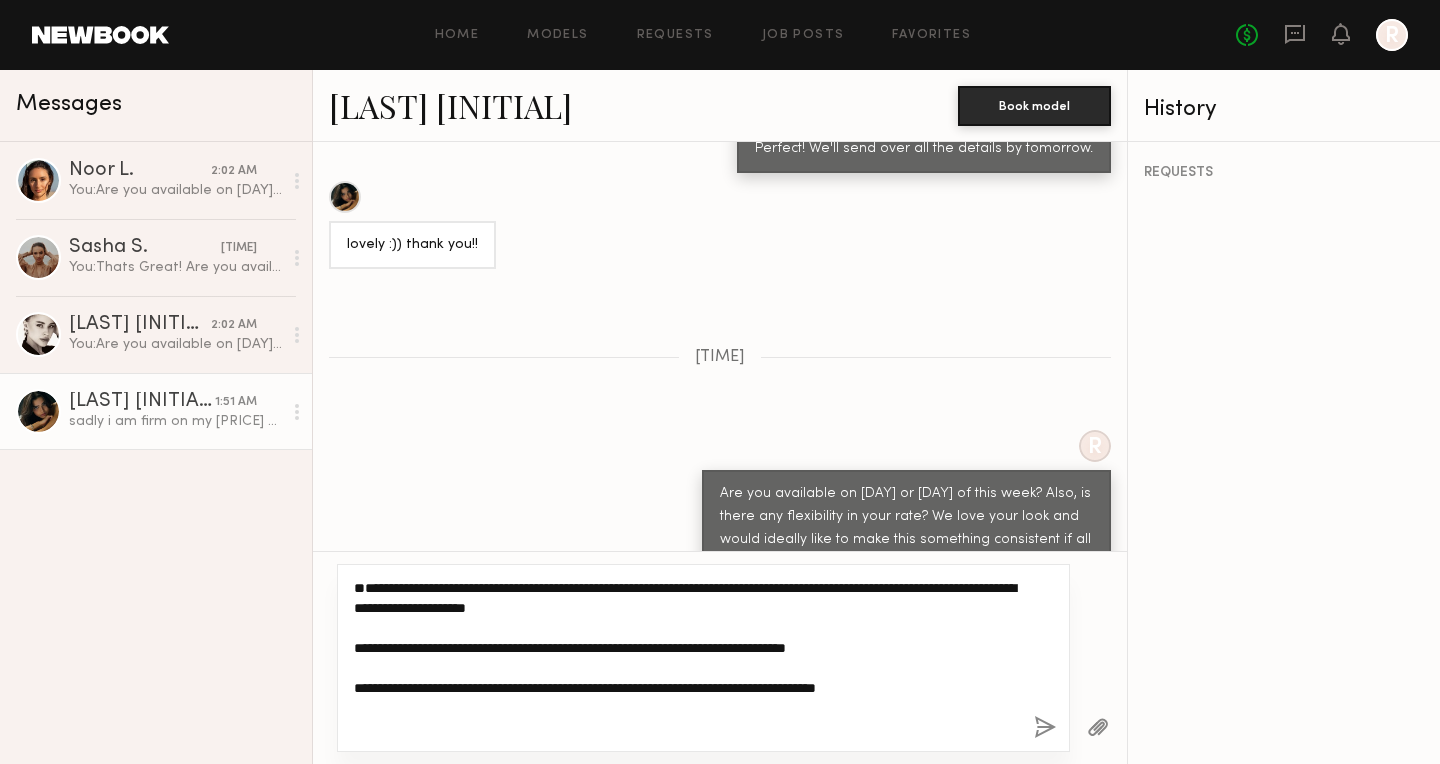 click on "**********" 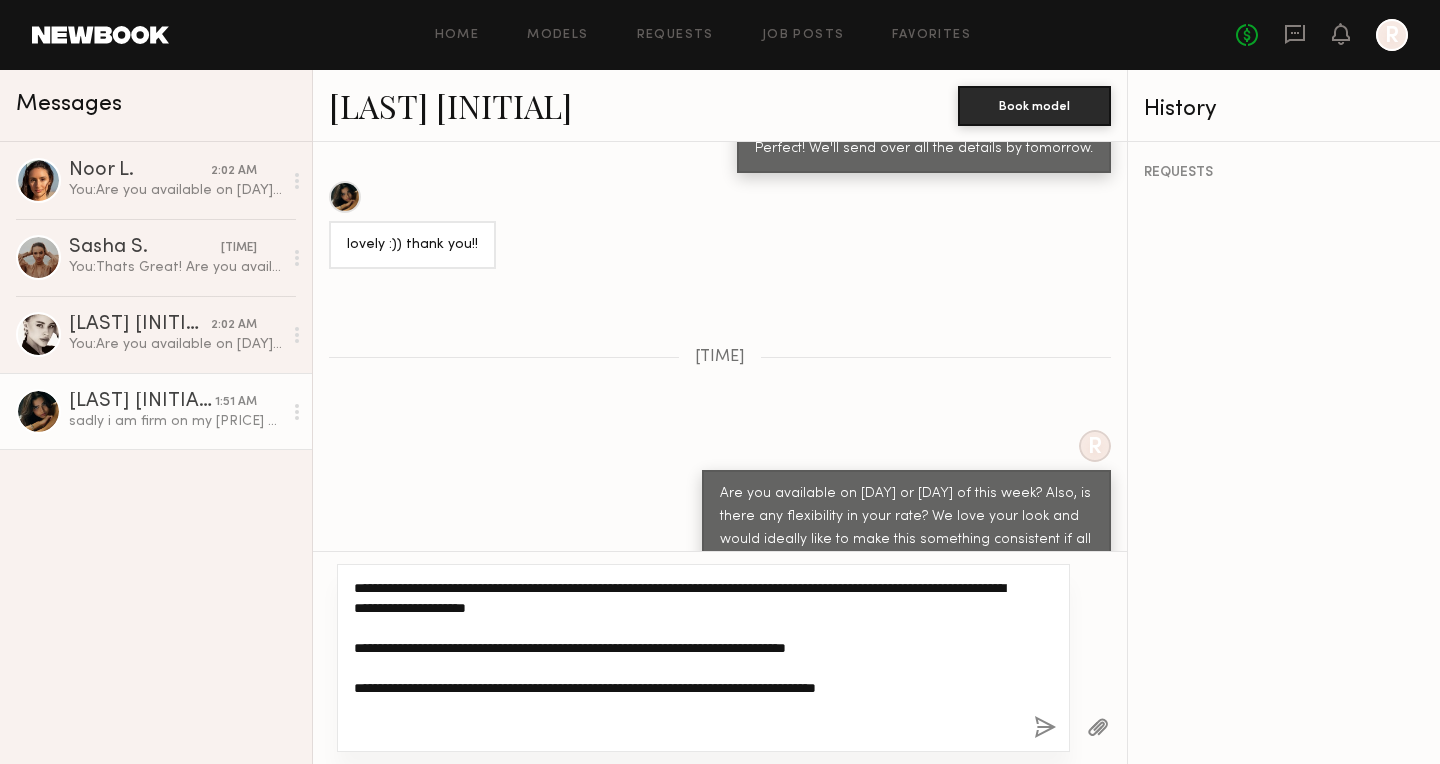 click on "**********" 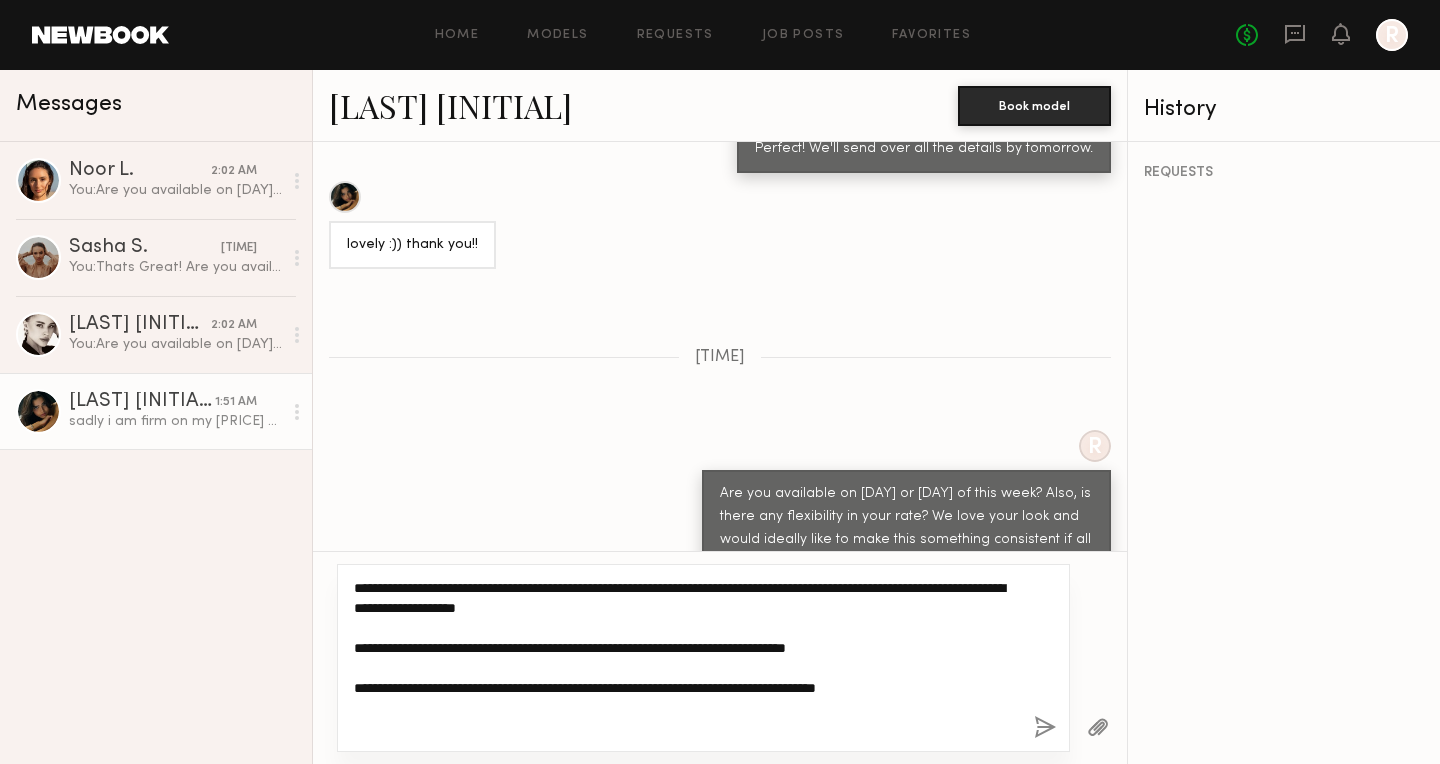 click on "**********" 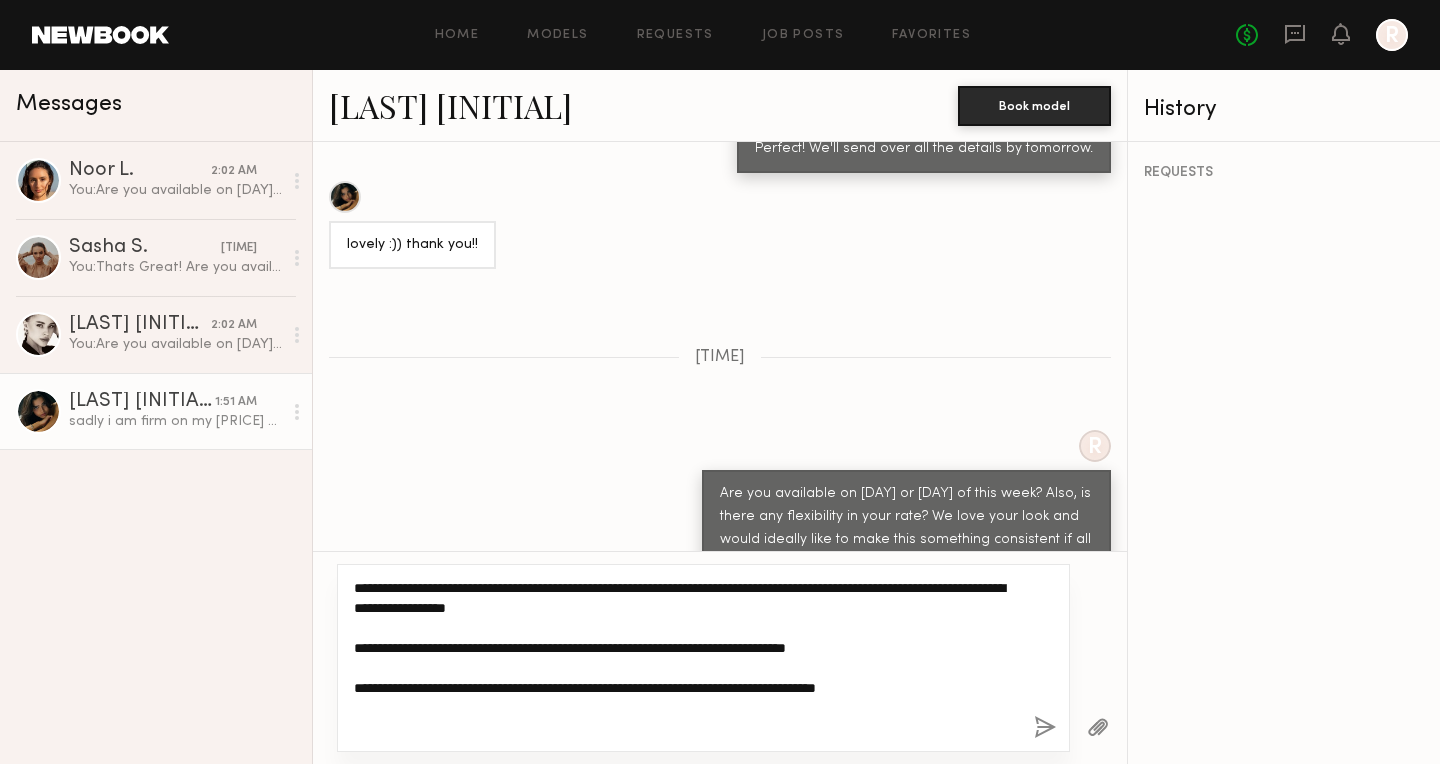 click on "**********" 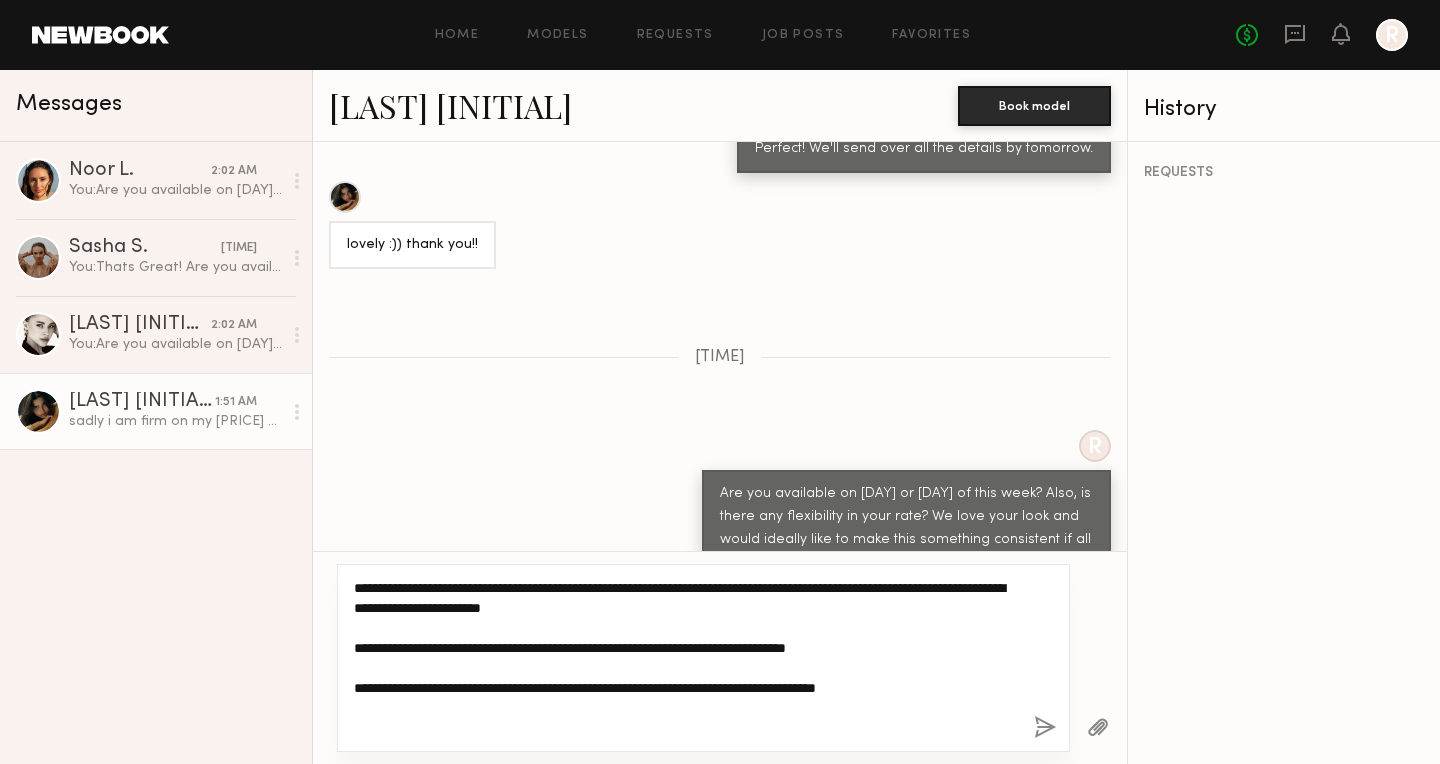 click on "**********" 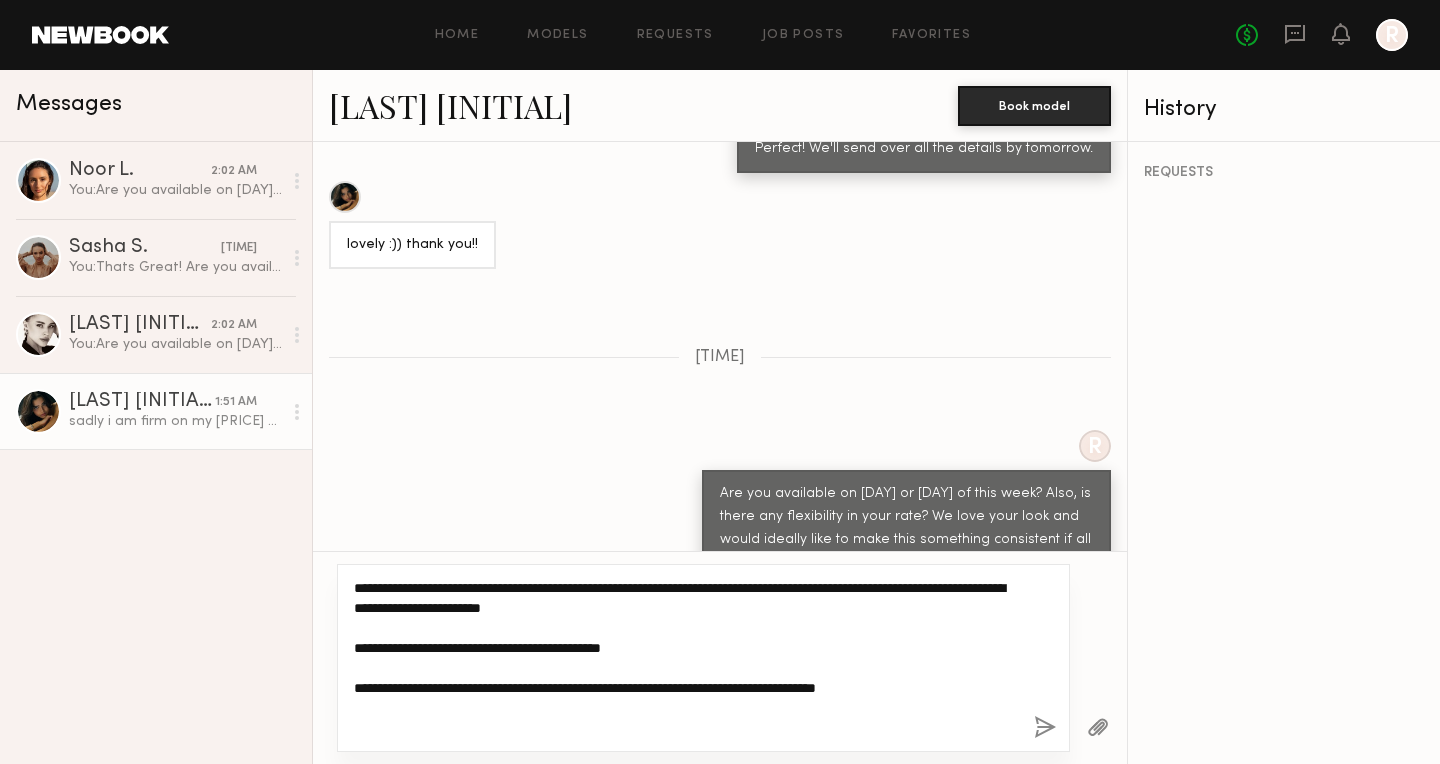 click on "**********" 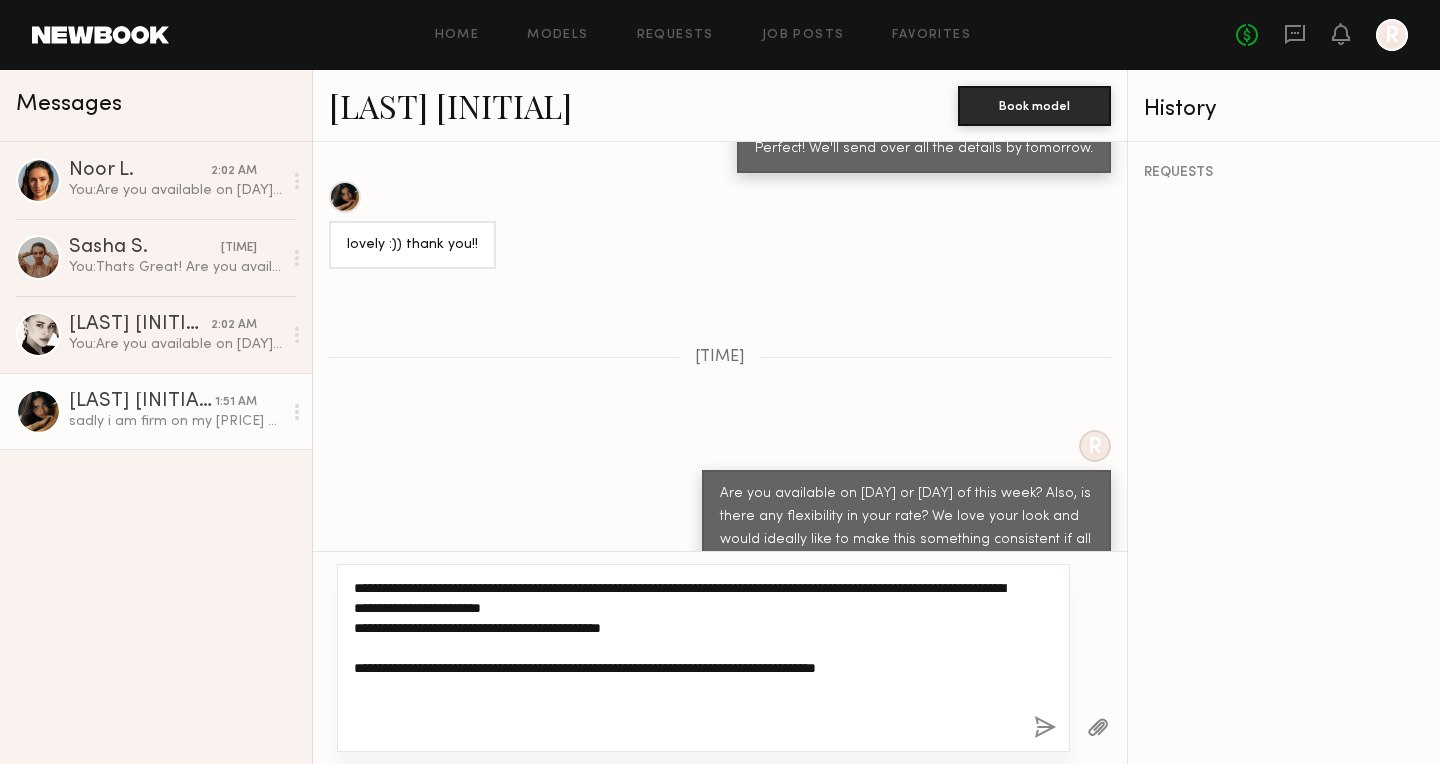 click on "**********" 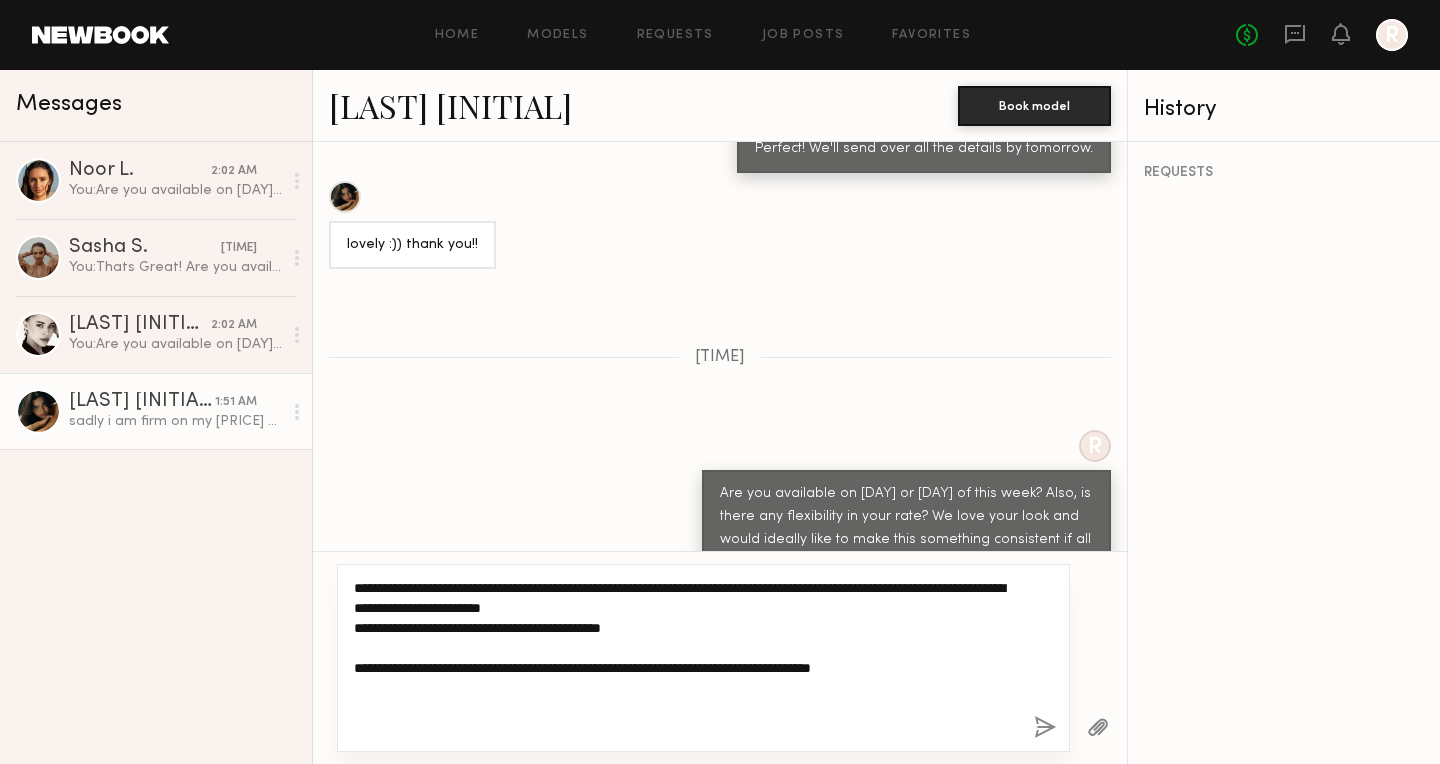 drag, startPoint x: 596, startPoint y: 668, endPoint x: 346, endPoint y: 669, distance: 250.002 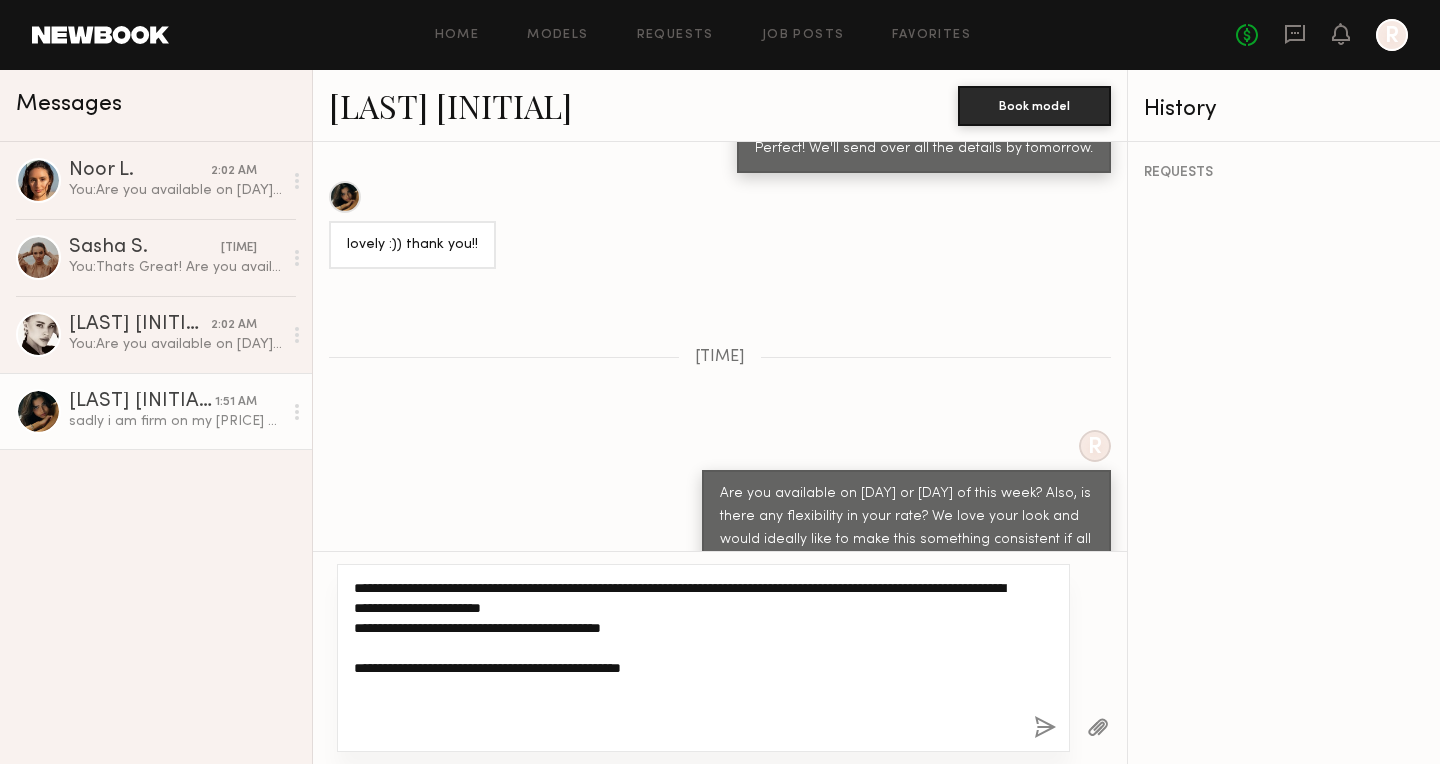 click on "**********" 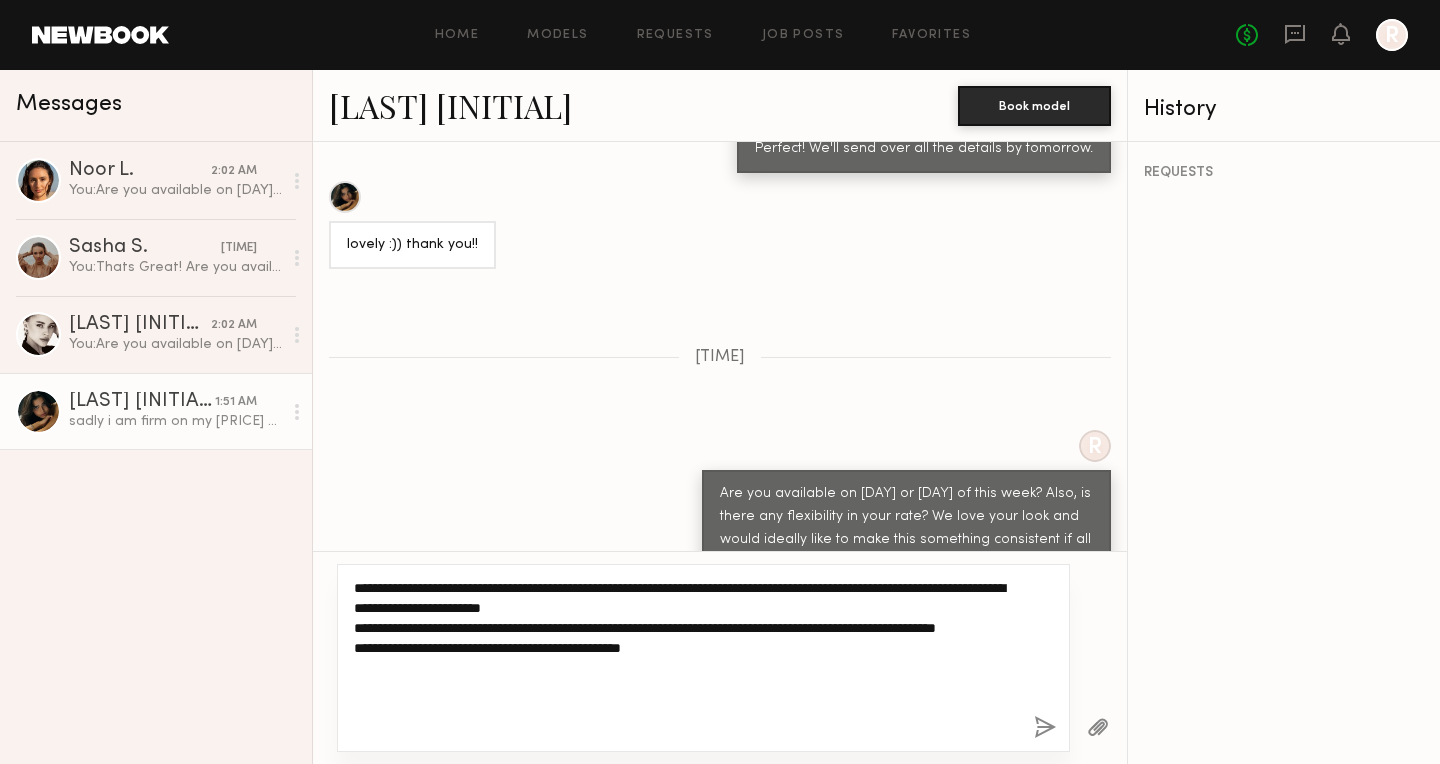 click on "**********" 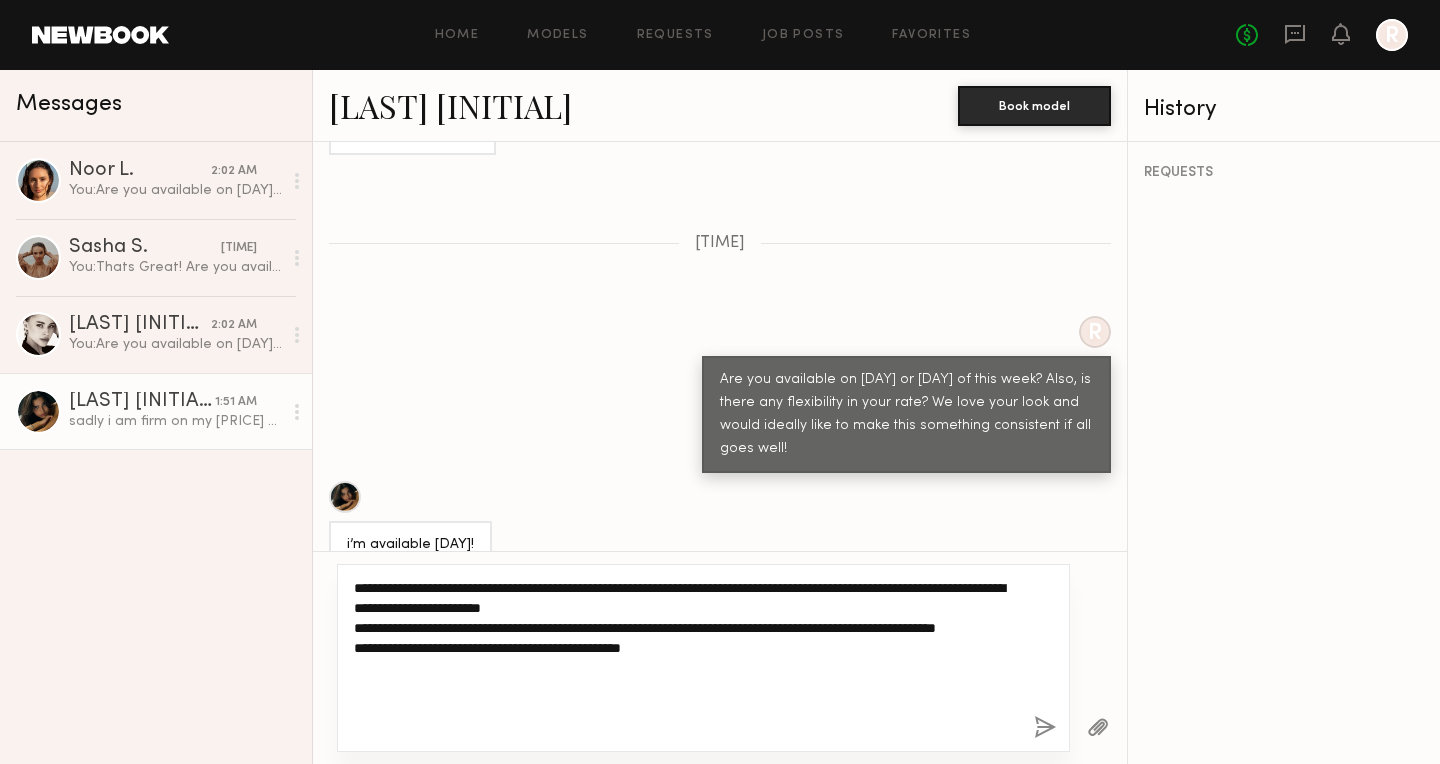 scroll, scrollTop: 1665, scrollLeft: 0, axis: vertical 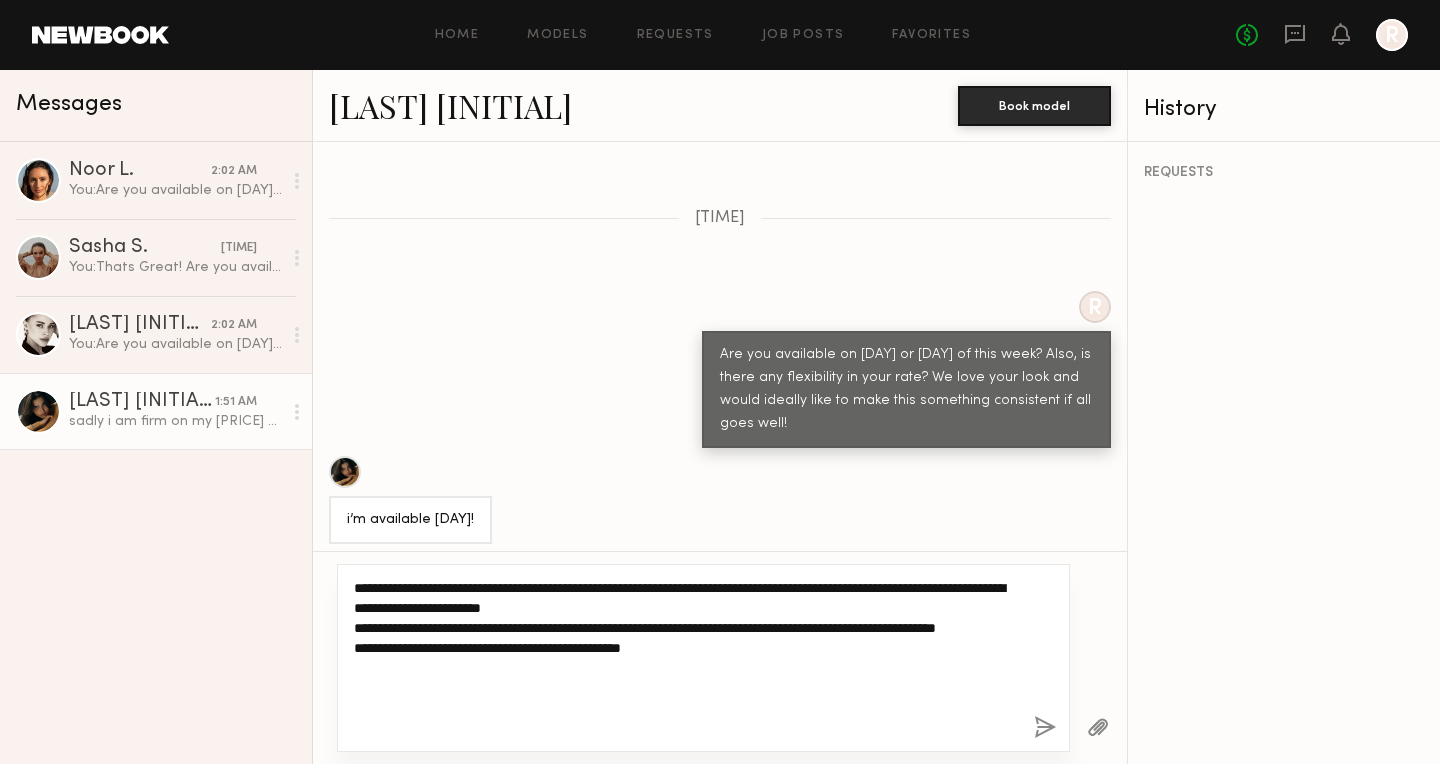 click on "**********" 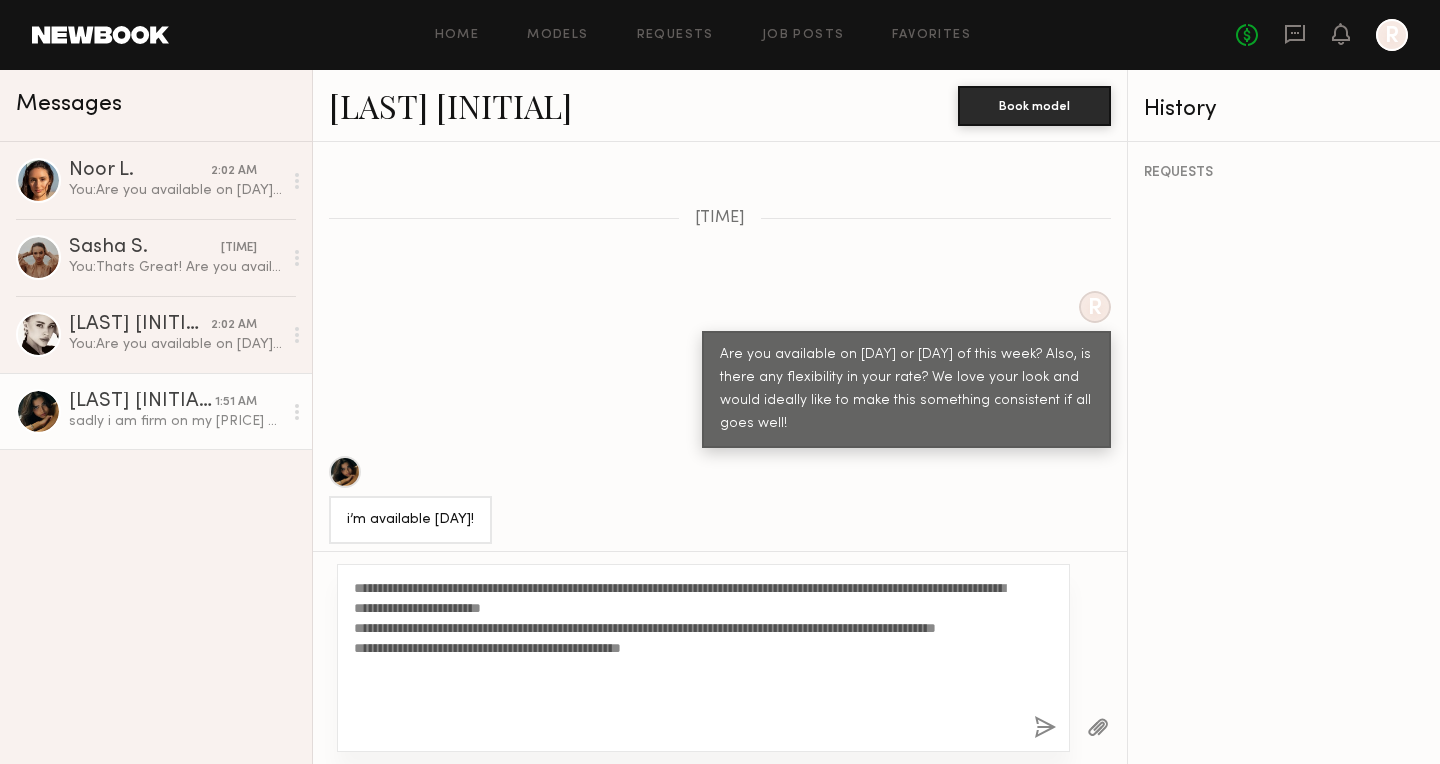 click 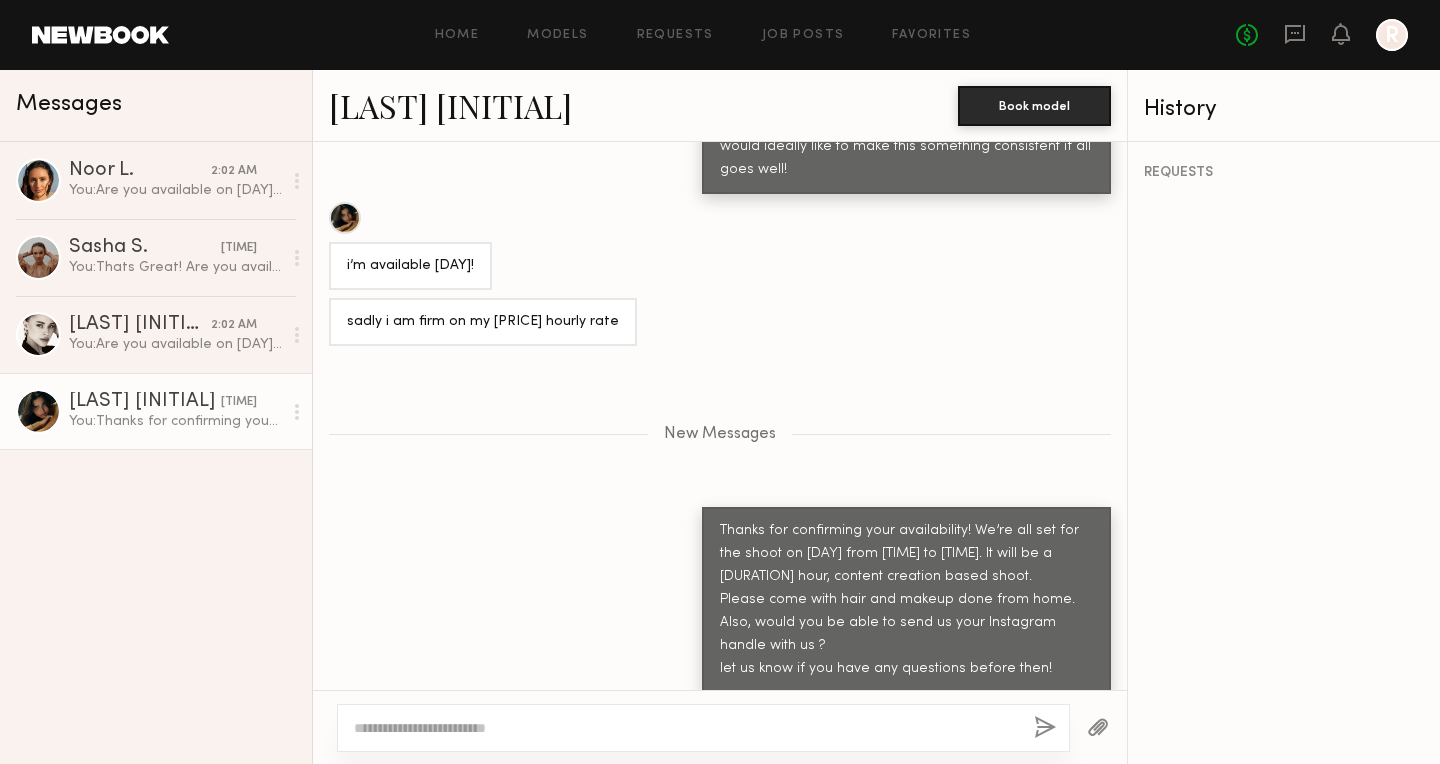 scroll, scrollTop: 1873, scrollLeft: 0, axis: vertical 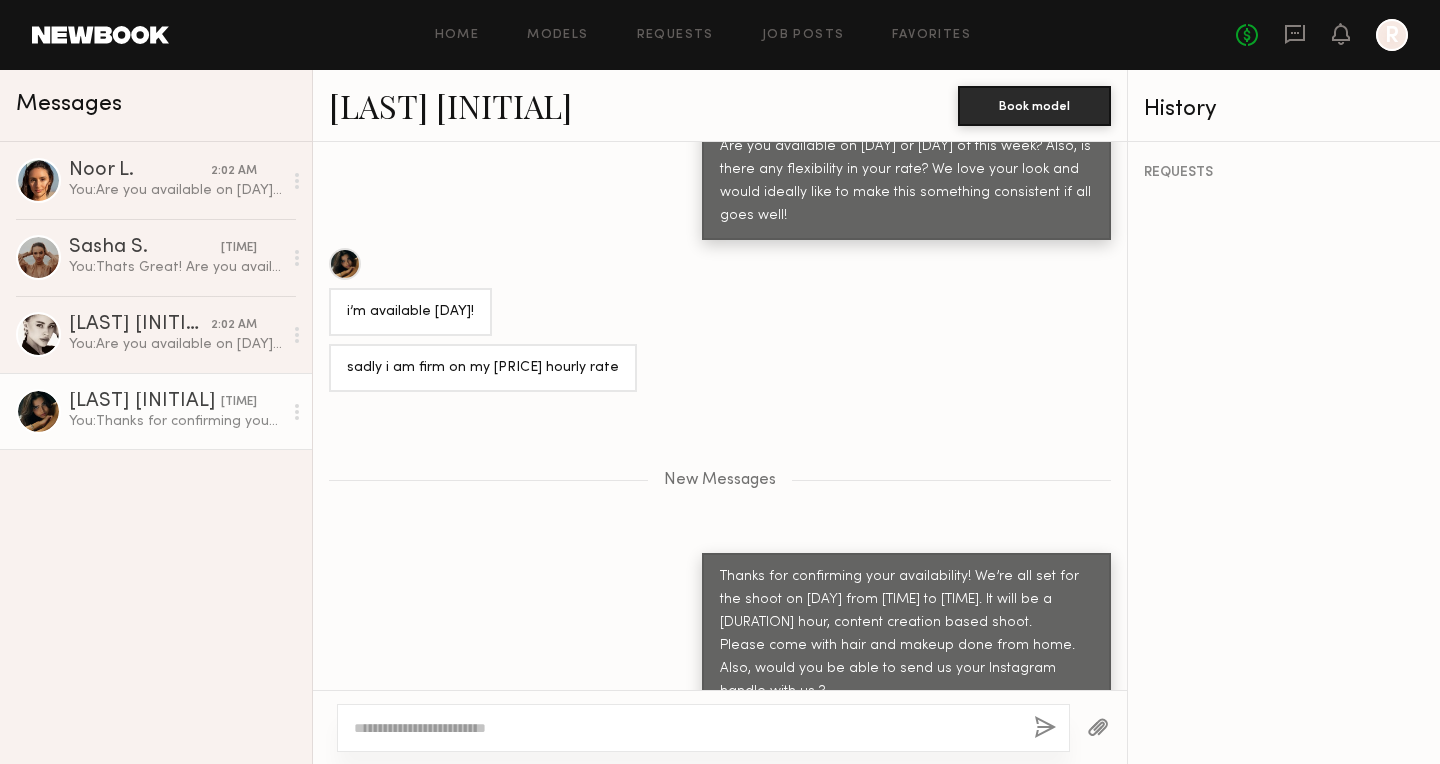 click on "You: Thanks for confirming your availability! We’re all set for the shoot on Friday from [TIME] AM to [TIME] PM. It will be a 3 hour, content creation based shoot.
Please come with hair and makeup done from home. Also, would you be able to send us your Instagram handle with us ?
let us know if you have any questions before then!" 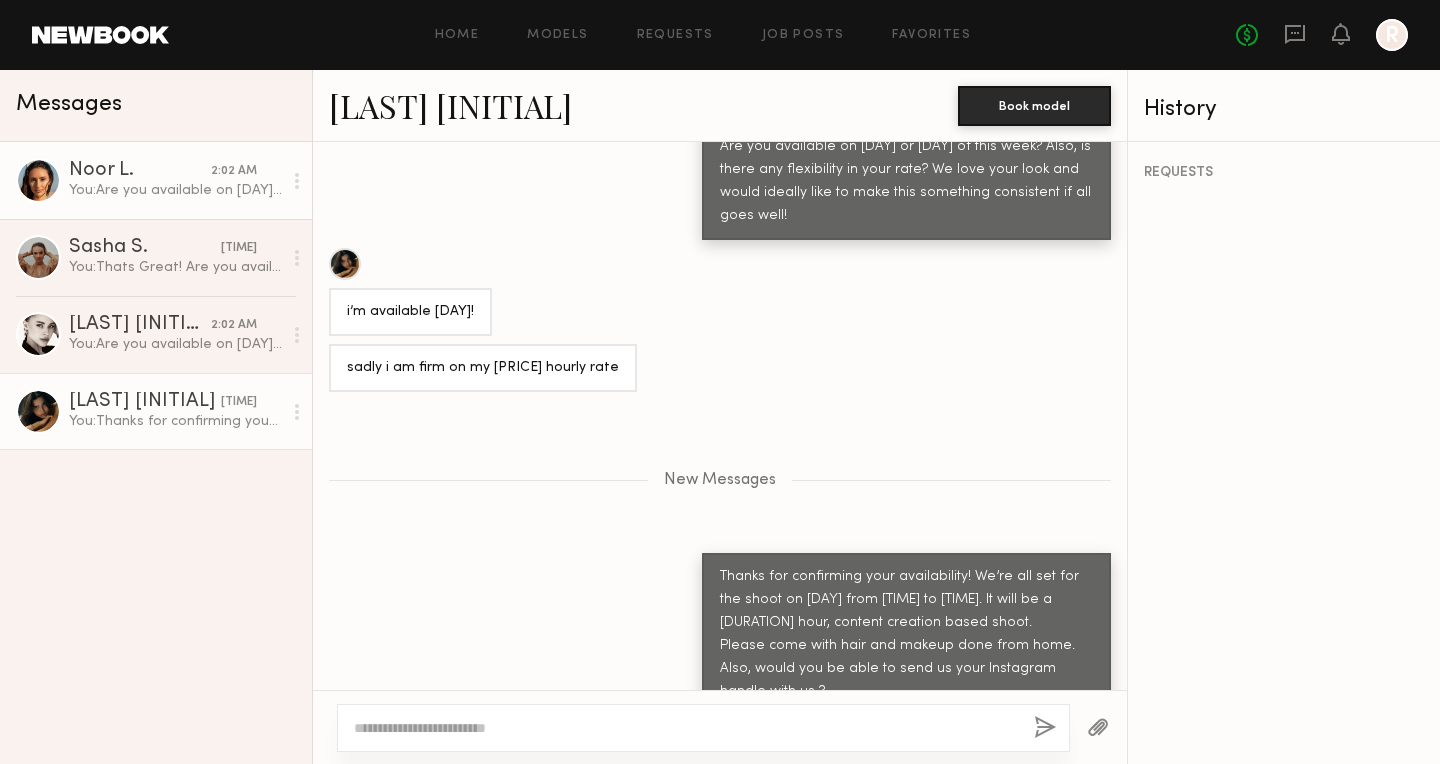 click on "You:  Are you available on Thursday or Friday of this week? Also, is there any flexibility in your rate? We love your look and would ideally like to make this something consistent if all goes well!" 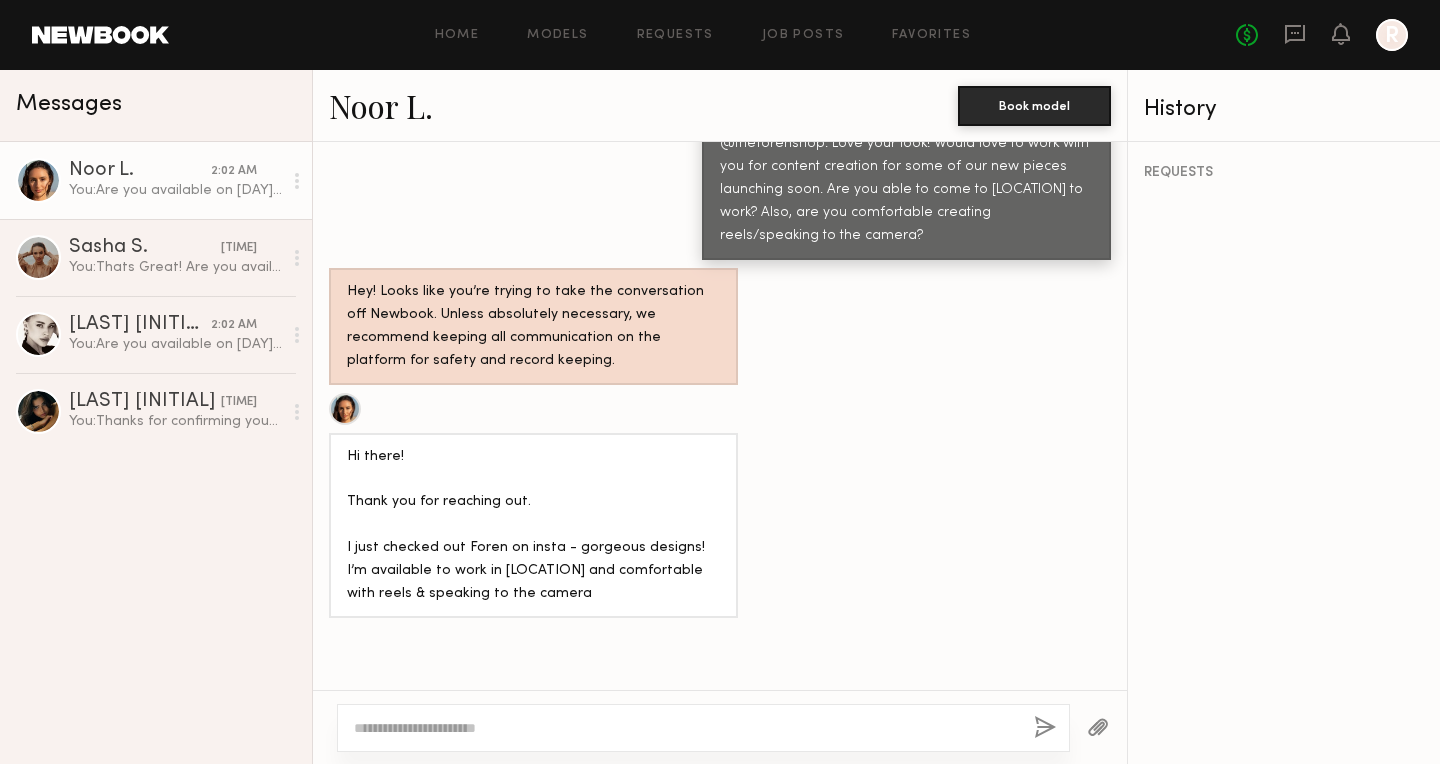 scroll, scrollTop: 1019, scrollLeft: 0, axis: vertical 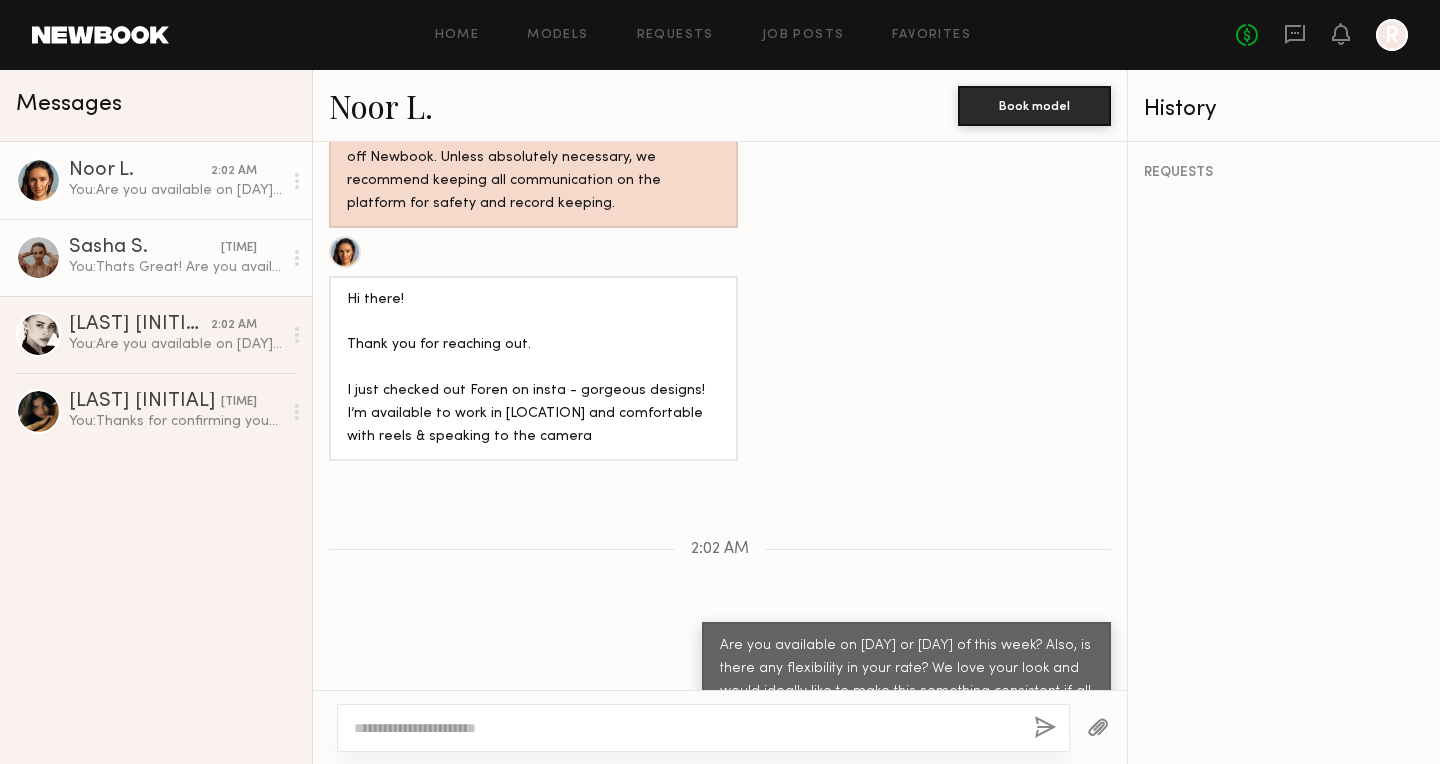 click on "Sasha S. 2:03 AM You:  Thats Great! Are you available on Thursday or Friday of this week? Also, is there any flexibility in your rate? We love your look and would ideally like to make this something consistent if all goes well!" 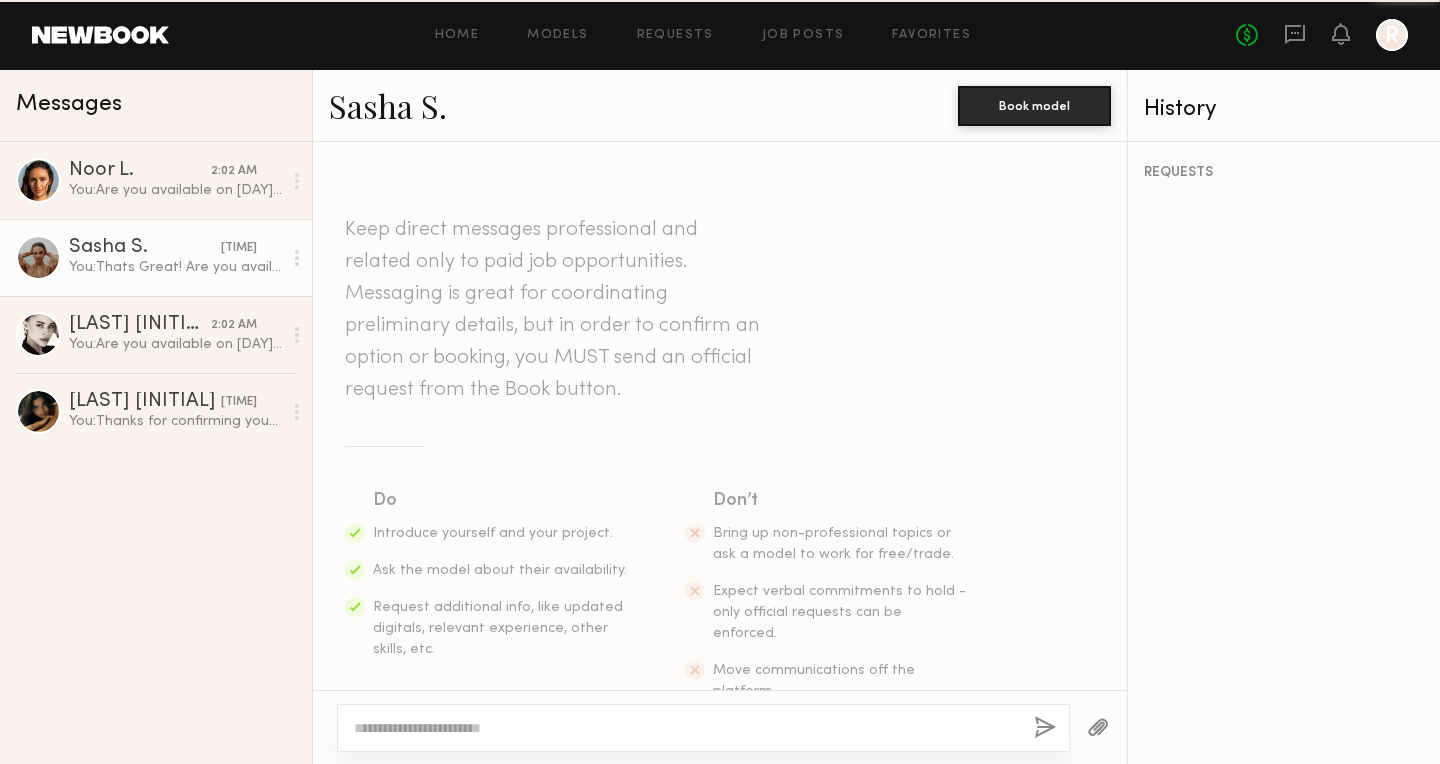 scroll, scrollTop: 1244, scrollLeft: 0, axis: vertical 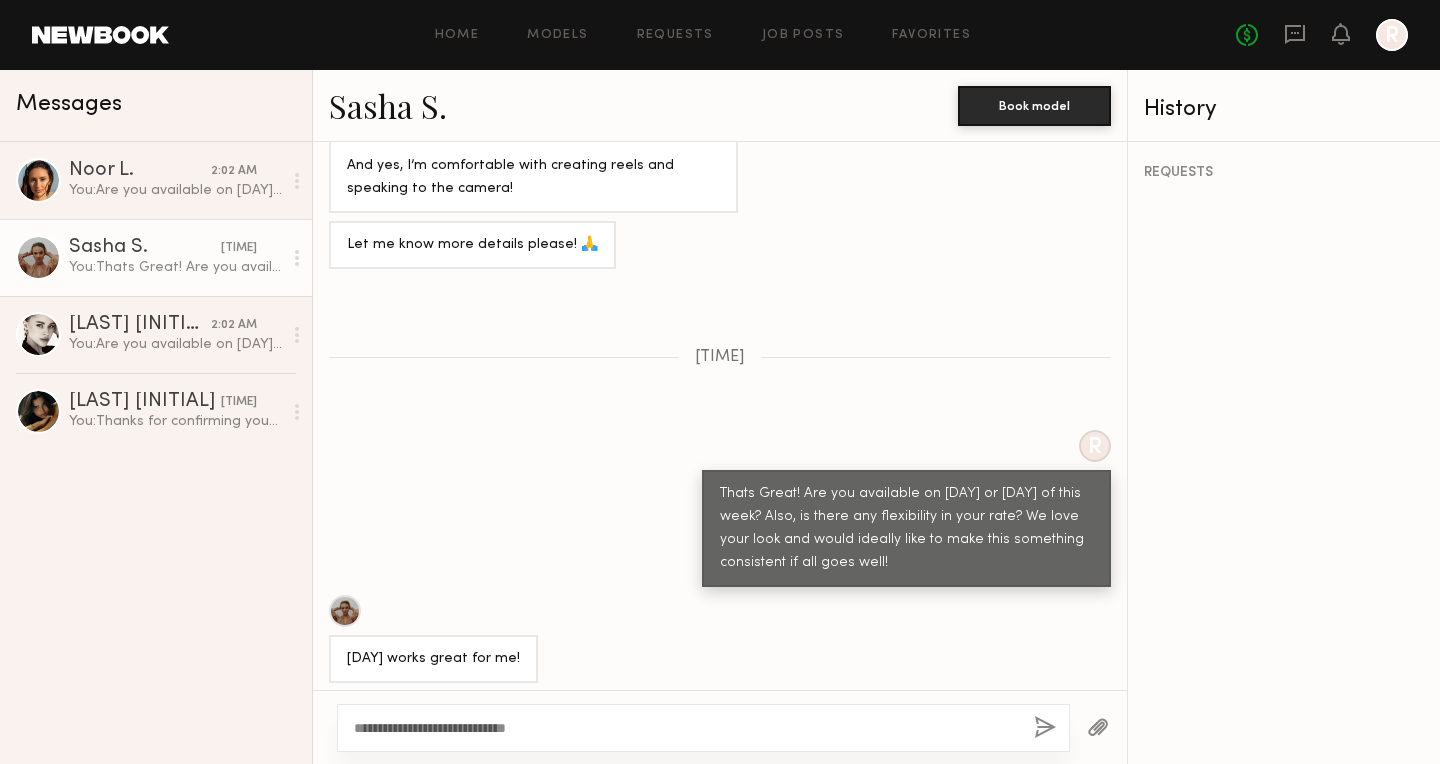 type on "**********" 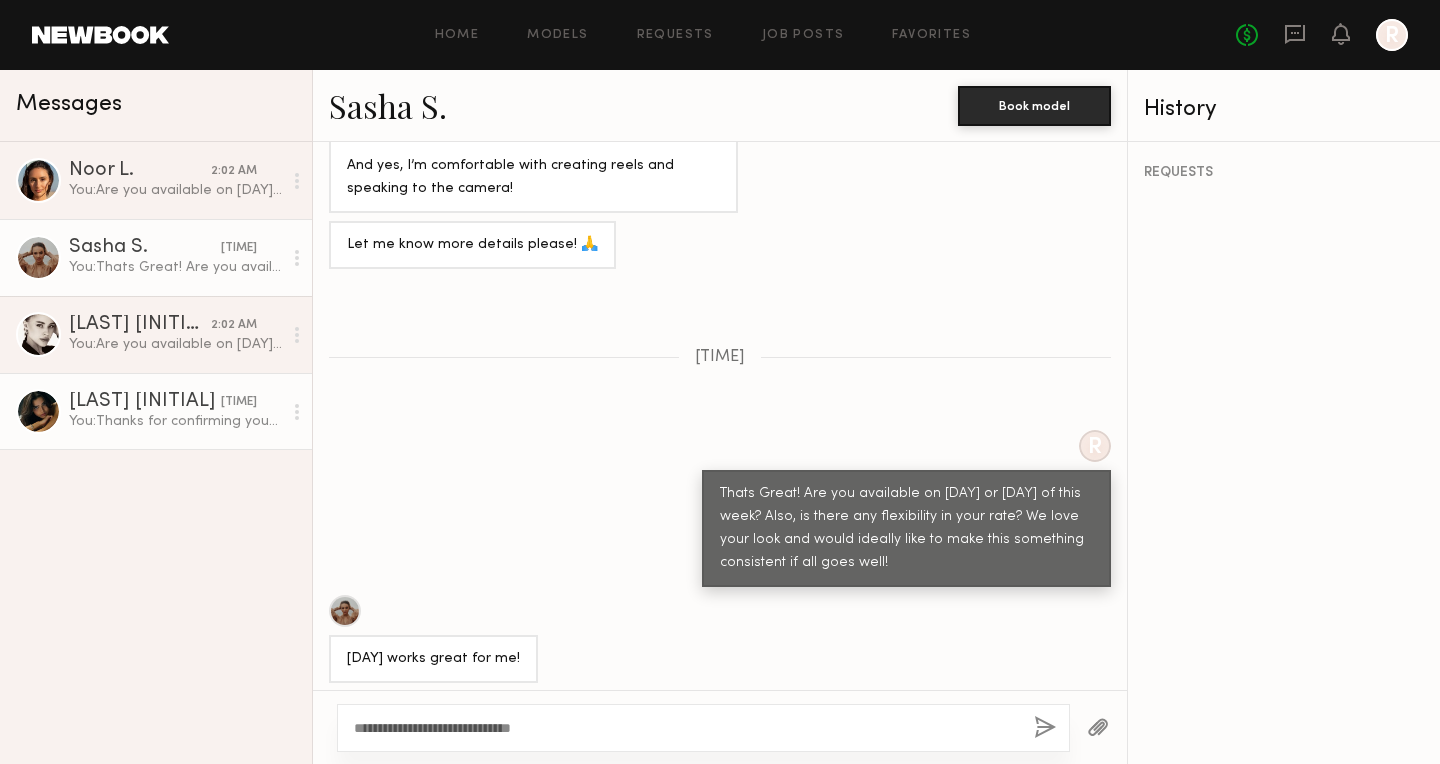 click on "[FIRST] [LAST]." 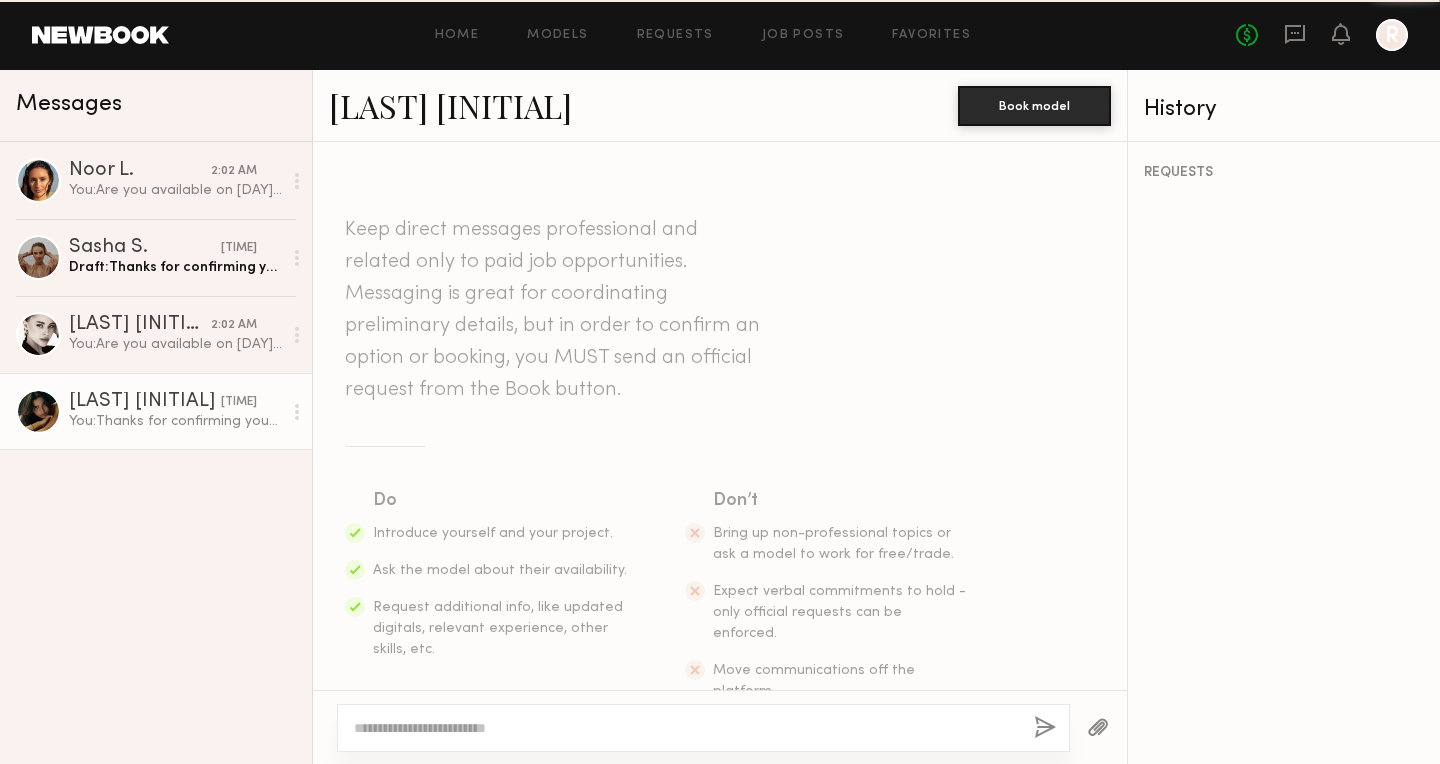 scroll, scrollTop: 1720, scrollLeft: 0, axis: vertical 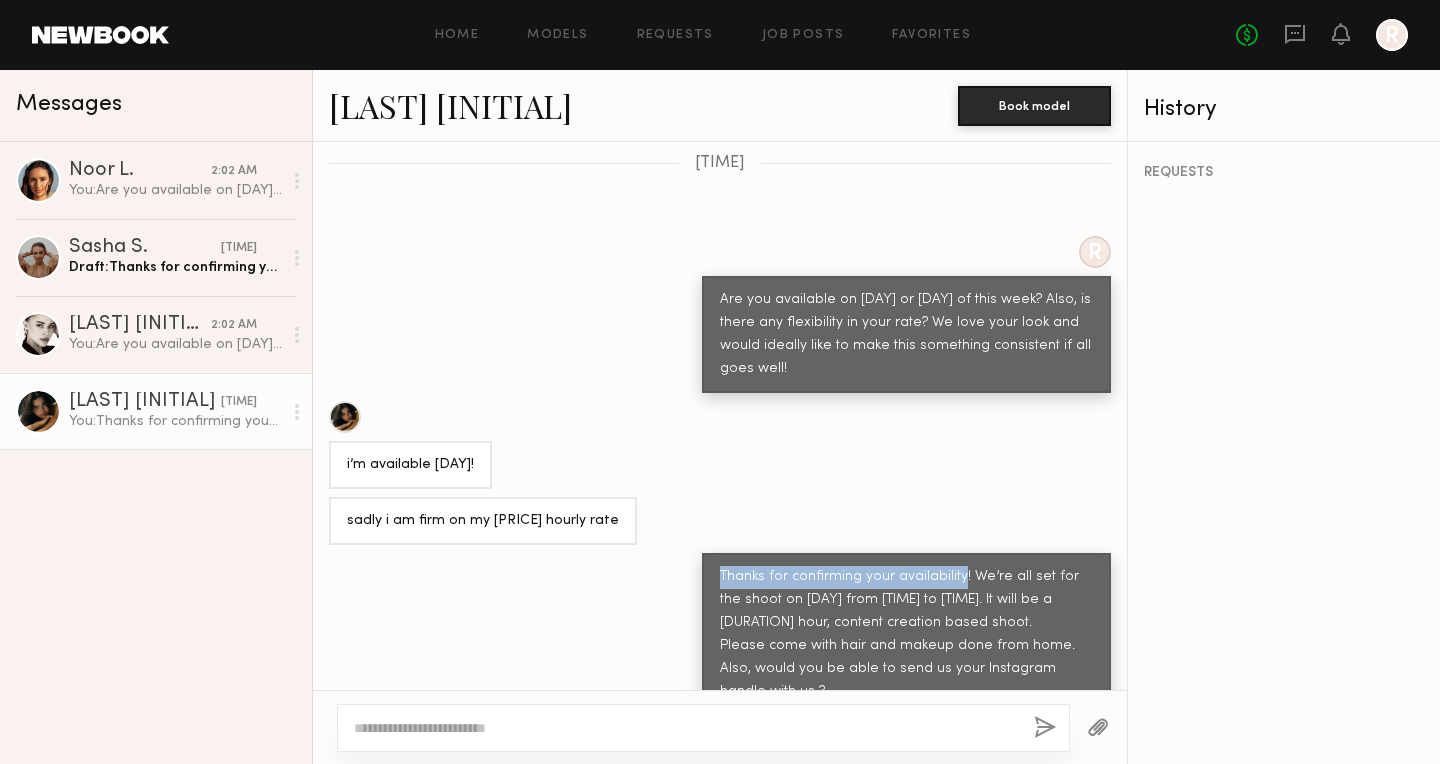 drag, startPoint x: 717, startPoint y: 509, endPoint x: 959, endPoint y: 517, distance: 242.1322 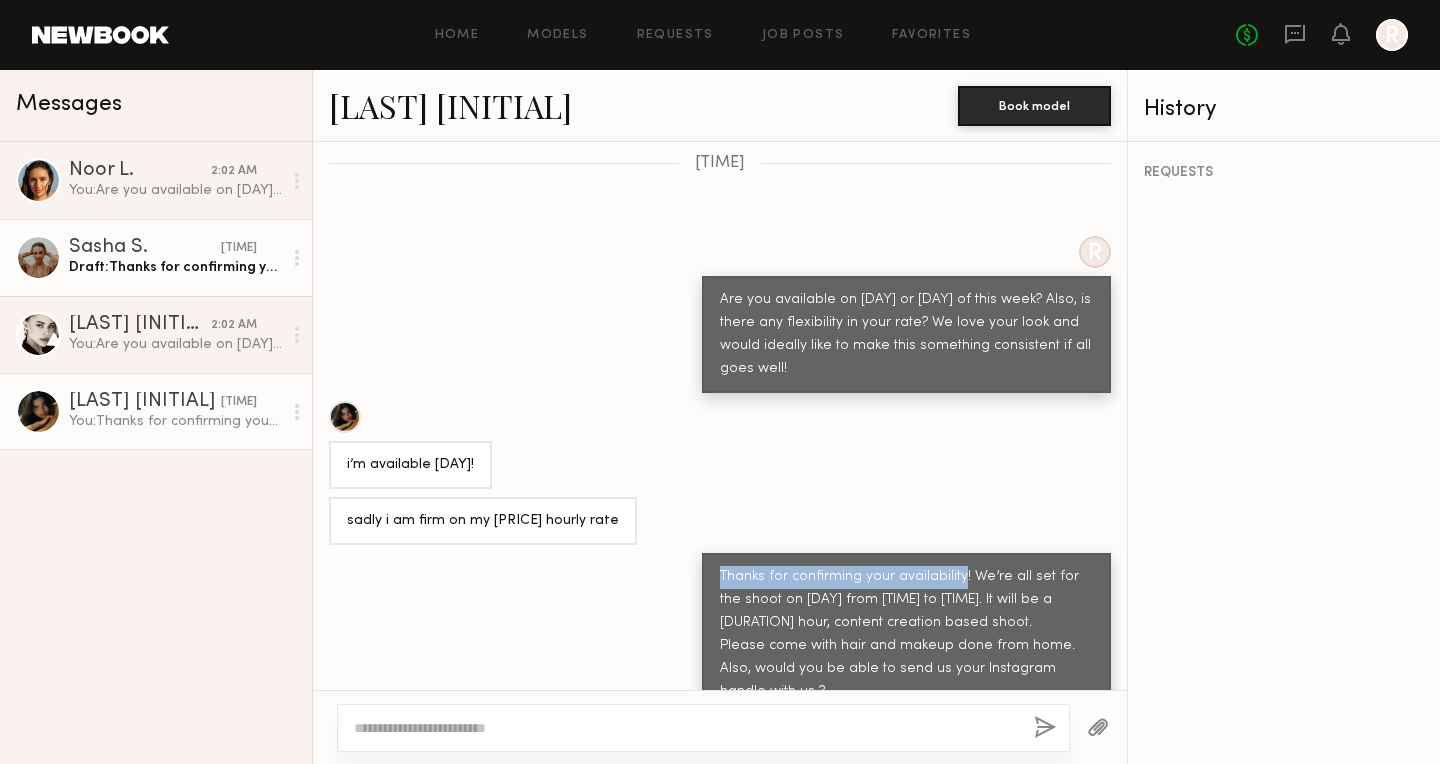 click on "Draft:  Thanks for confirming your avai" 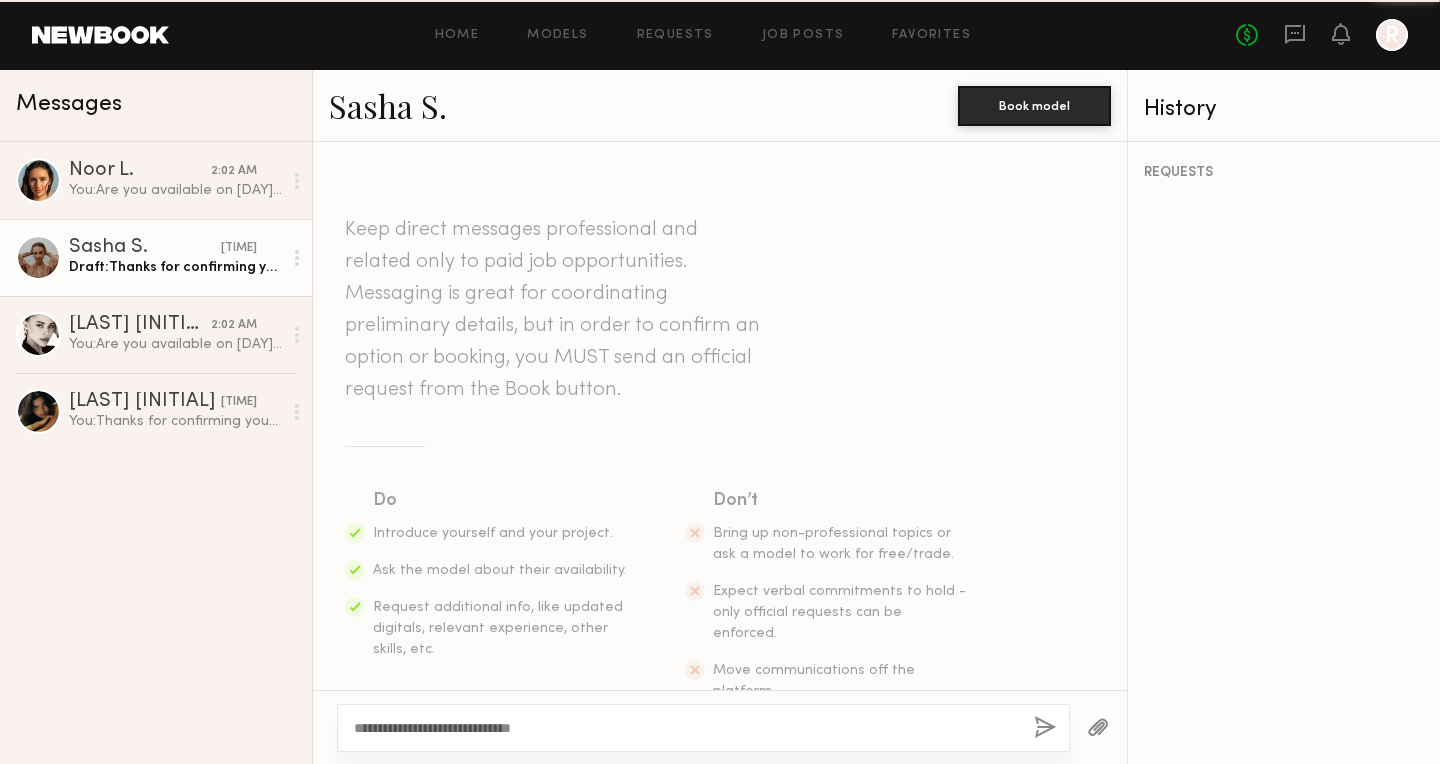 scroll, scrollTop: 1244, scrollLeft: 0, axis: vertical 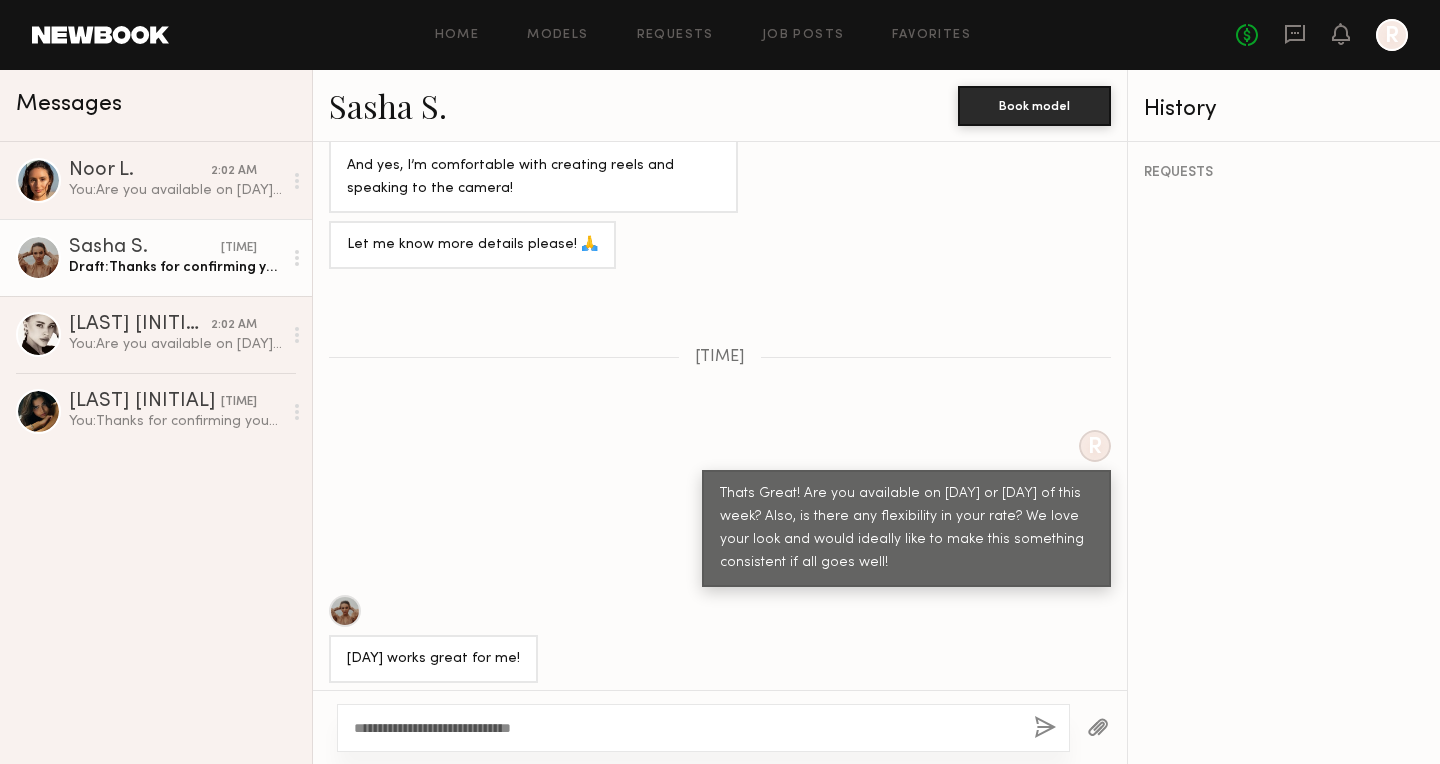 click on "**********" 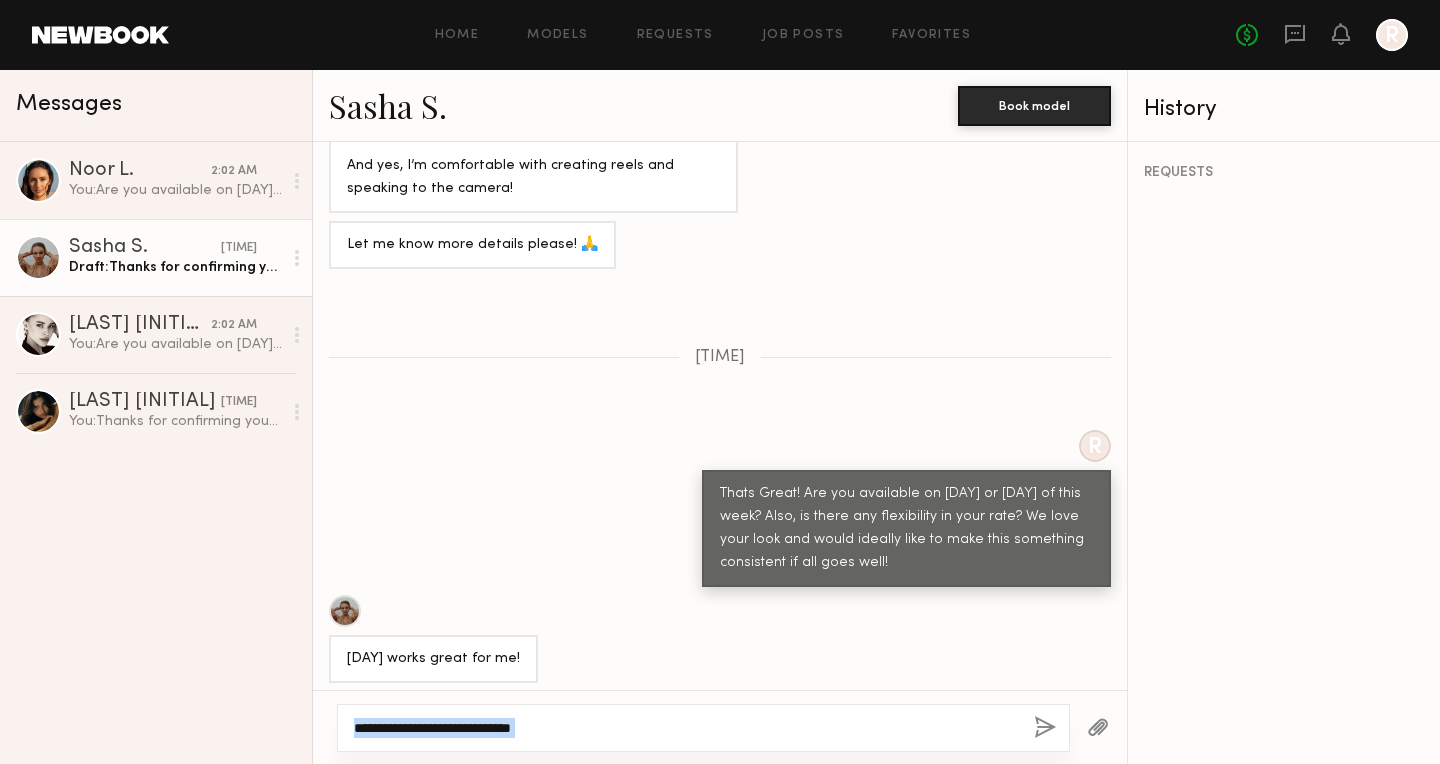 click on "**********" 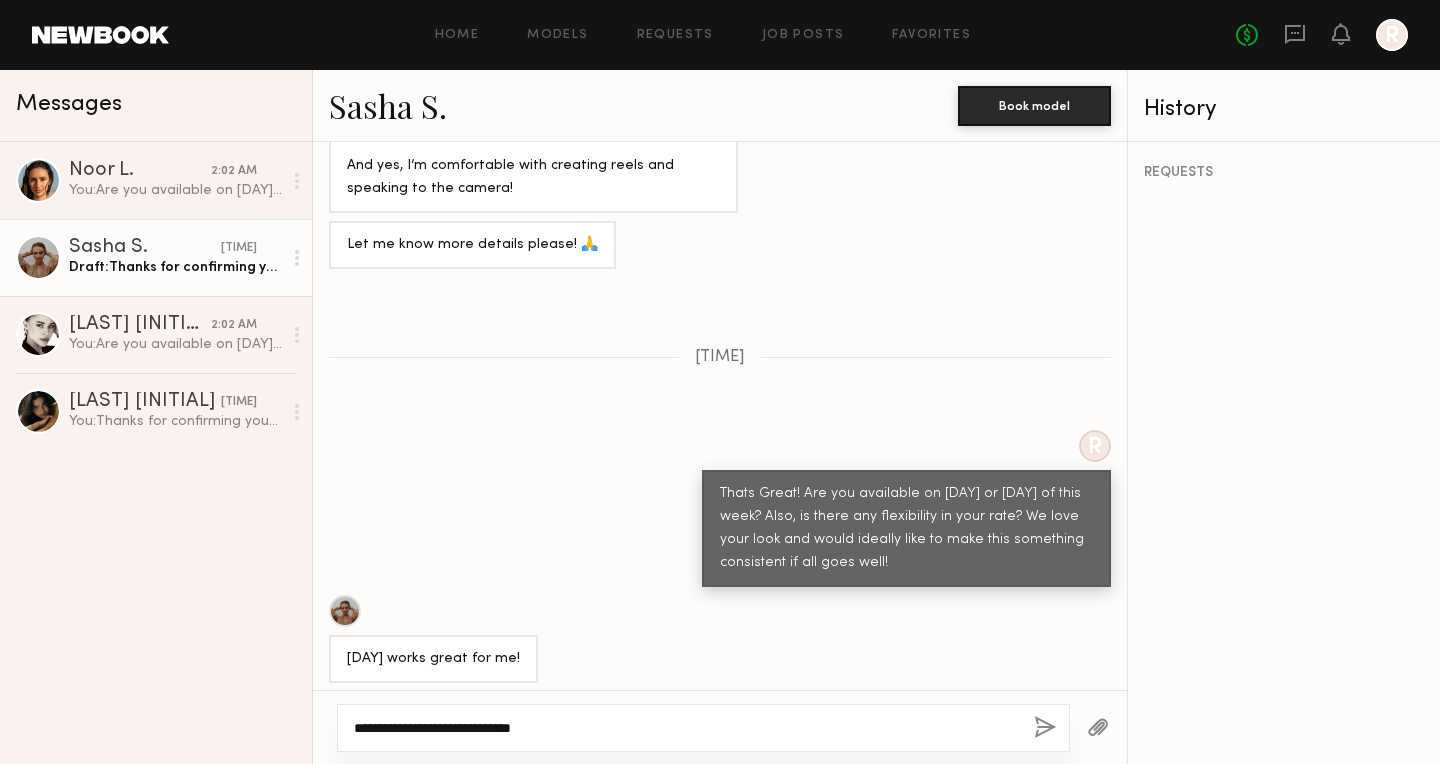 click on "**********" 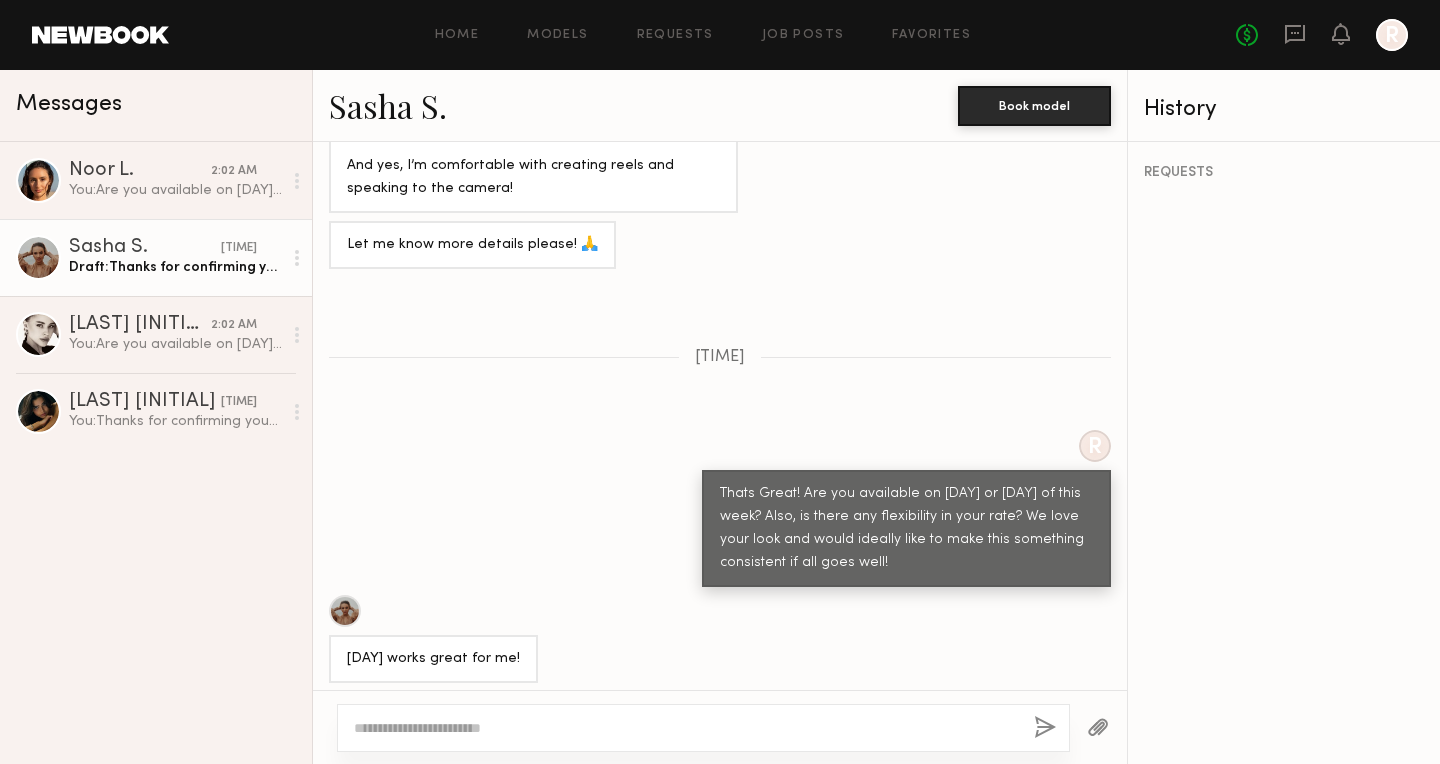 paste on "**********" 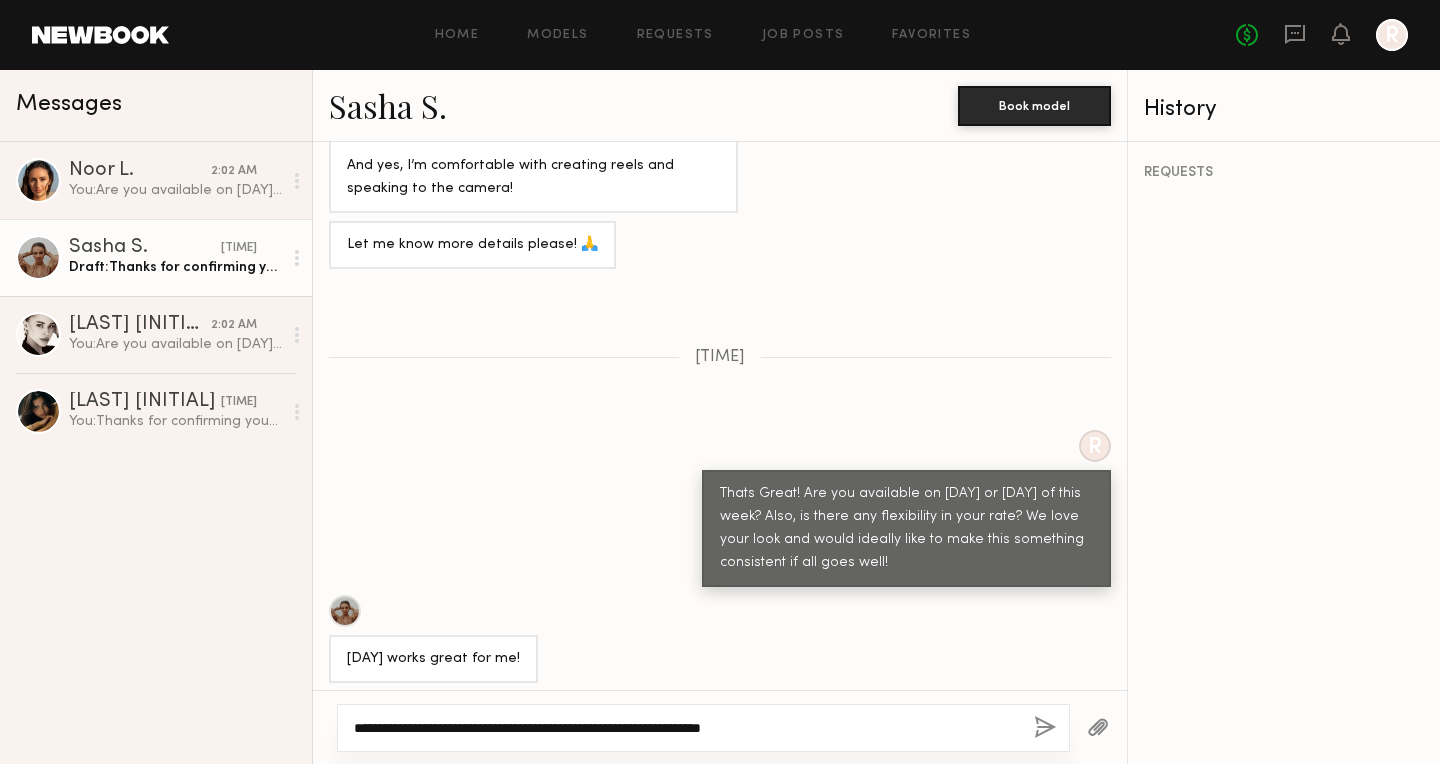 type on "**********" 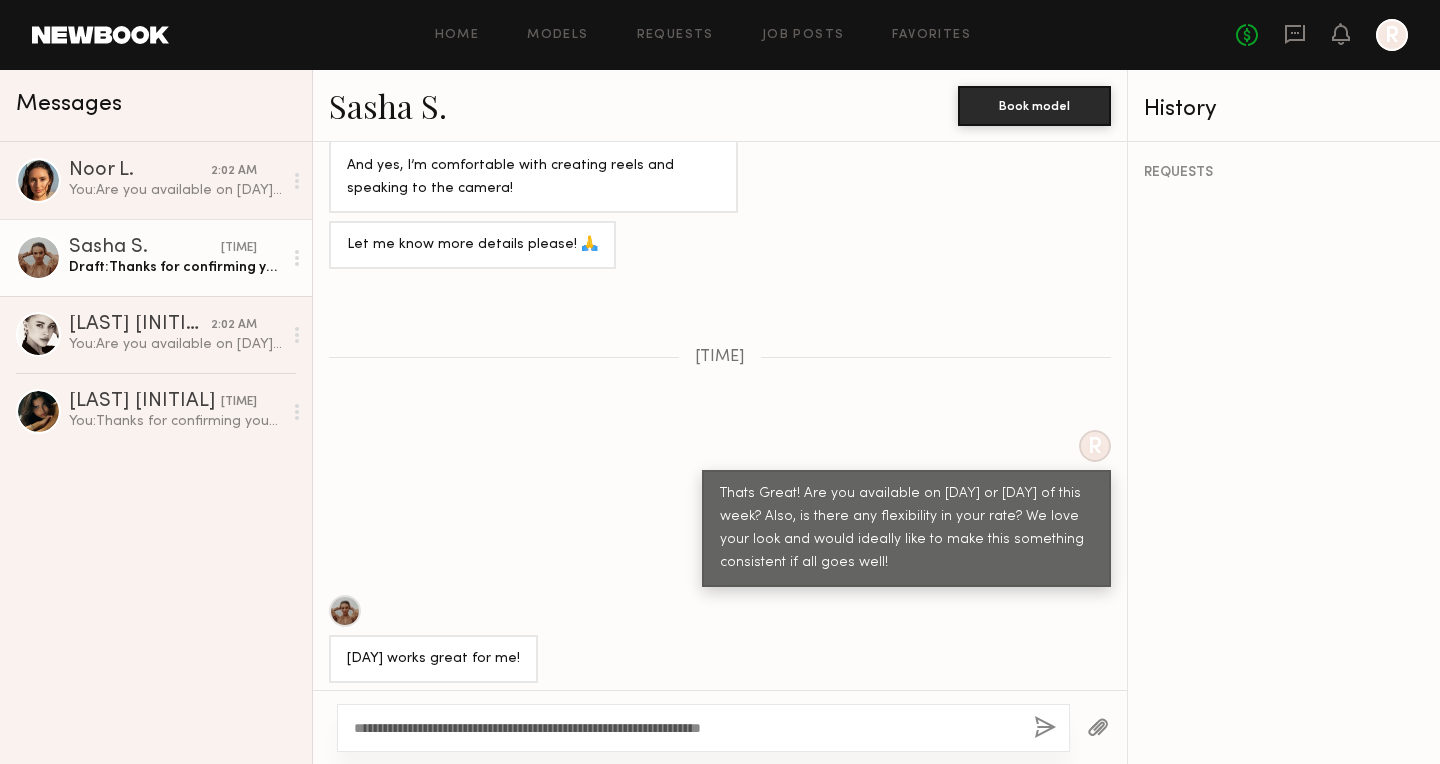 click 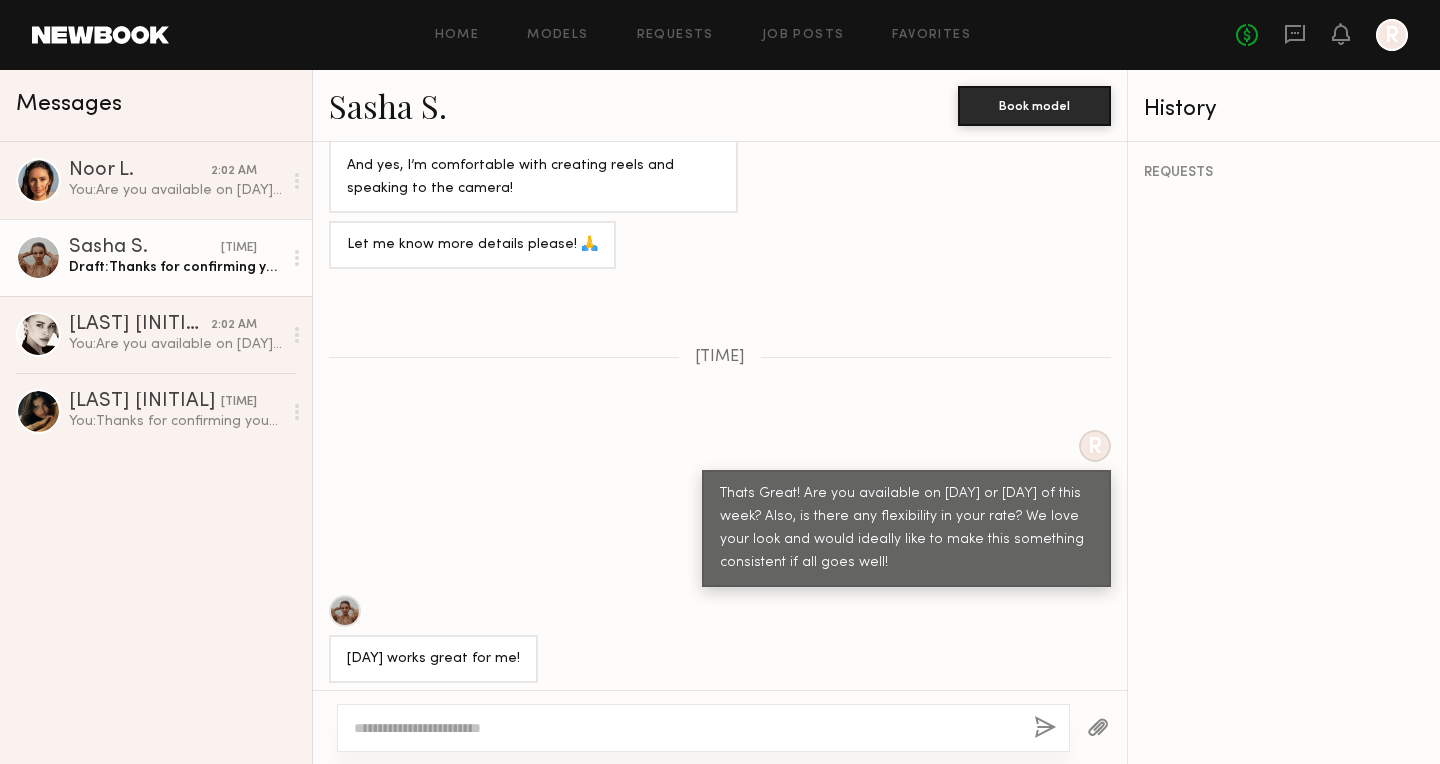 scroll, scrollTop: 1323, scrollLeft: 0, axis: vertical 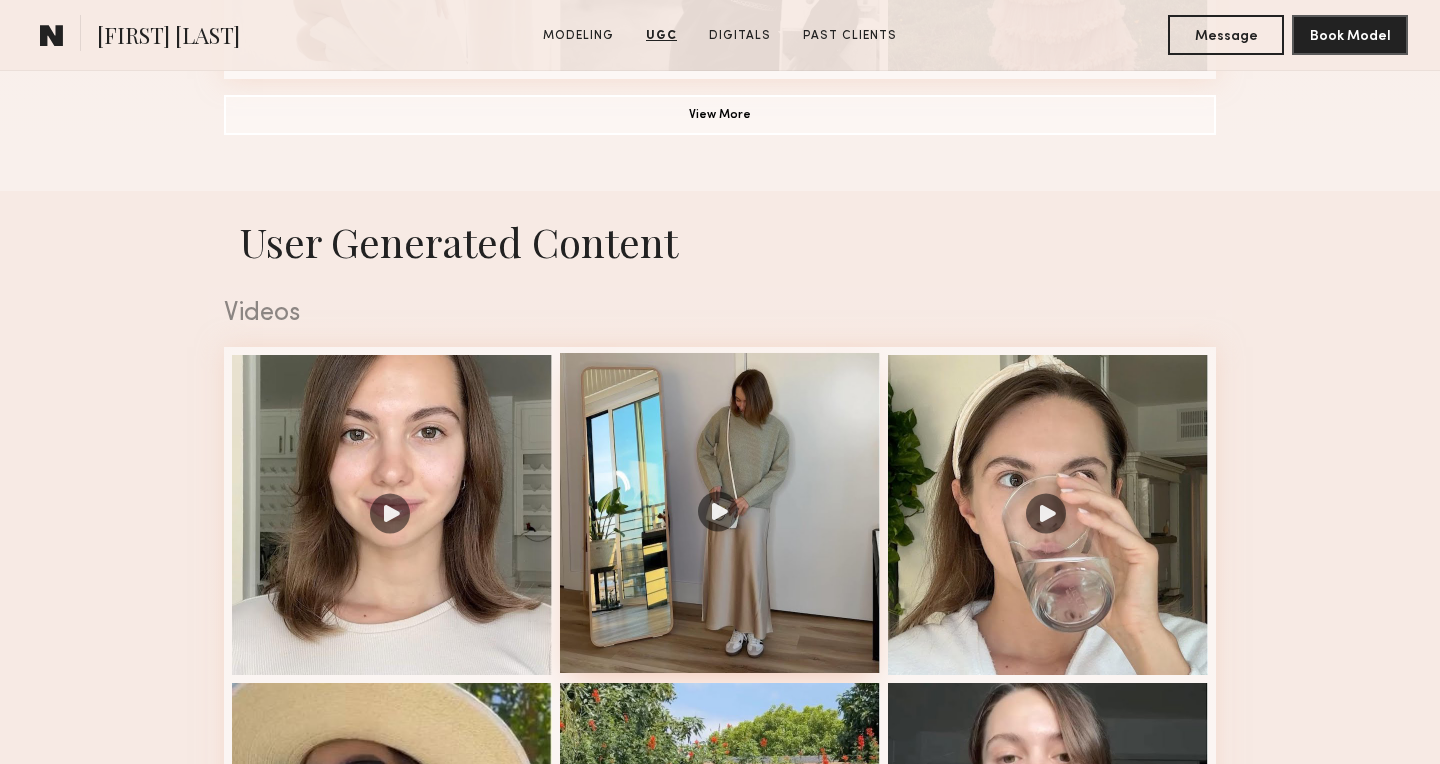 click at bounding box center (720, 513) 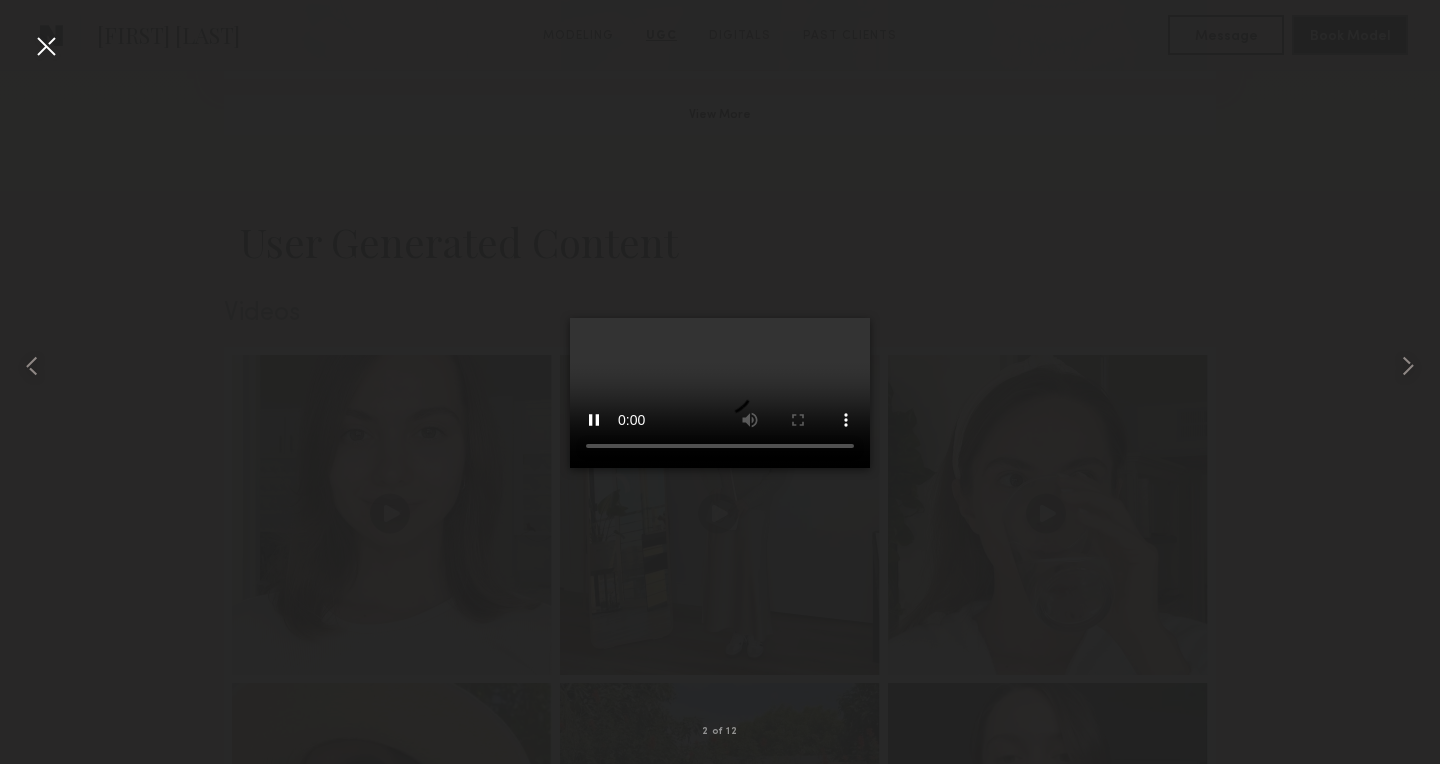 click at bounding box center (46, 46) 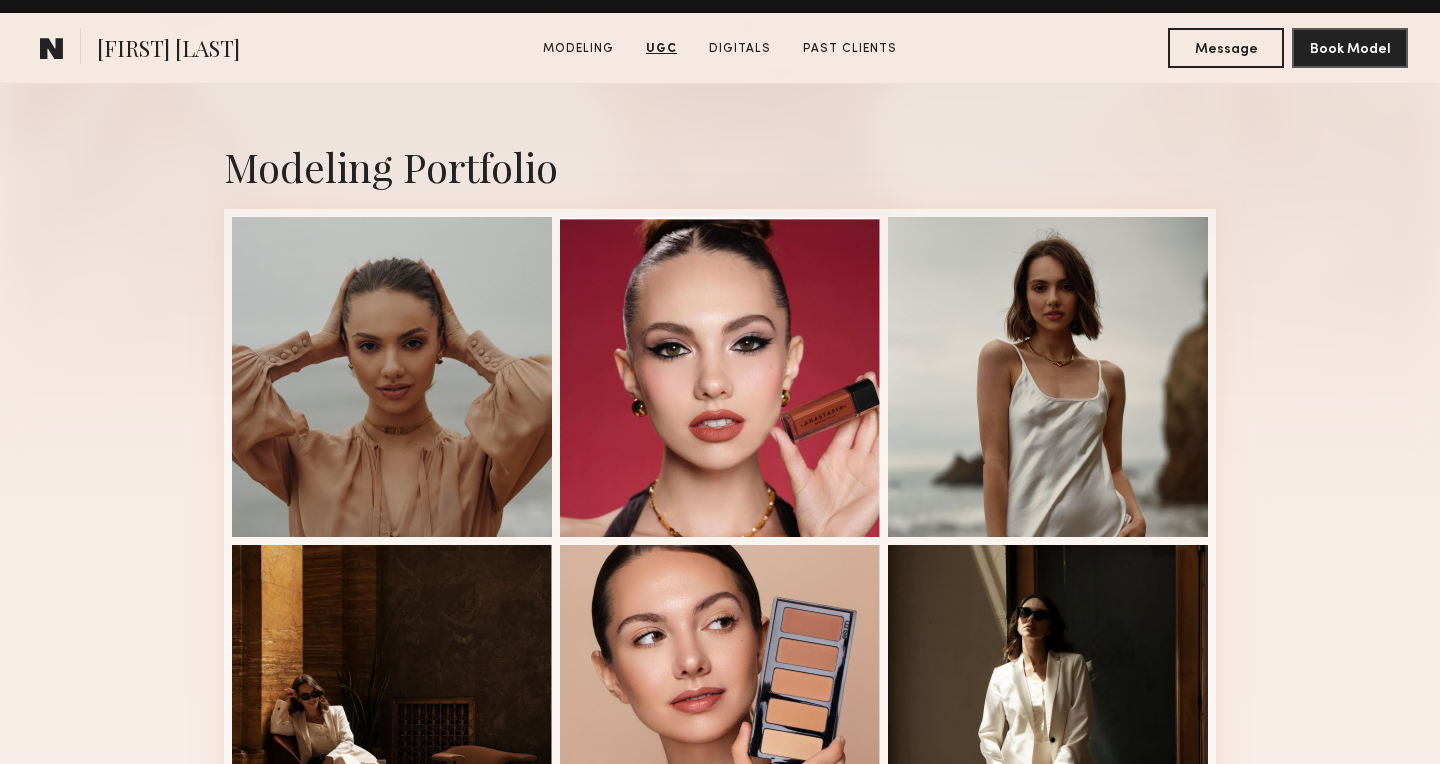 scroll, scrollTop: 83, scrollLeft: 0, axis: vertical 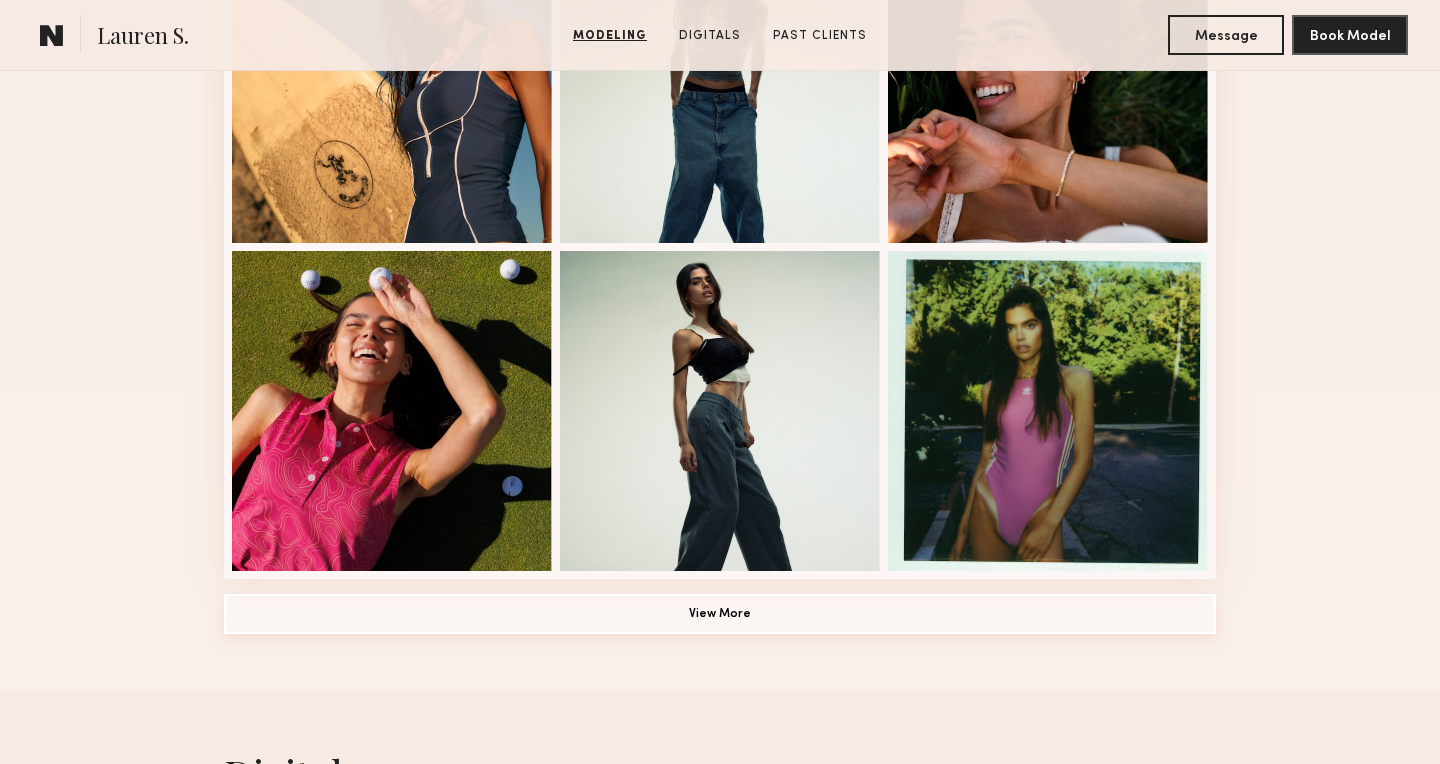 click on "View More" 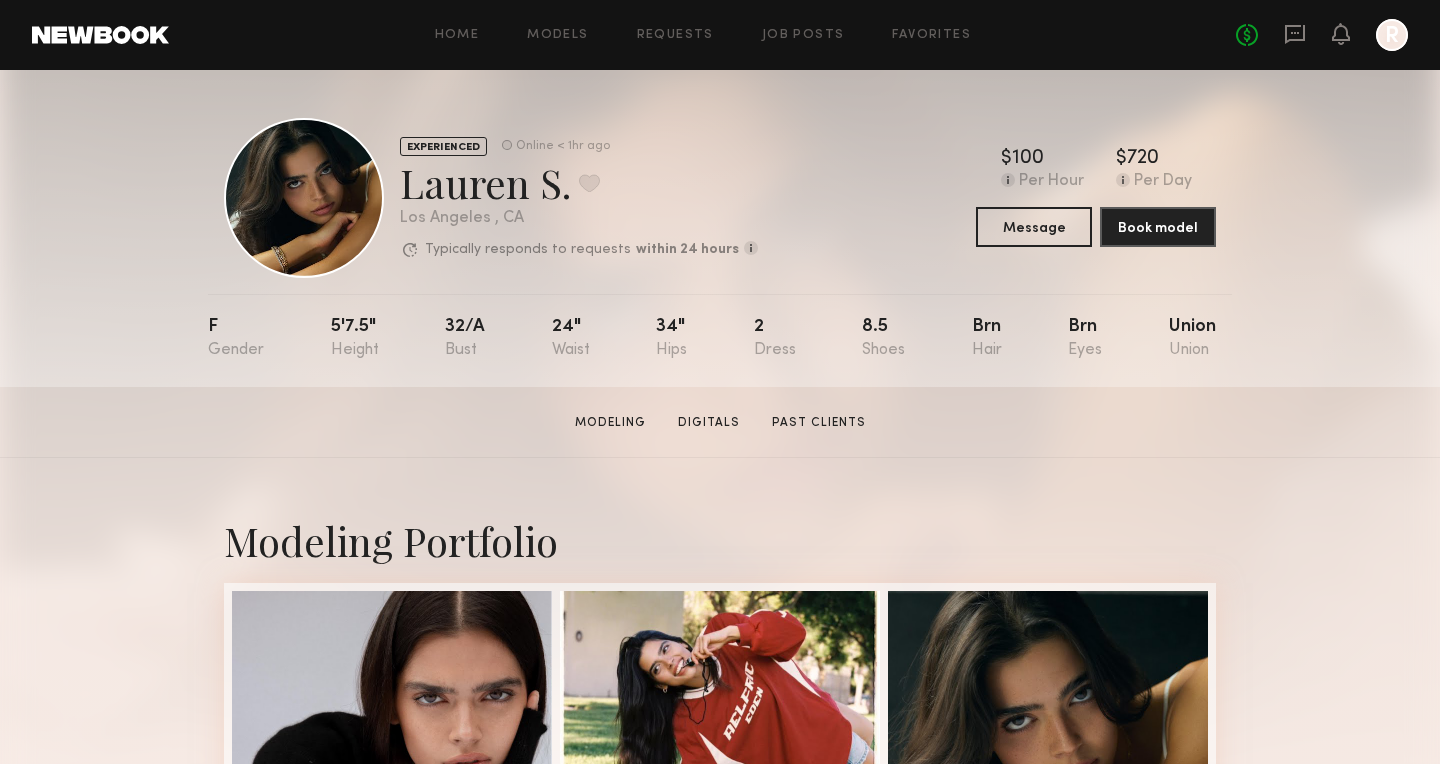scroll, scrollTop: 11, scrollLeft: 0, axis: vertical 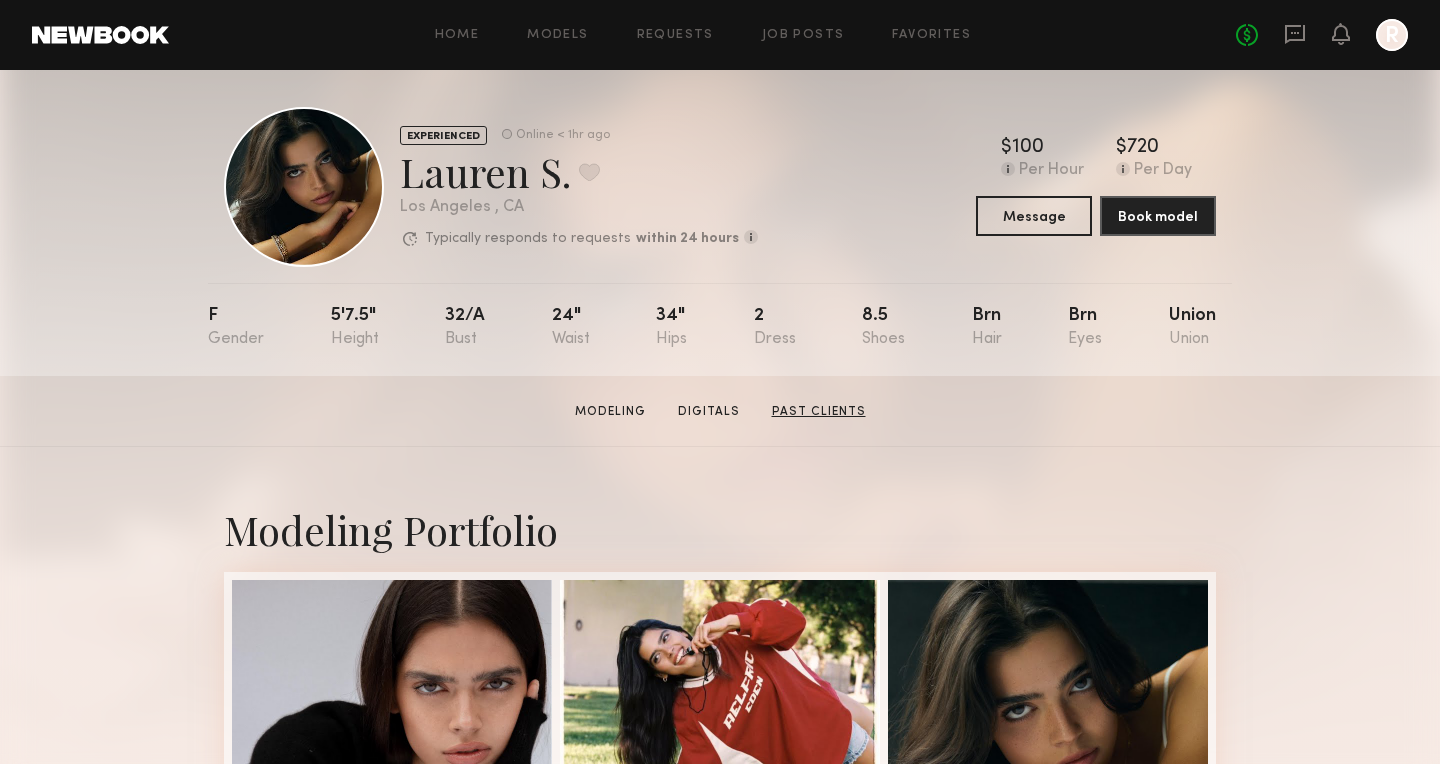 click on "Past Clients" 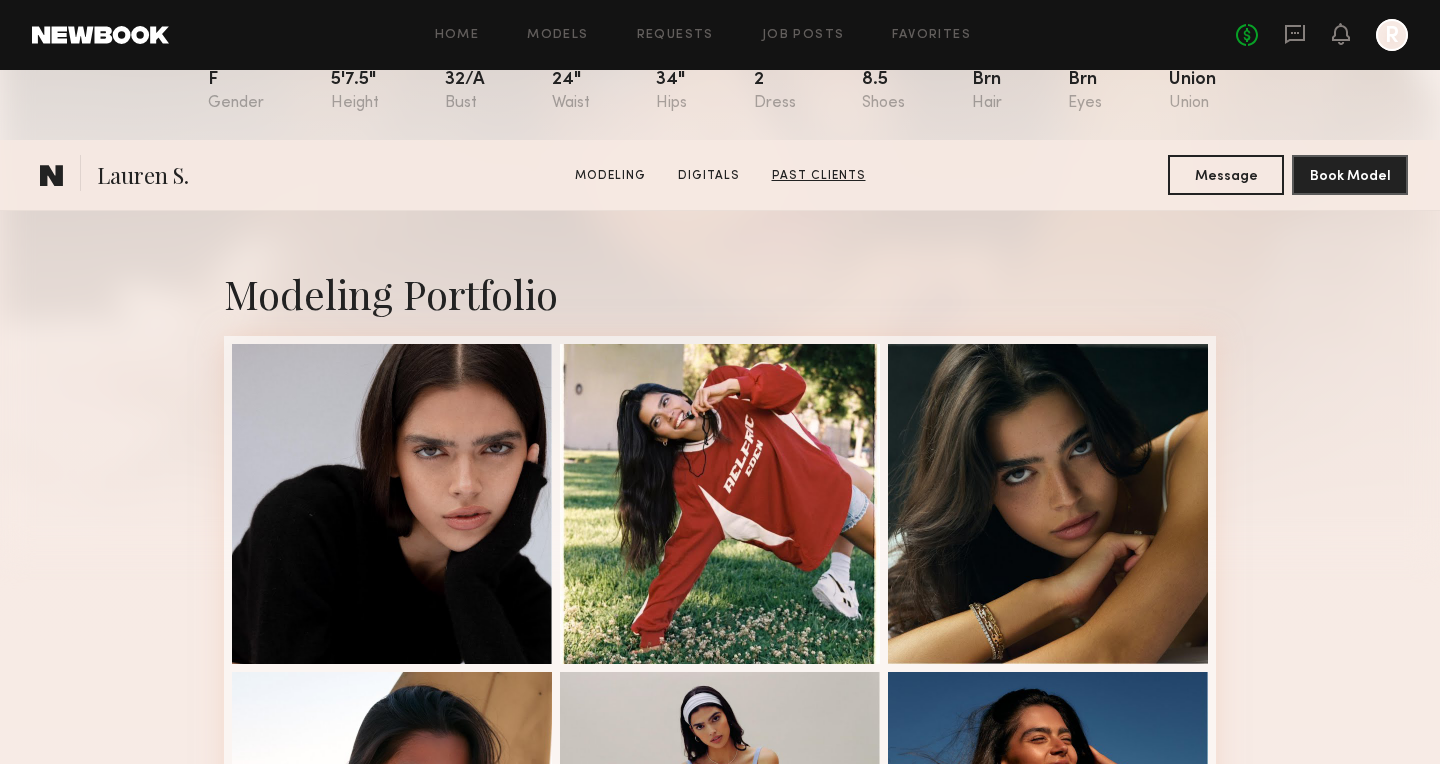 scroll, scrollTop: 0, scrollLeft: 0, axis: both 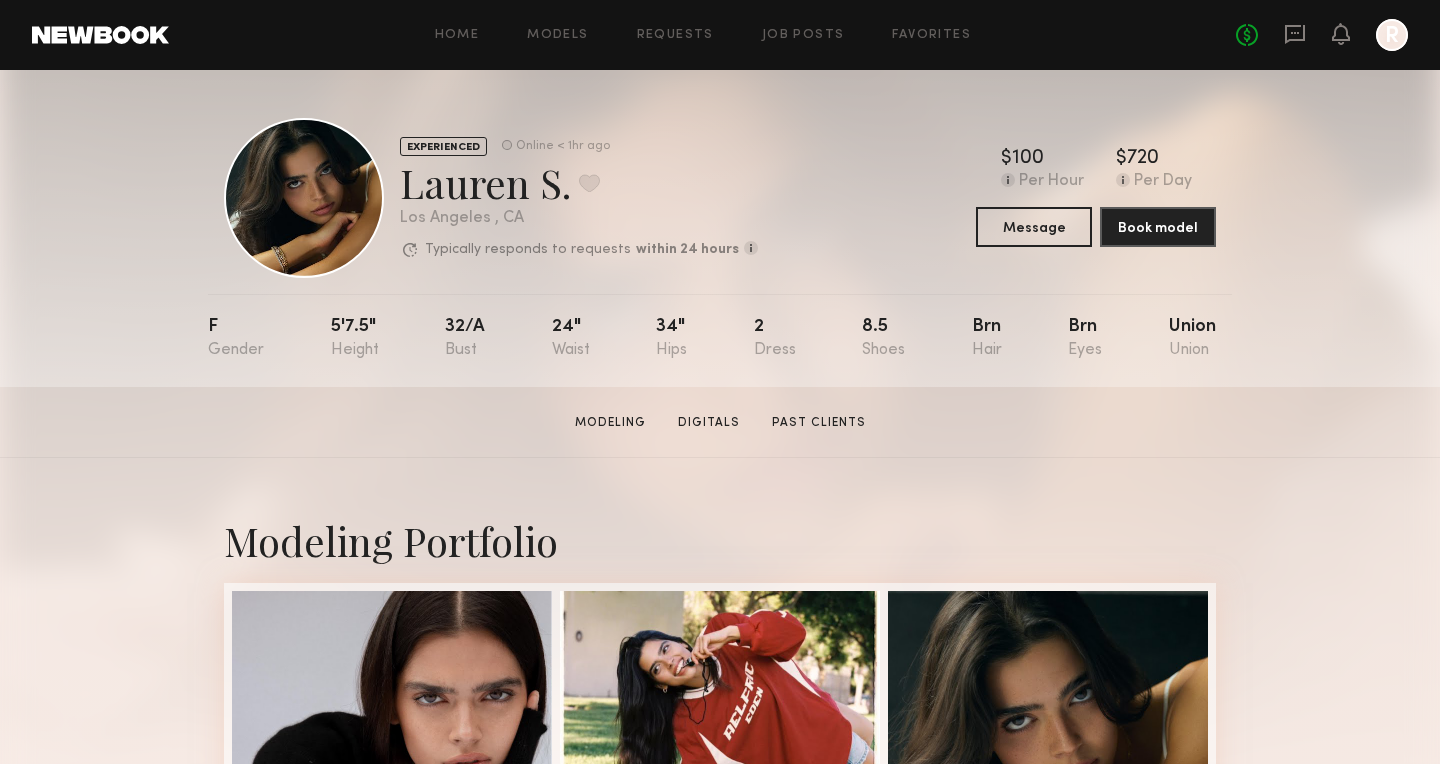 click on "Modeling   Digitals   Past Clients" 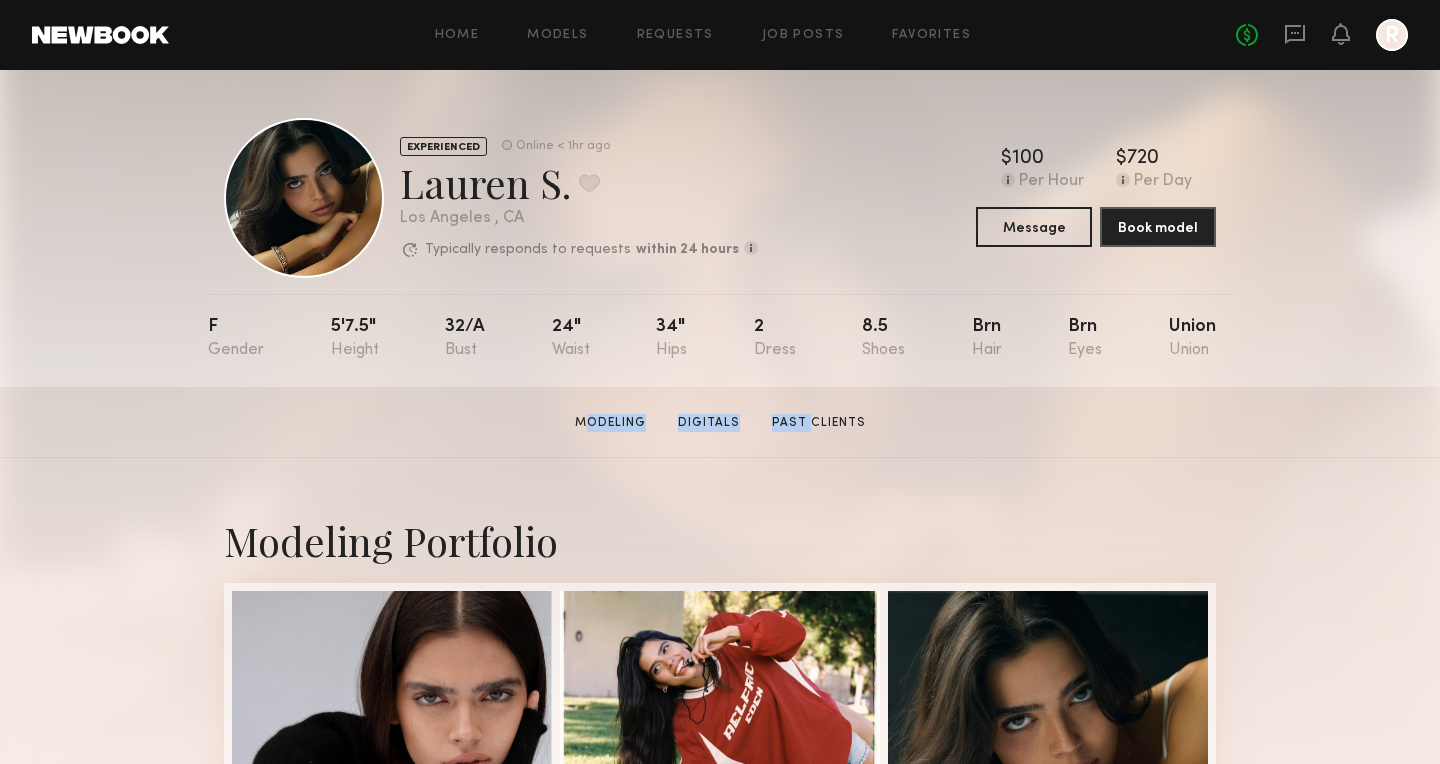 click on "Modeling   Digitals   Past Clients" 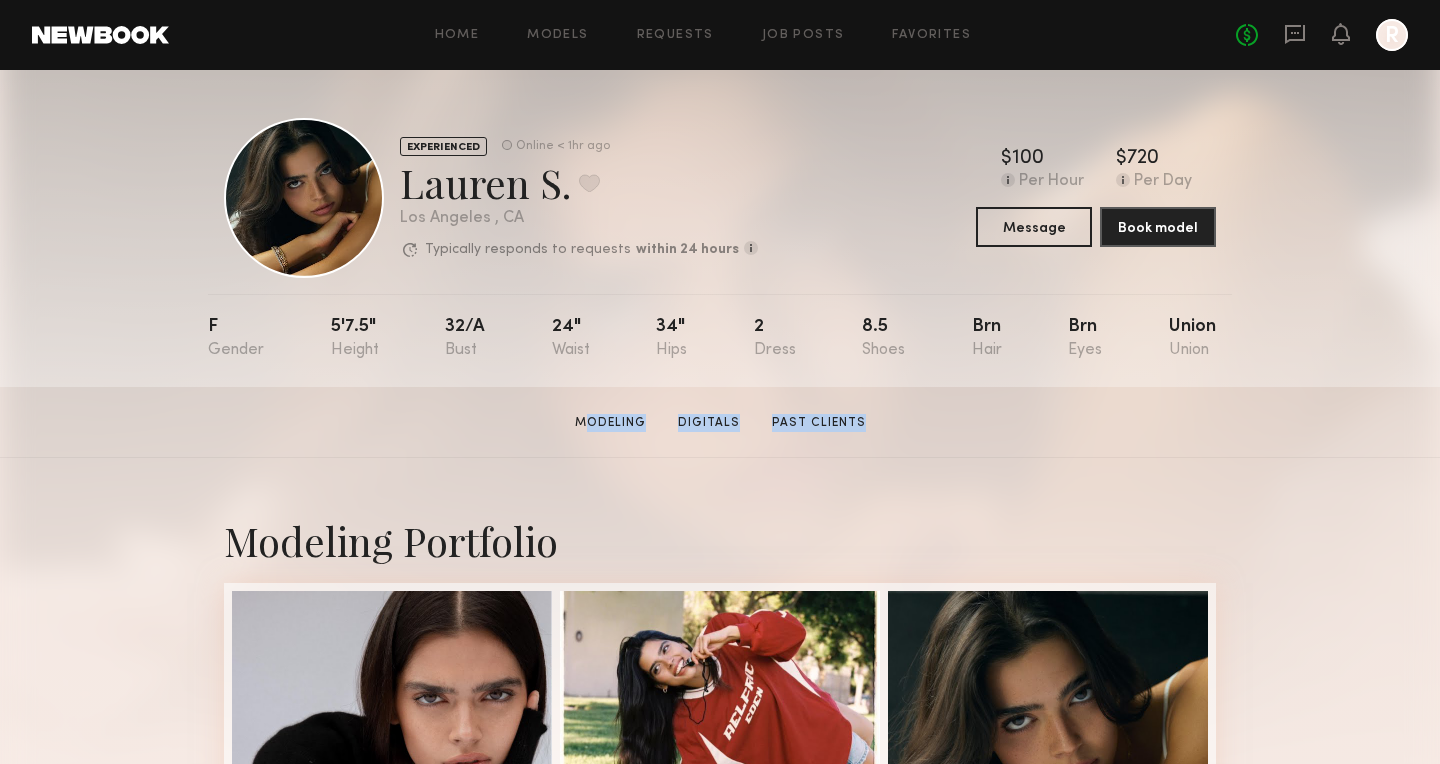 click on "Lauren S.  Modeling   Digitals   Past Clients   Message   Book Model" 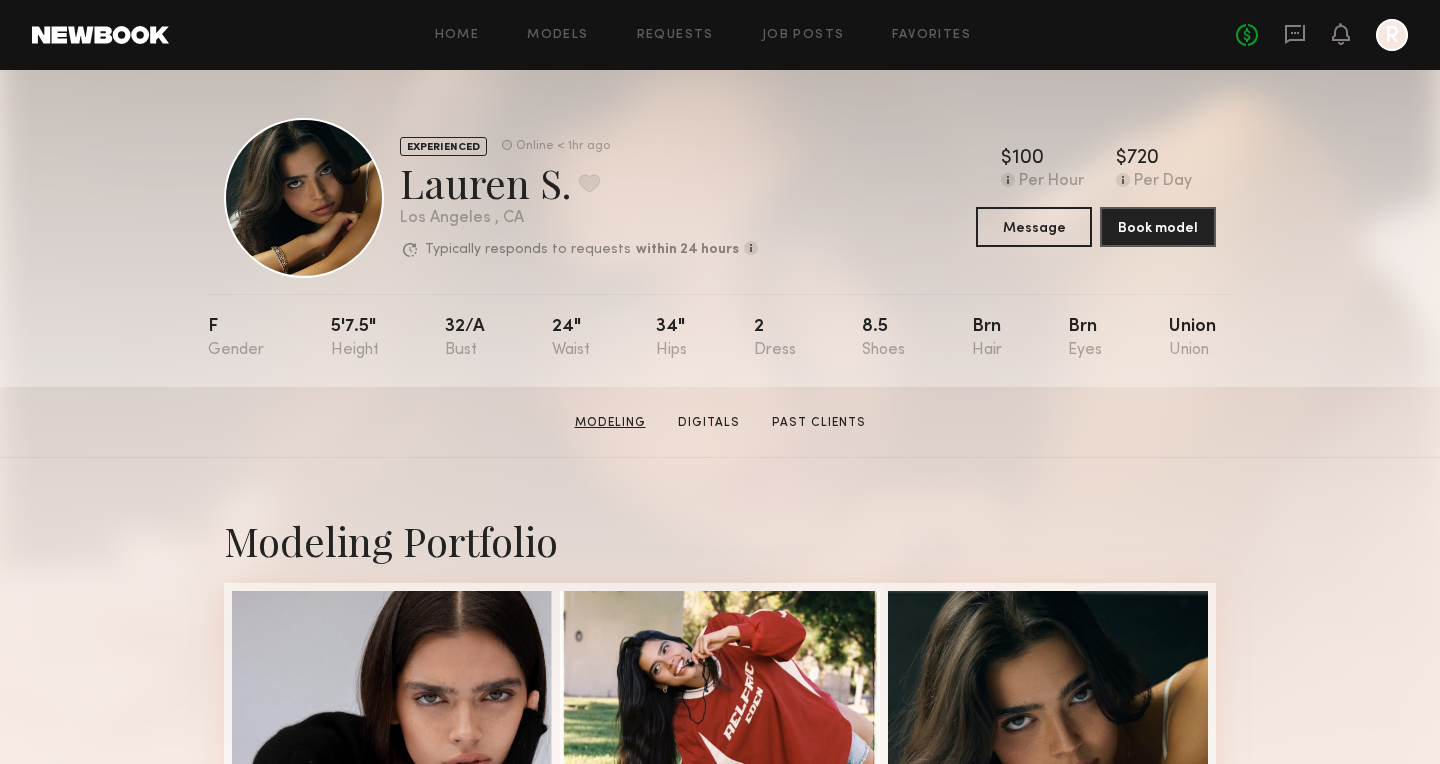 click on "Modeling" 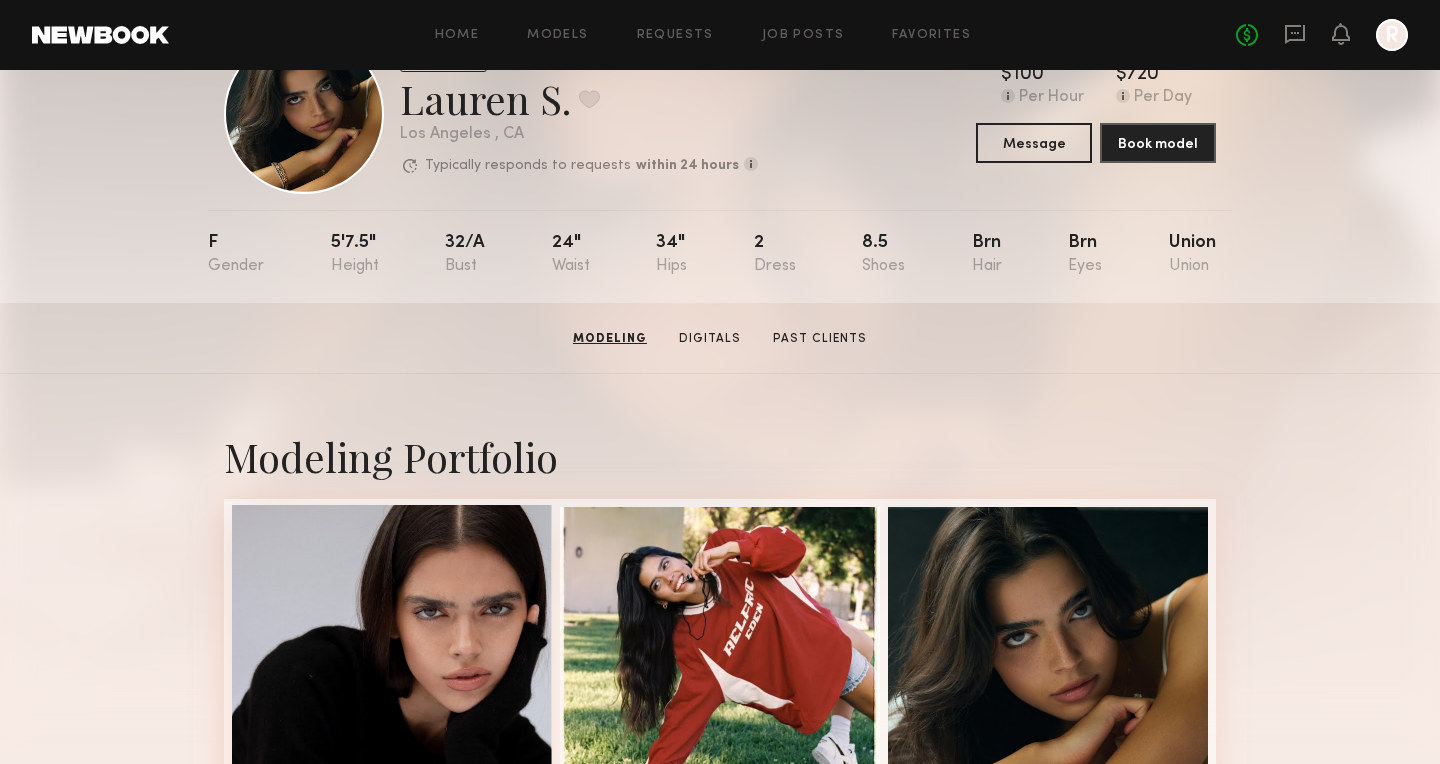 scroll, scrollTop: 47, scrollLeft: 0, axis: vertical 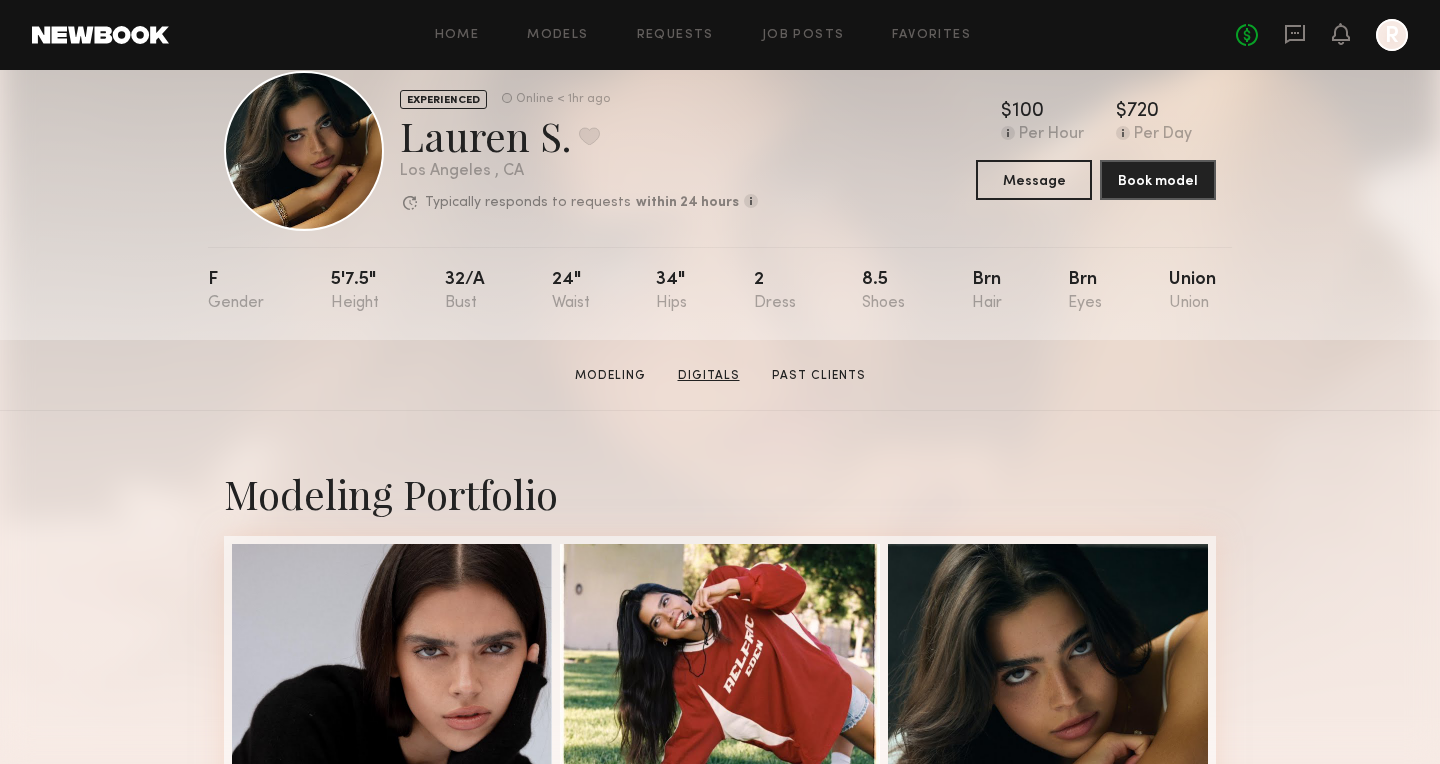 click on "Digitals" 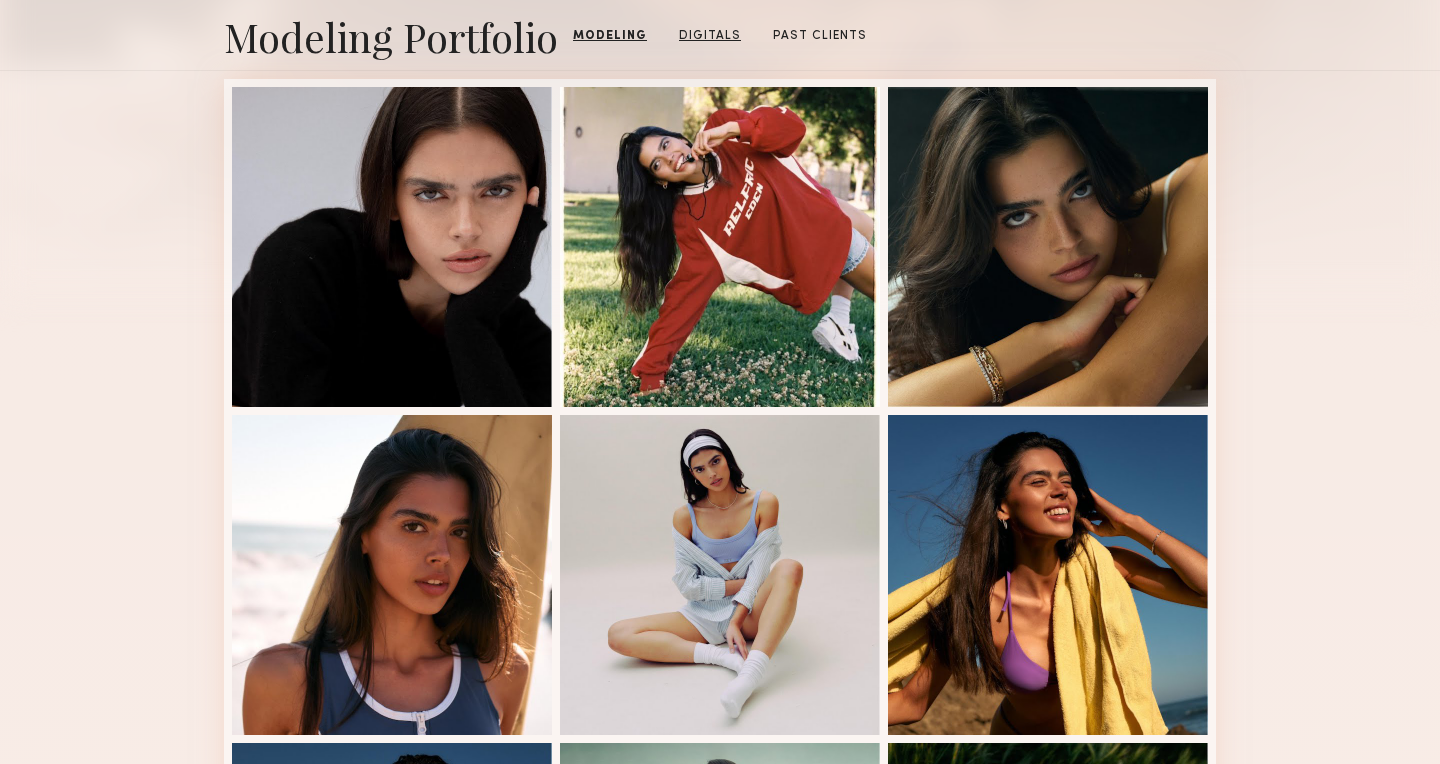 scroll, scrollTop: 0, scrollLeft: 0, axis: both 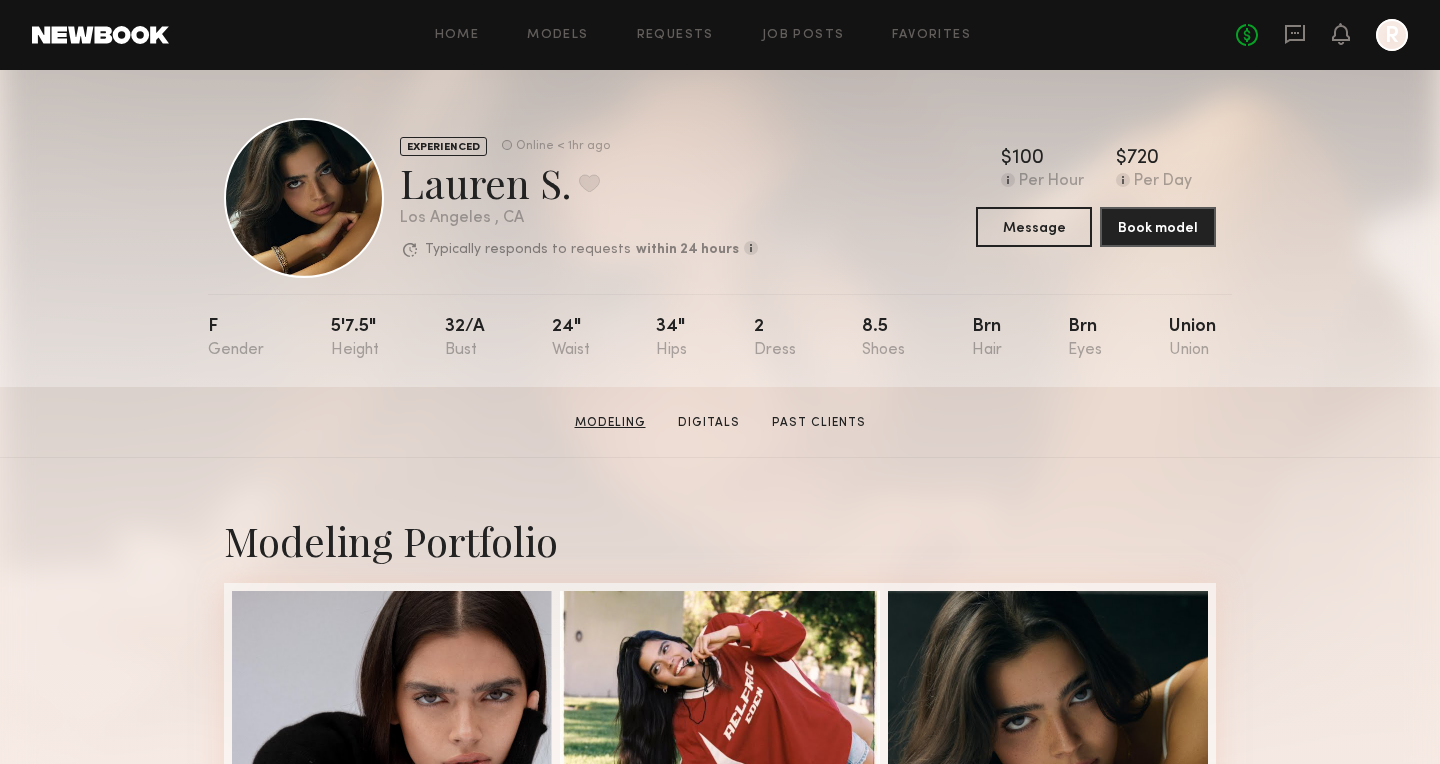 click on "Modeling" 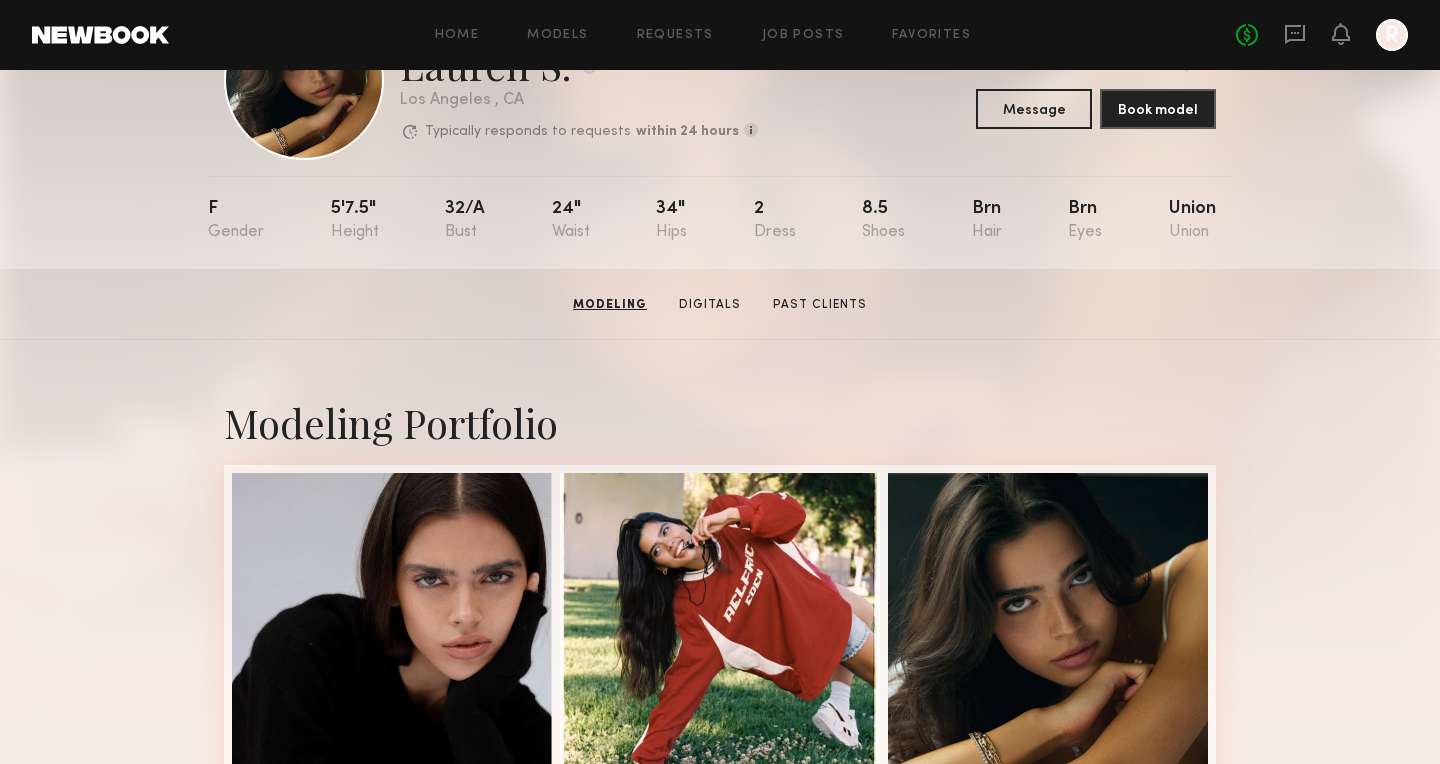 scroll, scrollTop: 0, scrollLeft: 0, axis: both 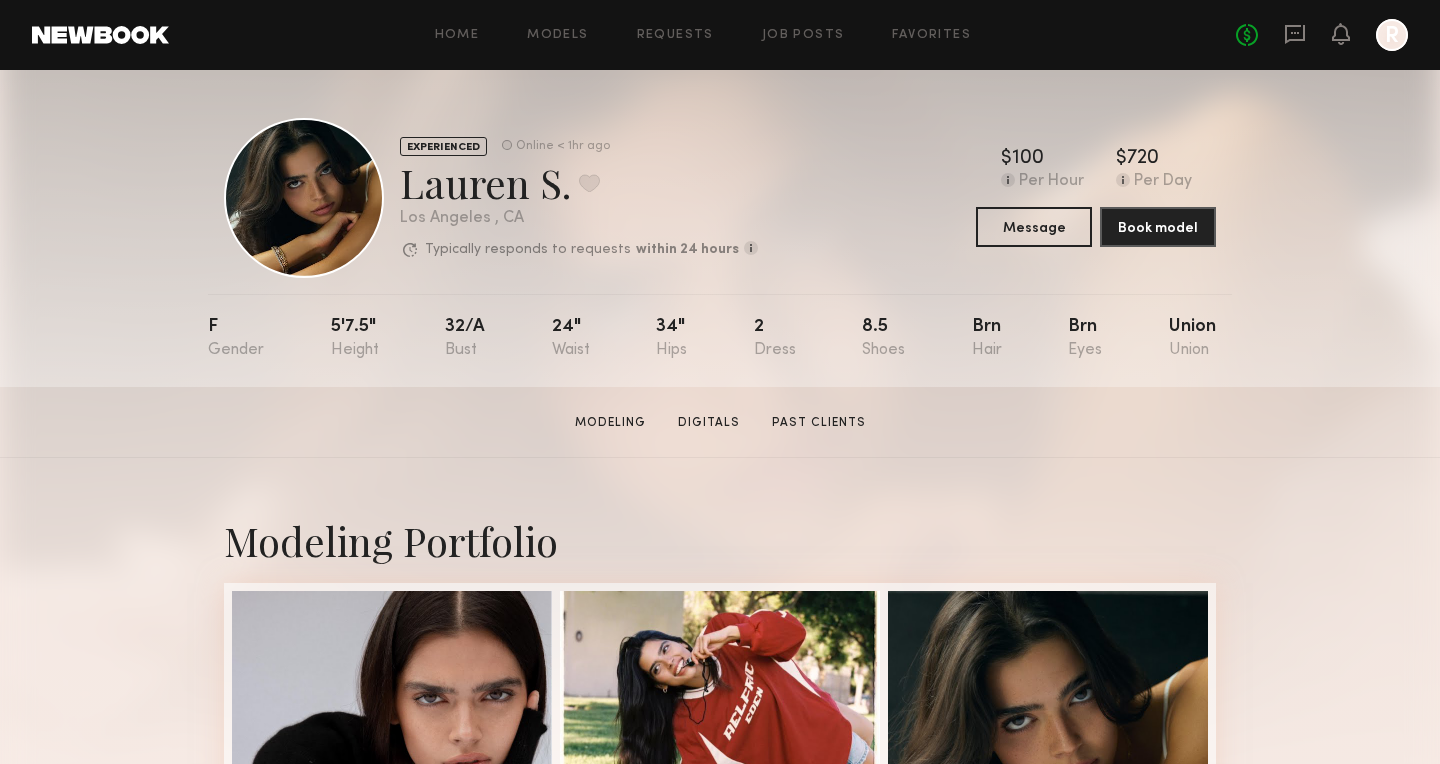 click on "No fees up to $5,000 R" 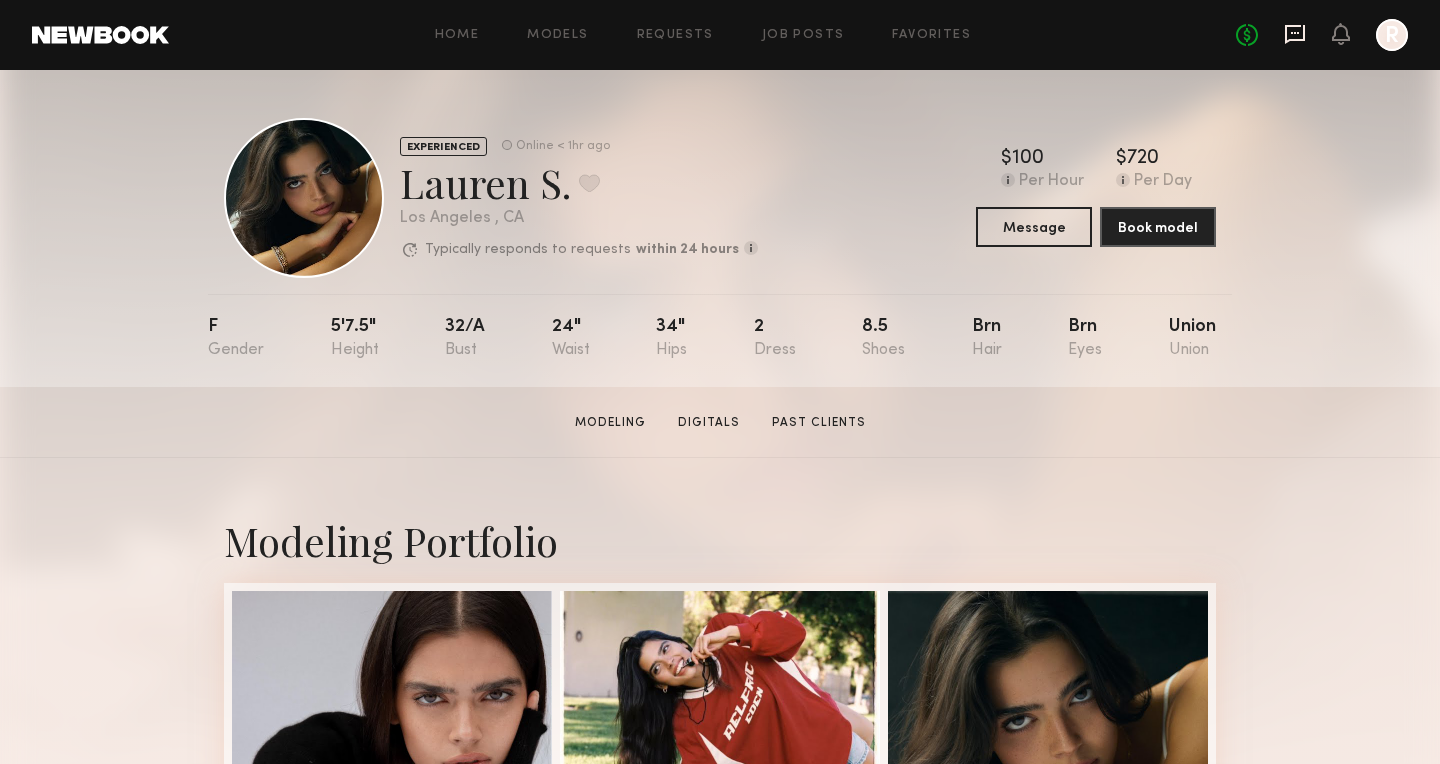 click 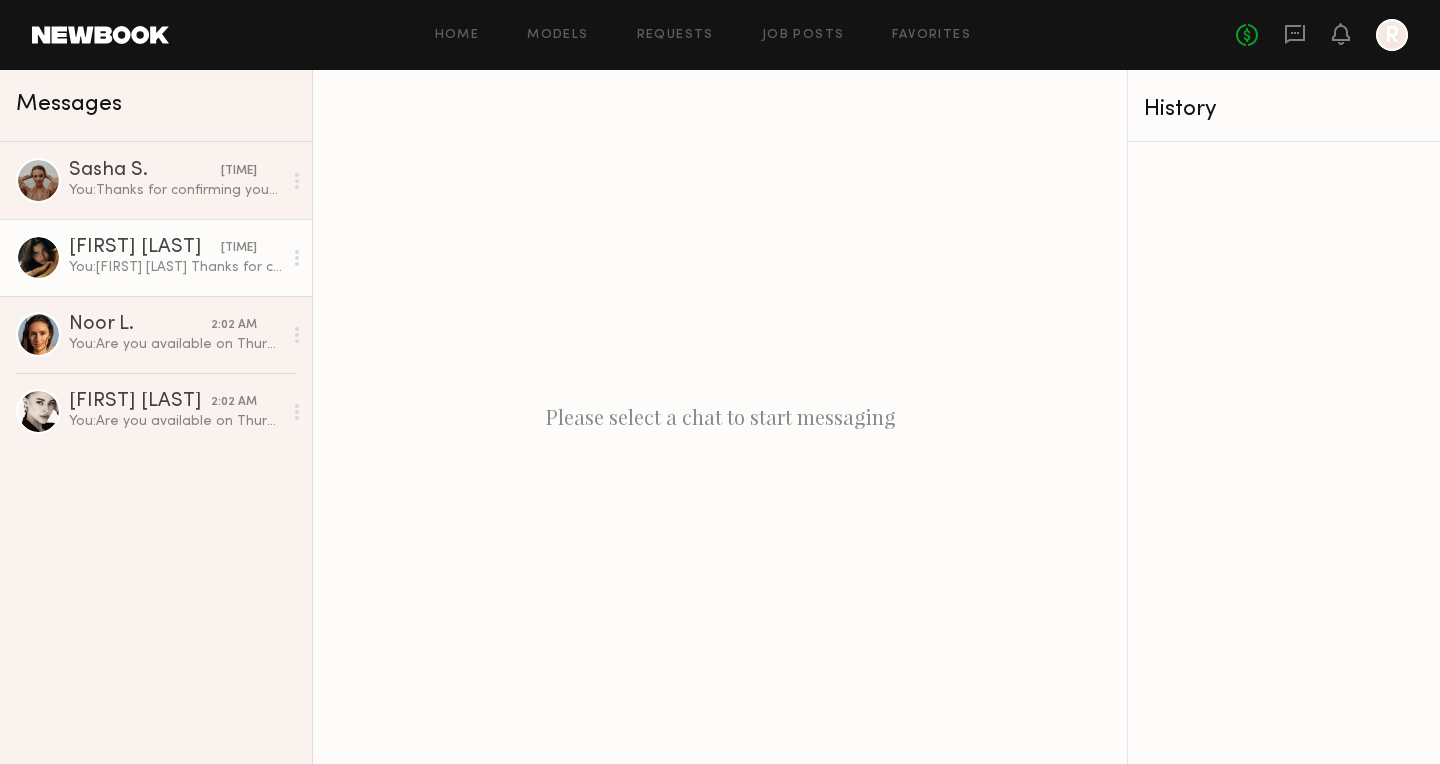 click on "[FIRST] [LAST] [TIME] AM You: Thanks for confirming your availability! We’re all set for the shoot on Friday from [TIME] AM to [TIME] PM. It will be a 3 hour, content creation based shoot.
Please come with hair and makeup done from home. Also, would you be able to send us your Instagram handle with us ?
let us know if you have any questions before then!" 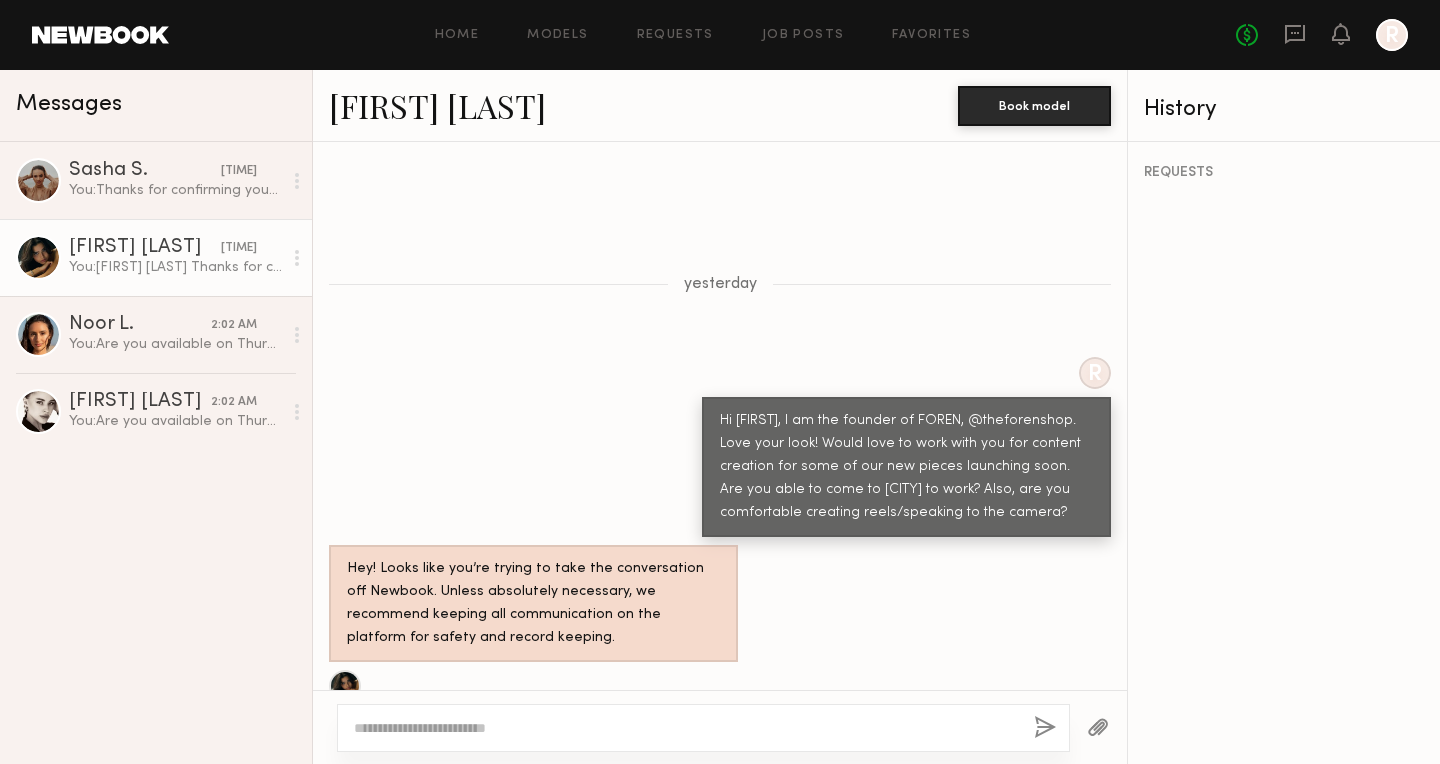 scroll, scrollTop: 570, scrollLeft: 0, axis: vertical 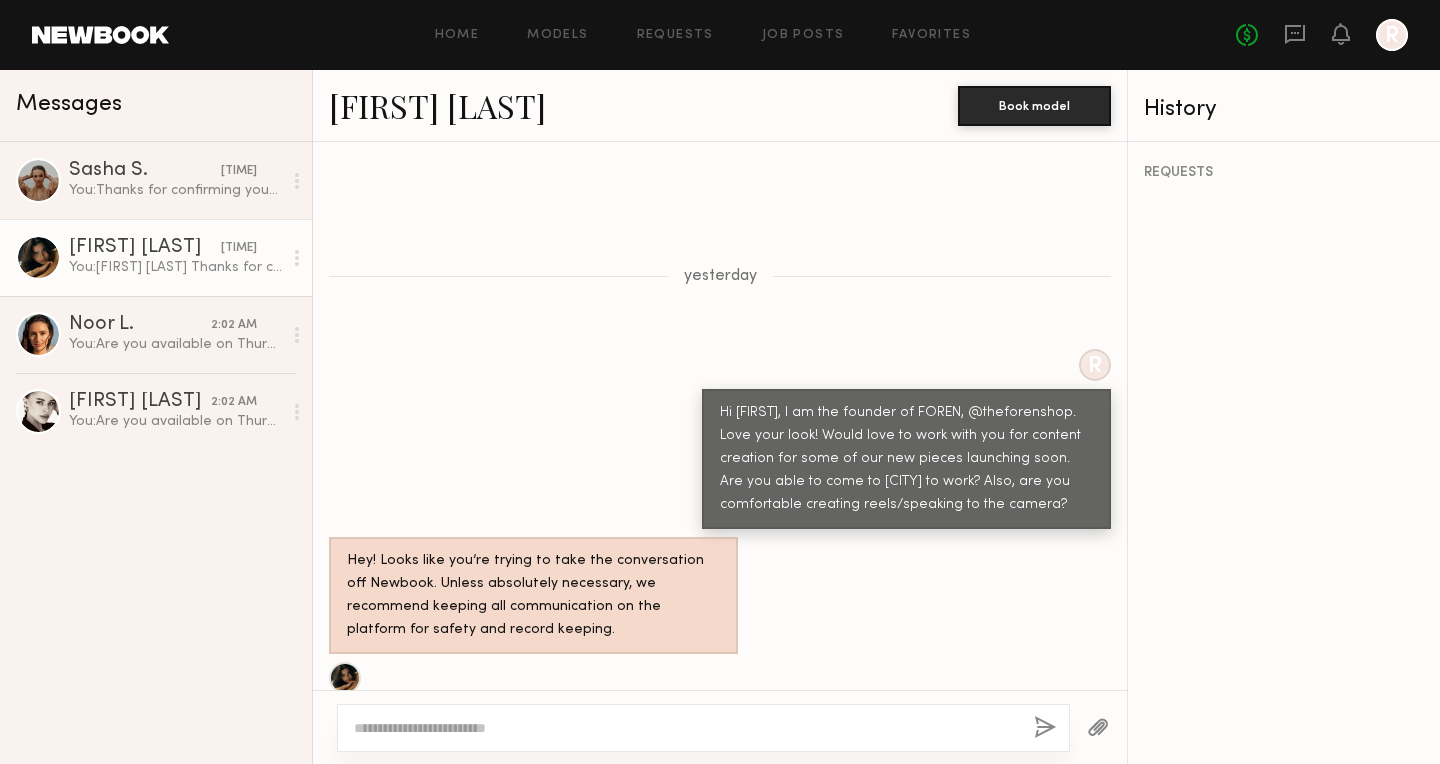drag, startPoint x: 720, startPoint y: 368, endPoint x: 1058, endPoint y: 468, distance: 352.48264 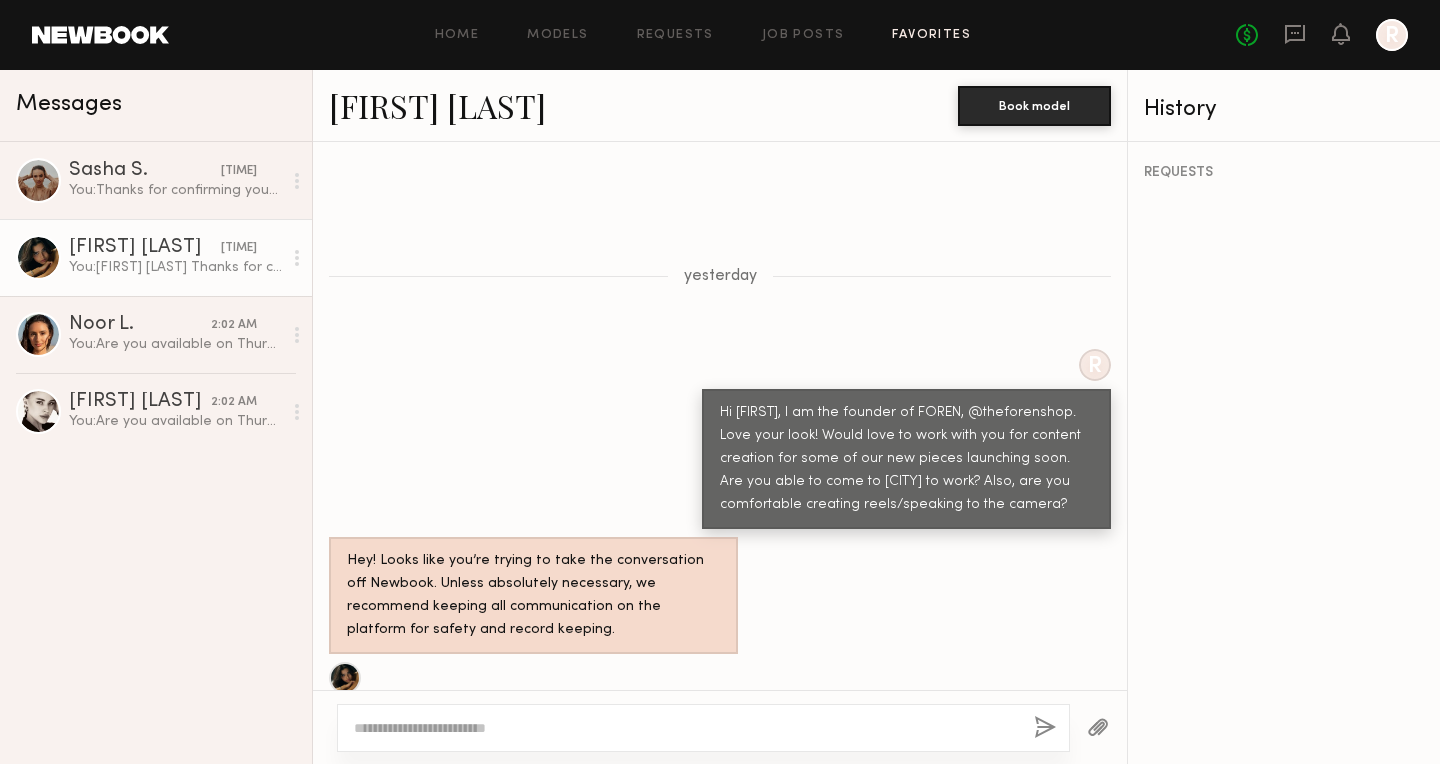 click on "Favorites" 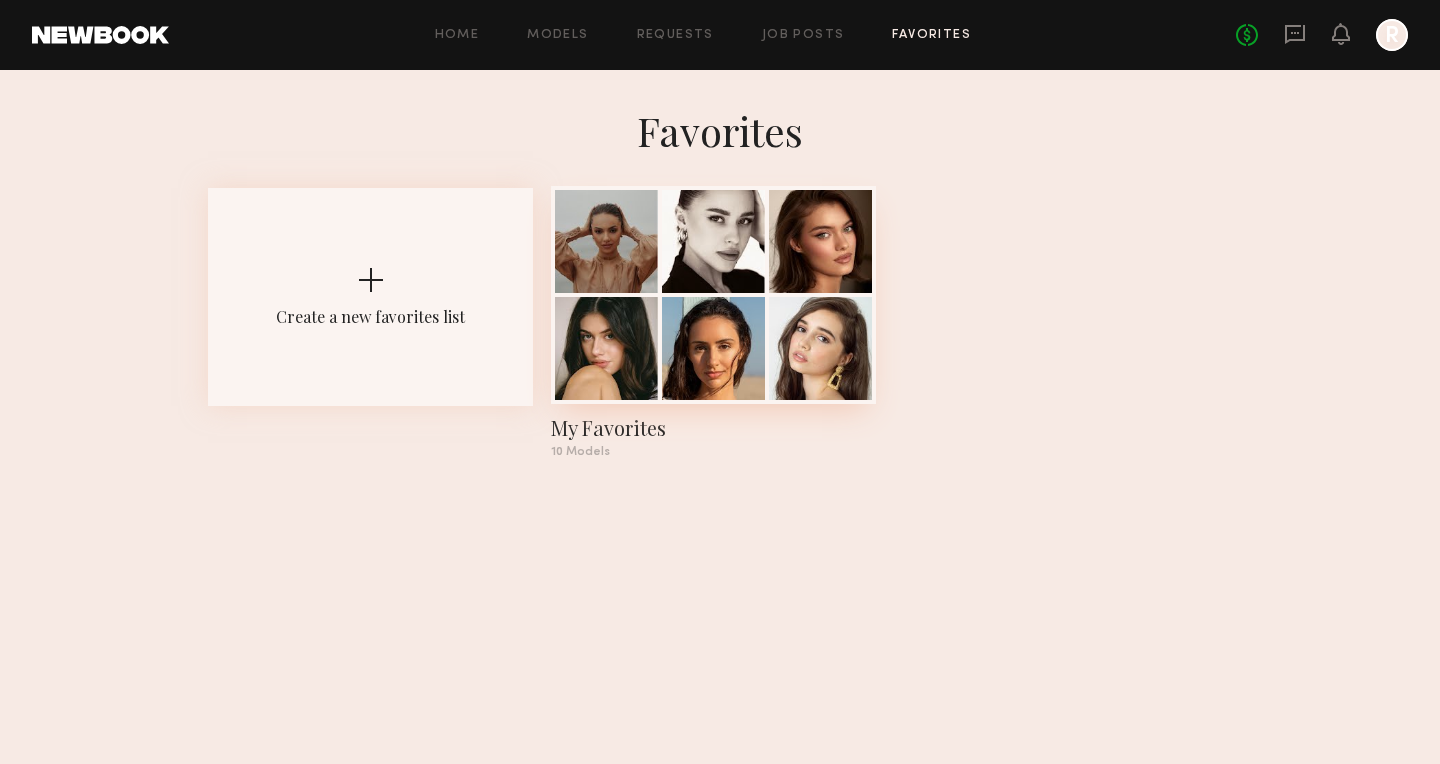 click on "My Favorites" 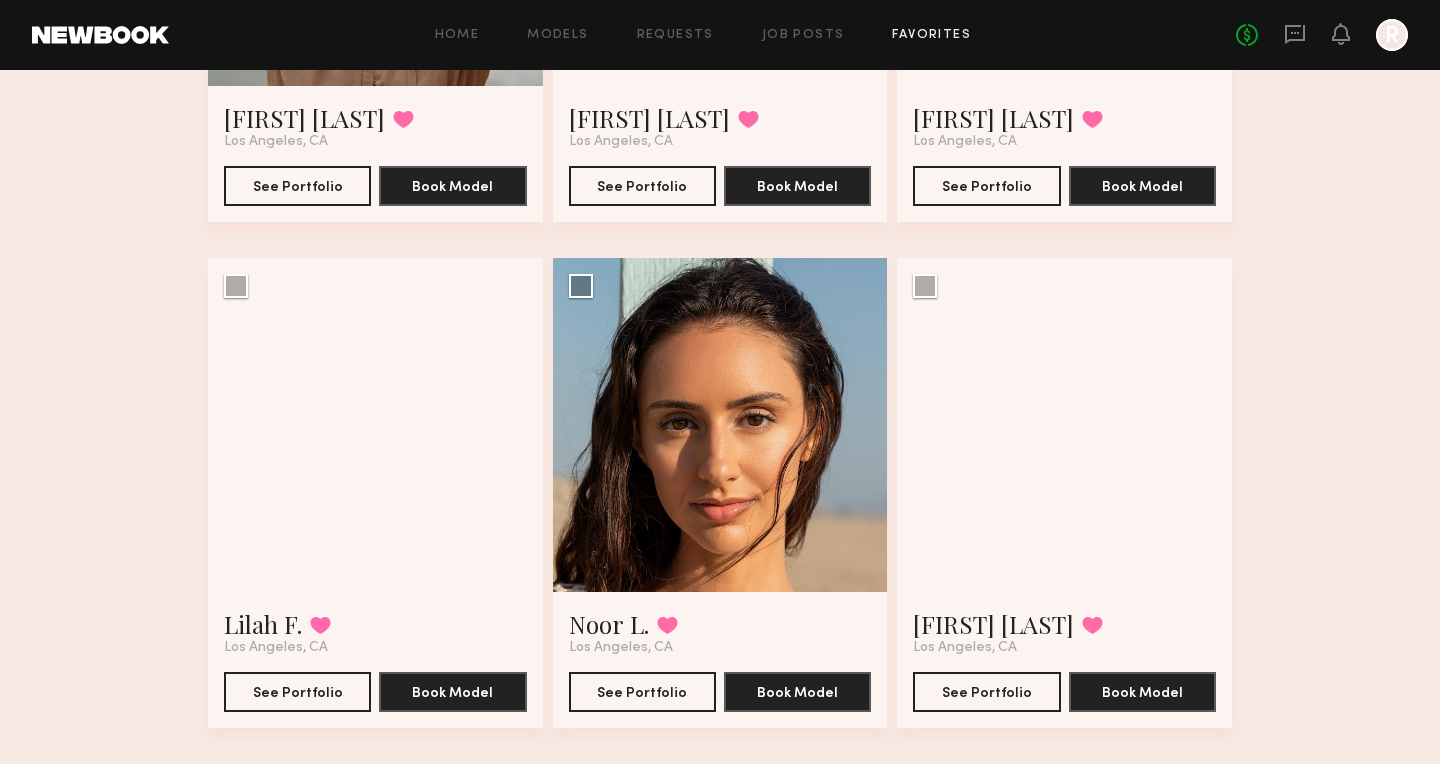 scroll, scrollTop: 498, scrollLeft: 0, axis: vertical 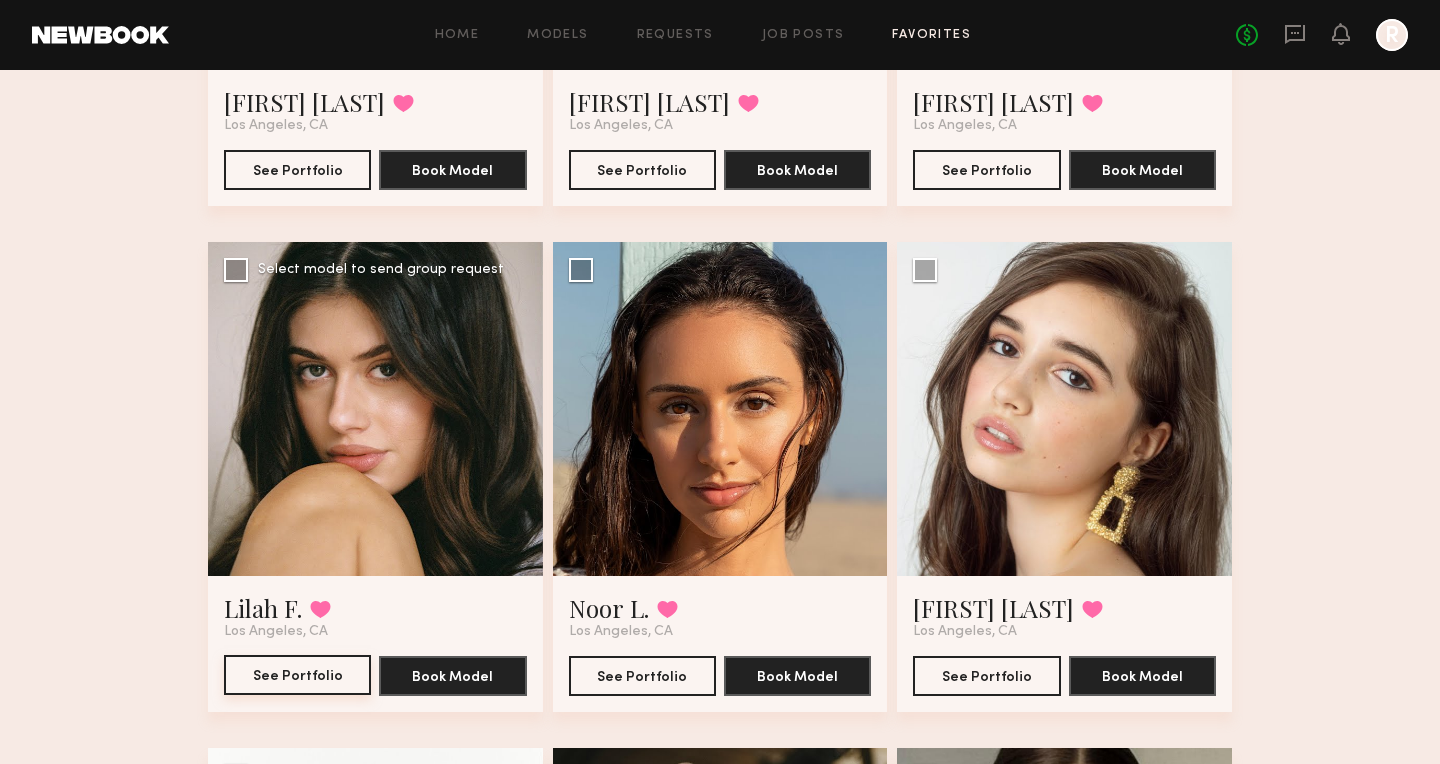 click on "See Portfolio" 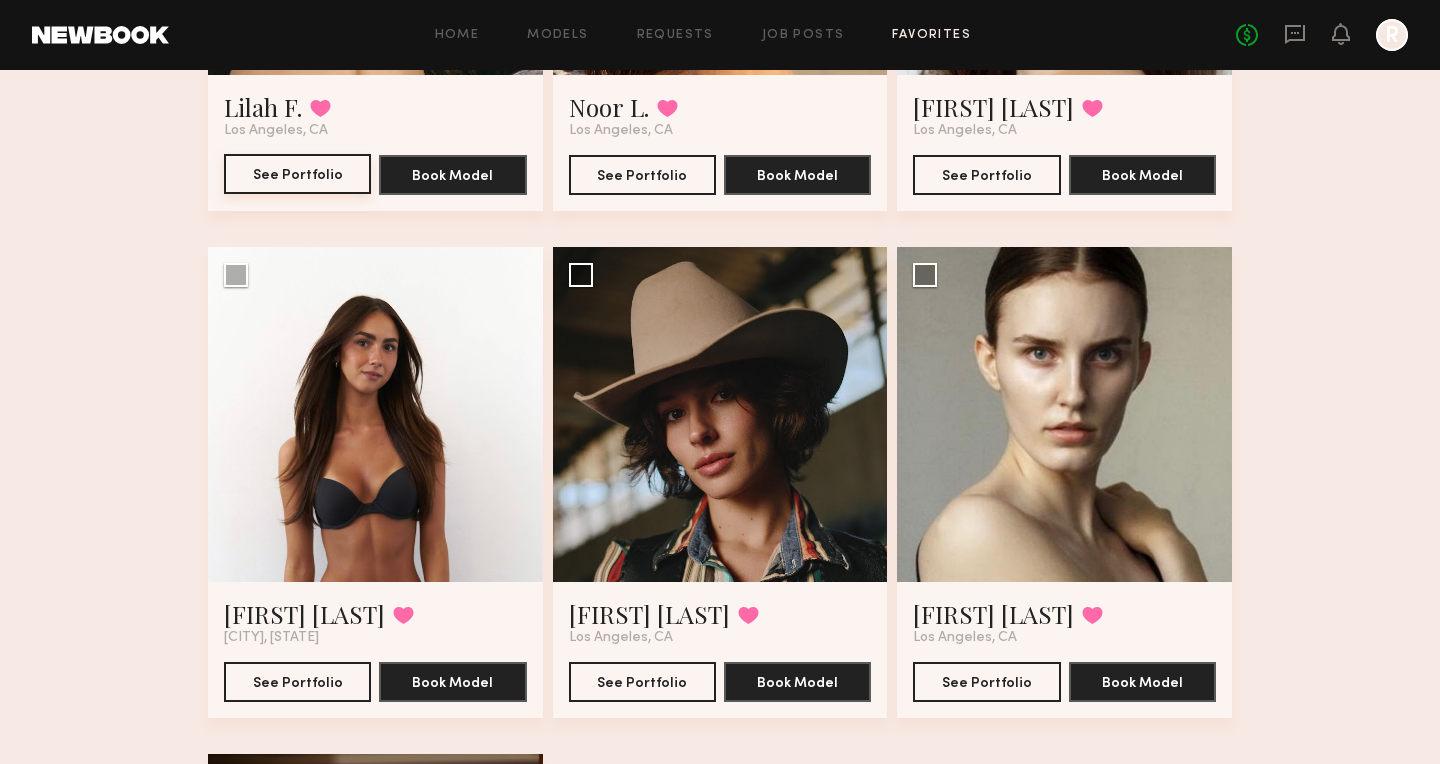 scroll, scrollTop: 998, scrollLeft: 0, axis: vertical 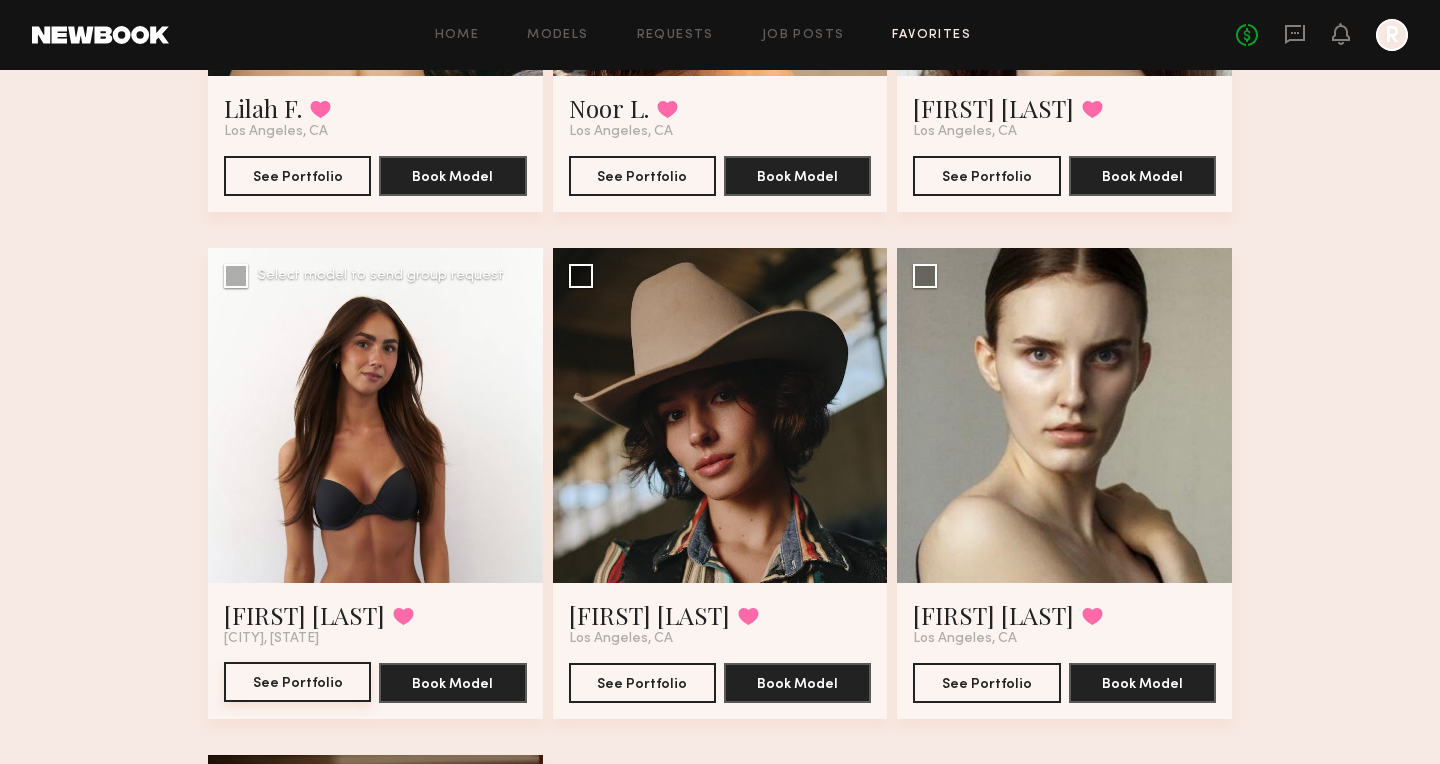 click on "See Portfolio" 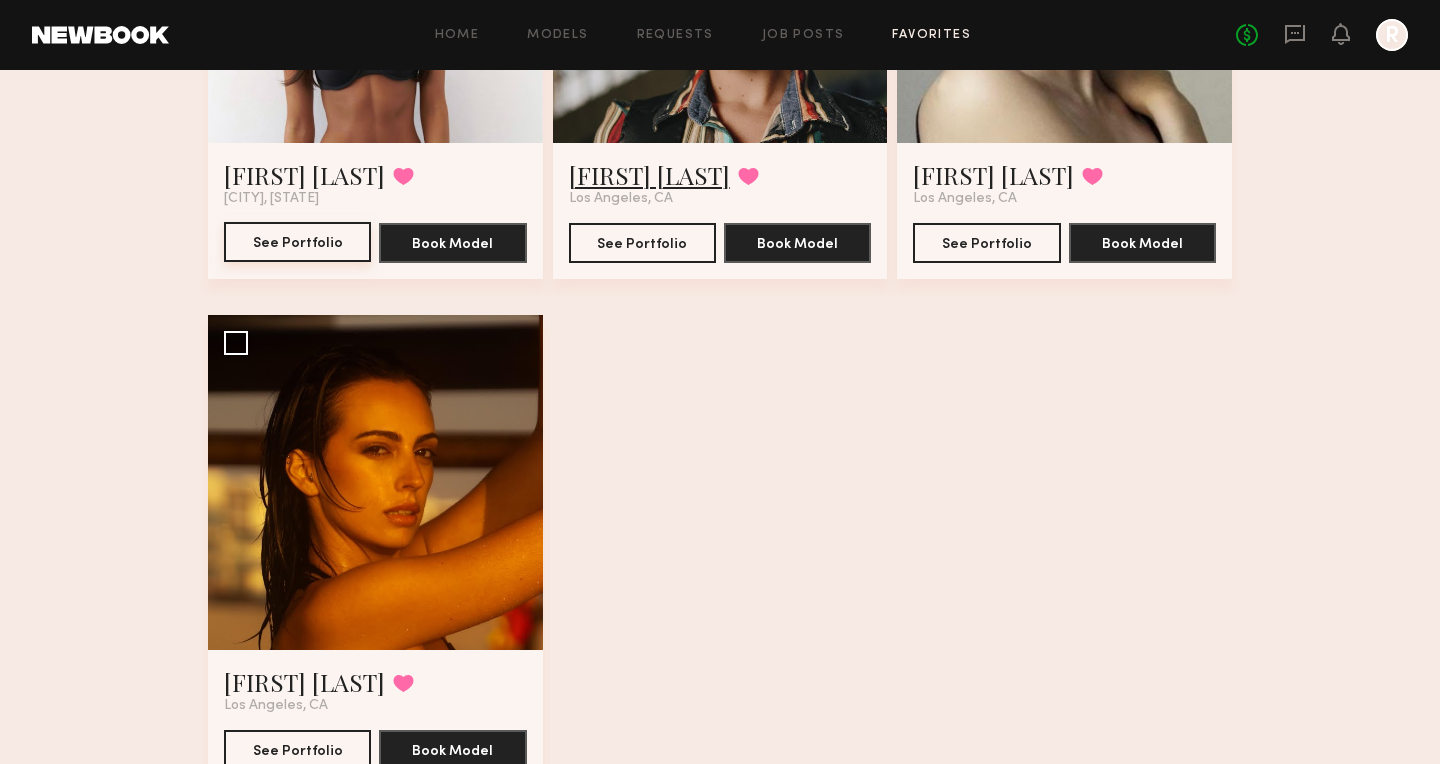 scroll, scrollTop: 1528, scrollLeft: 0, axis: vertical 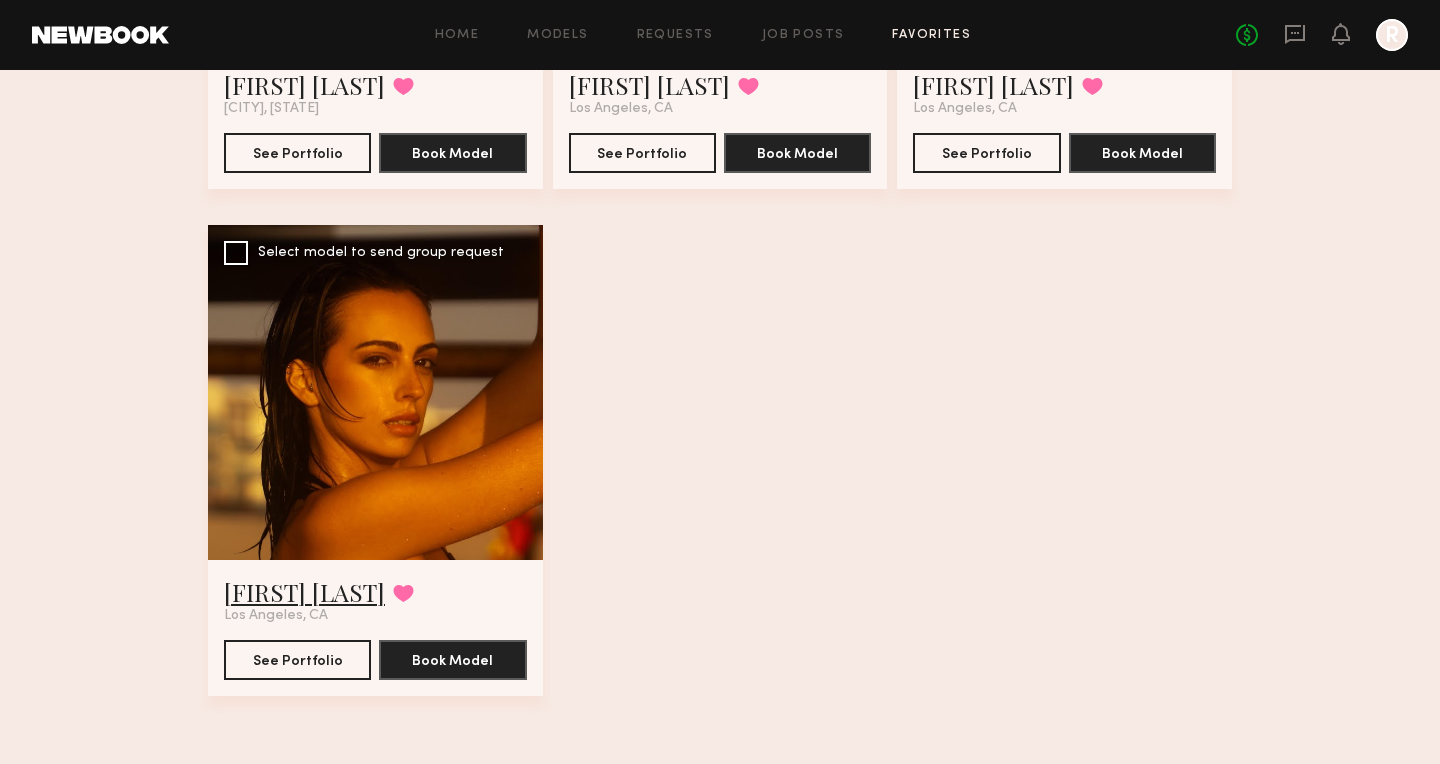 click on "Austyn V." 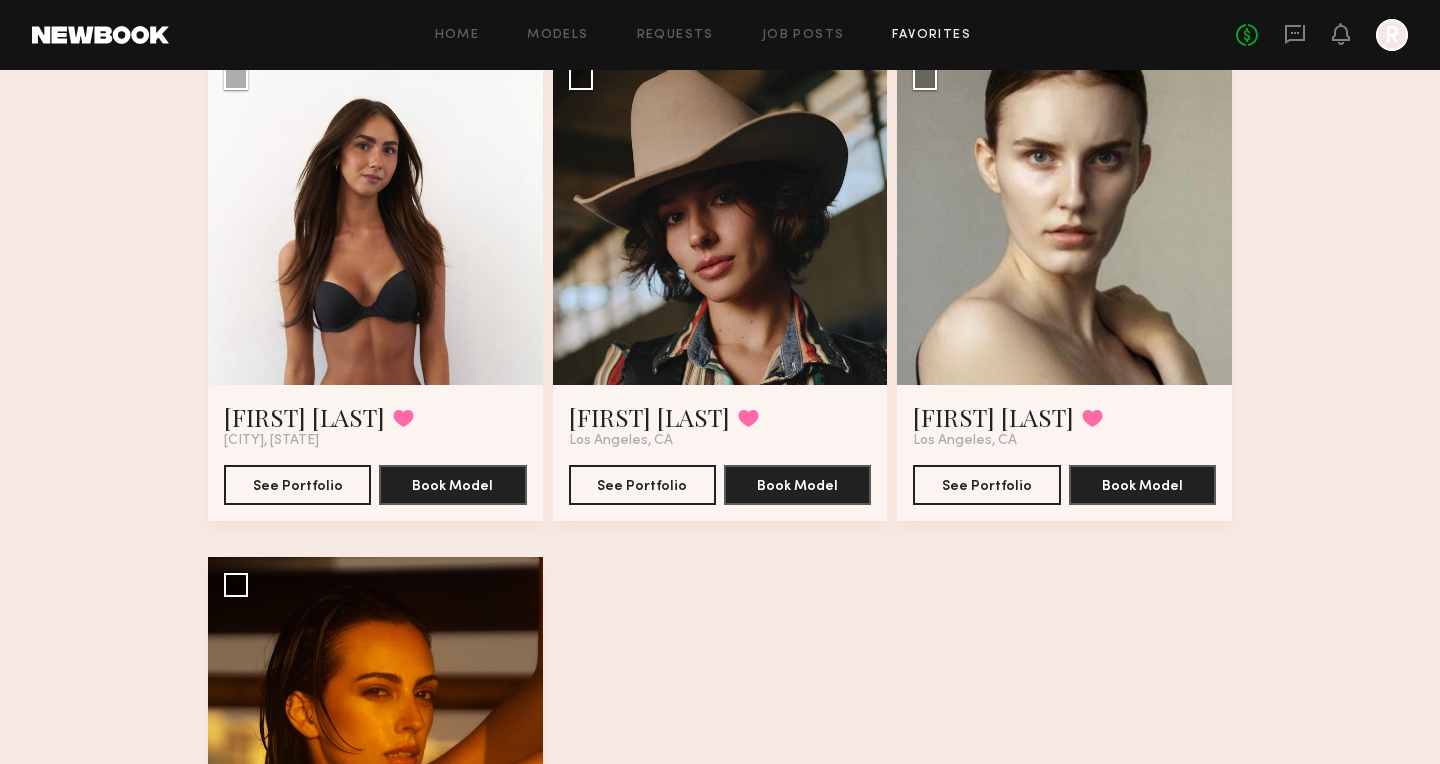 scroll, scrollTop: 1174, scrollLeft: 0, axis: vertical 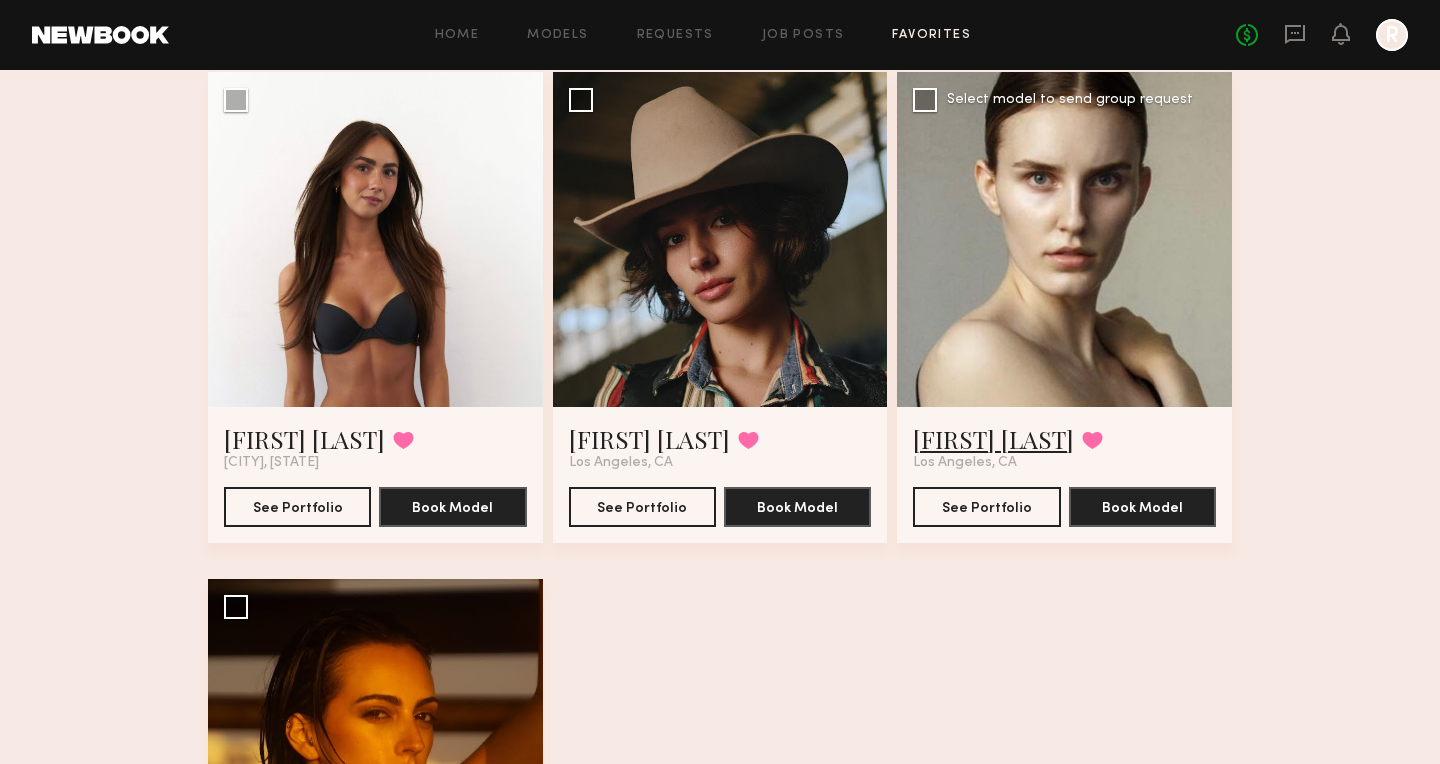 click on "[FIRST] [LAST]." 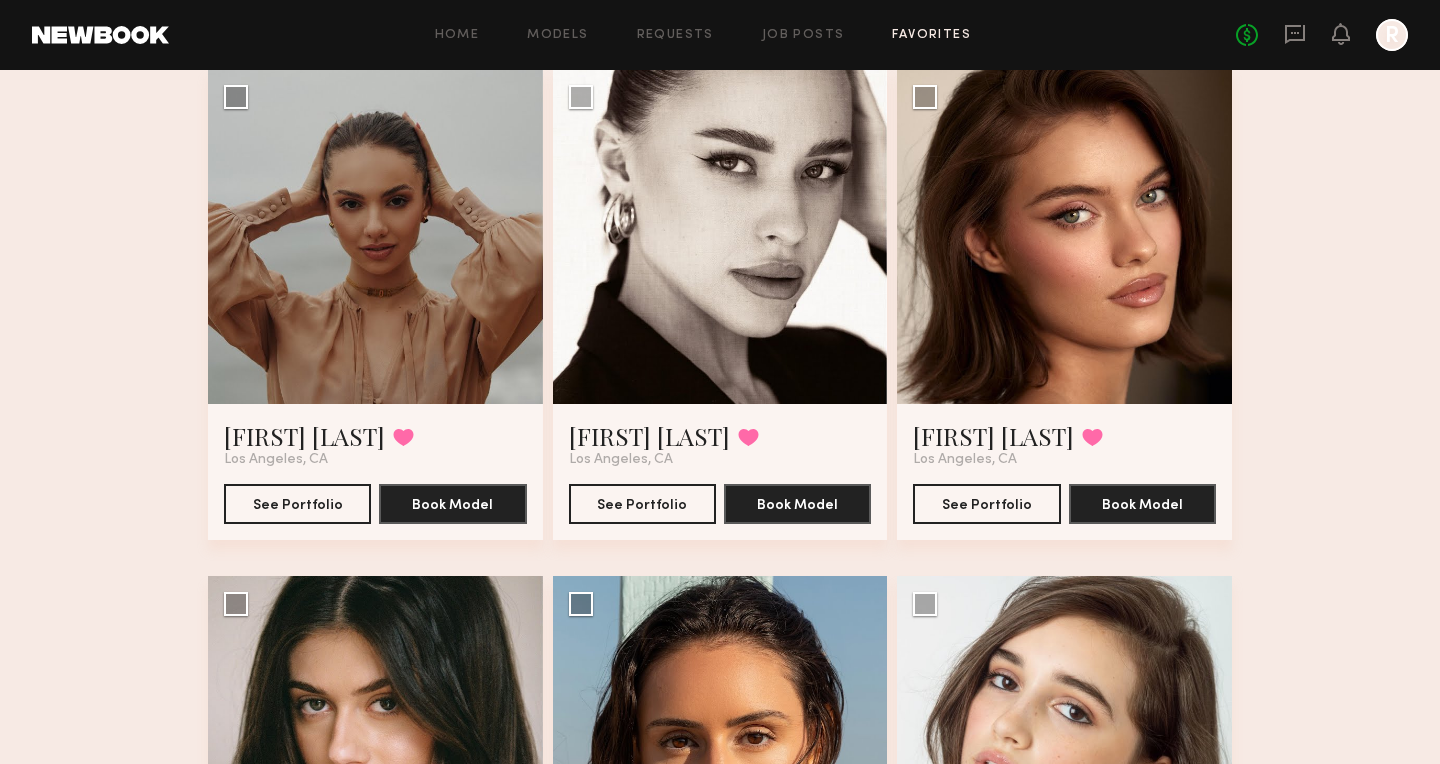 scroll, scrollTop: 0, scrollLeft: 0, axis: both 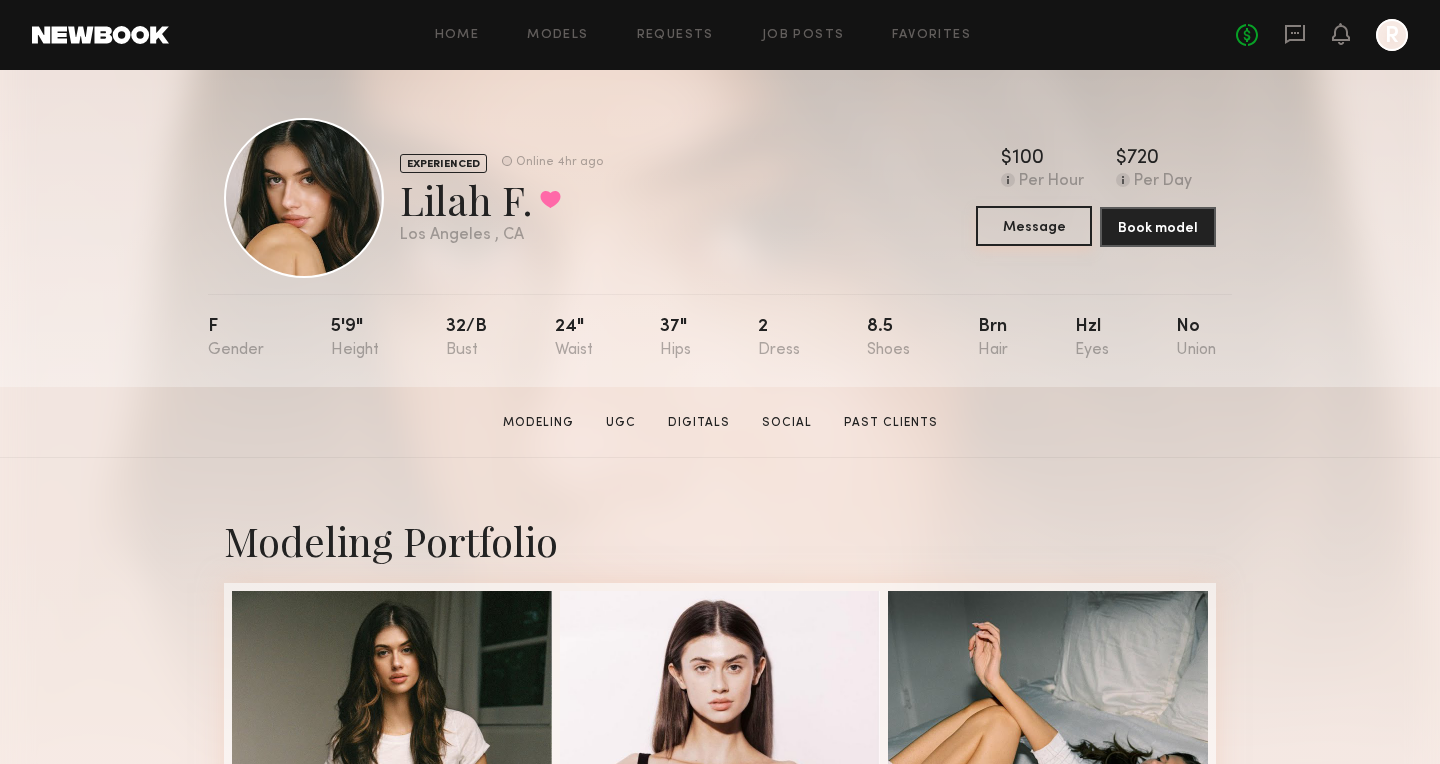 click on "Message" 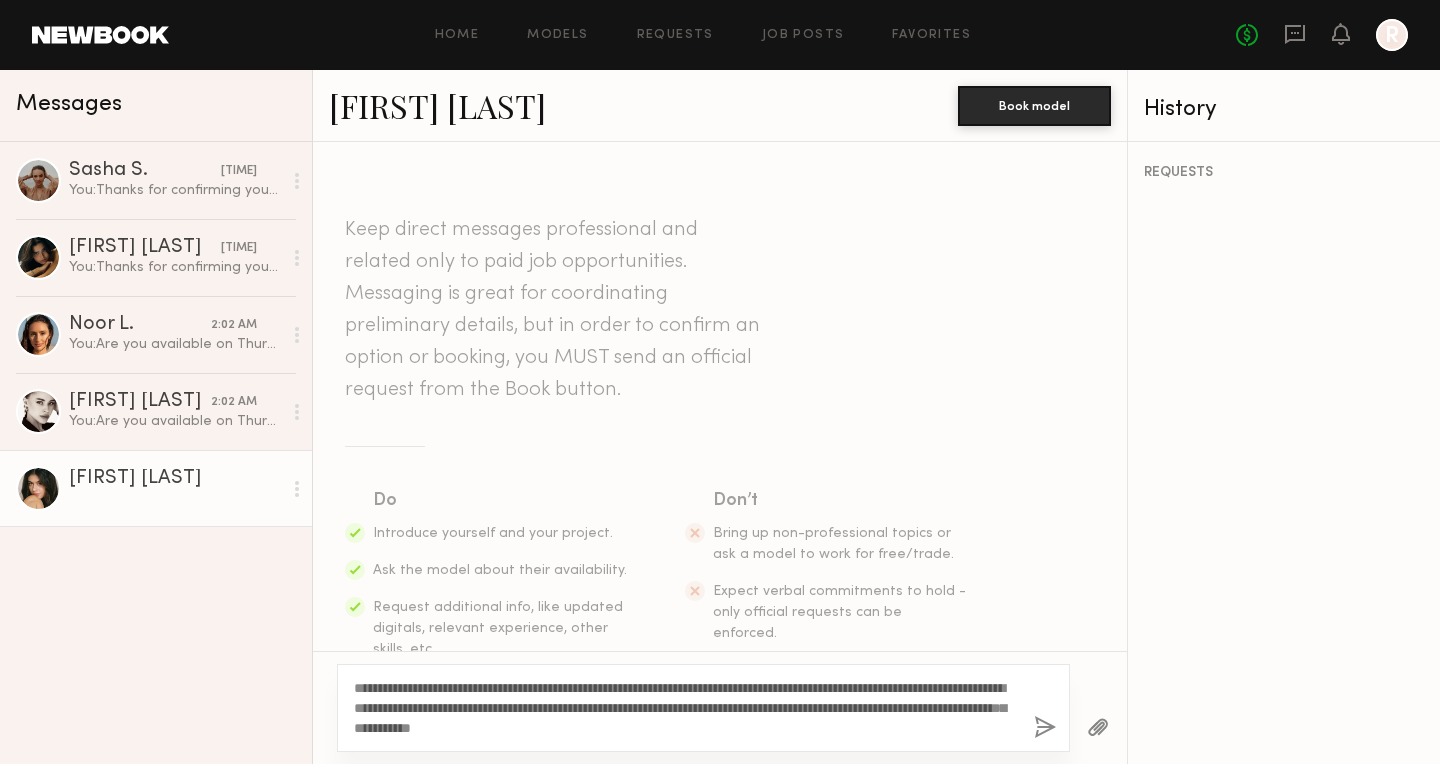 click on "**********" 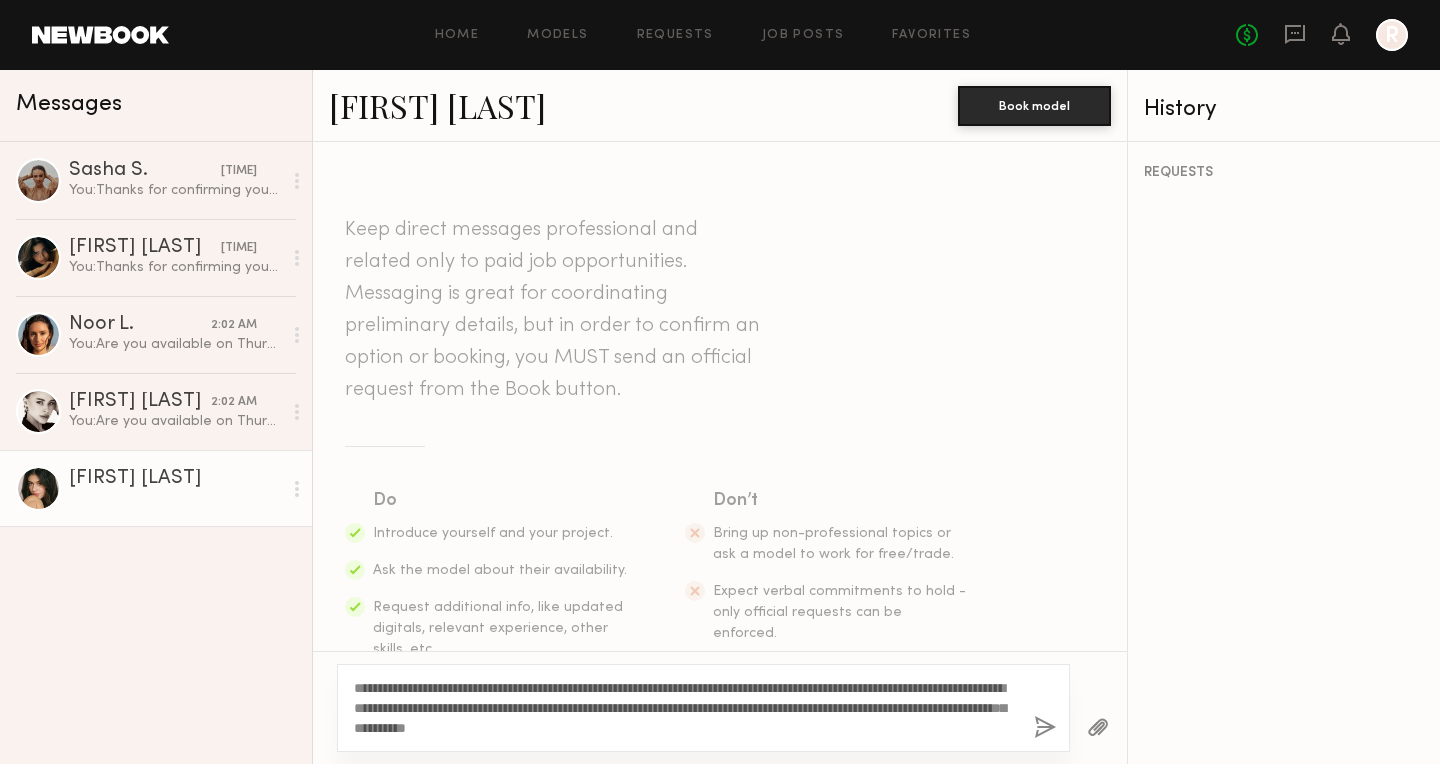 type on "**********" 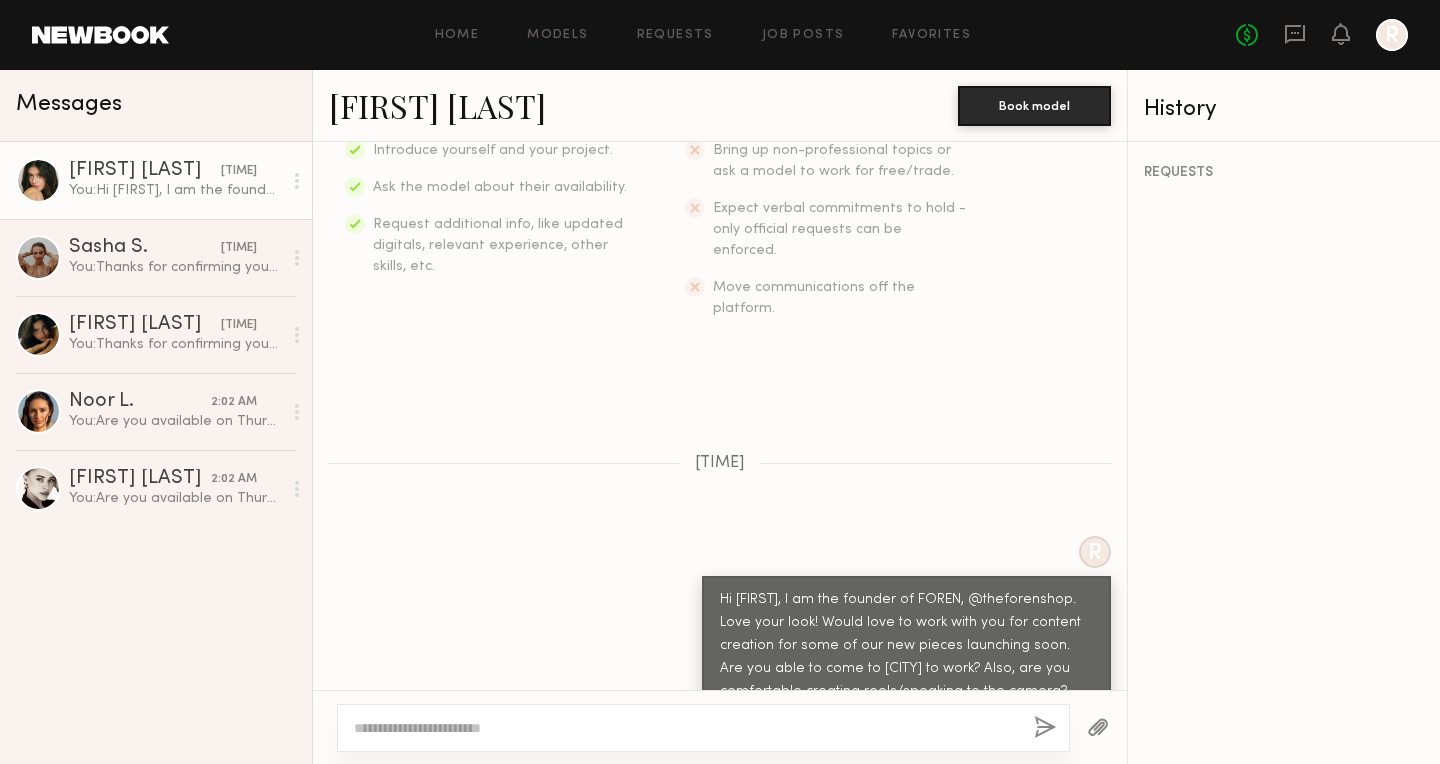 scroll, scrollTop: 508, scrollLeft: 0, axis: vertical 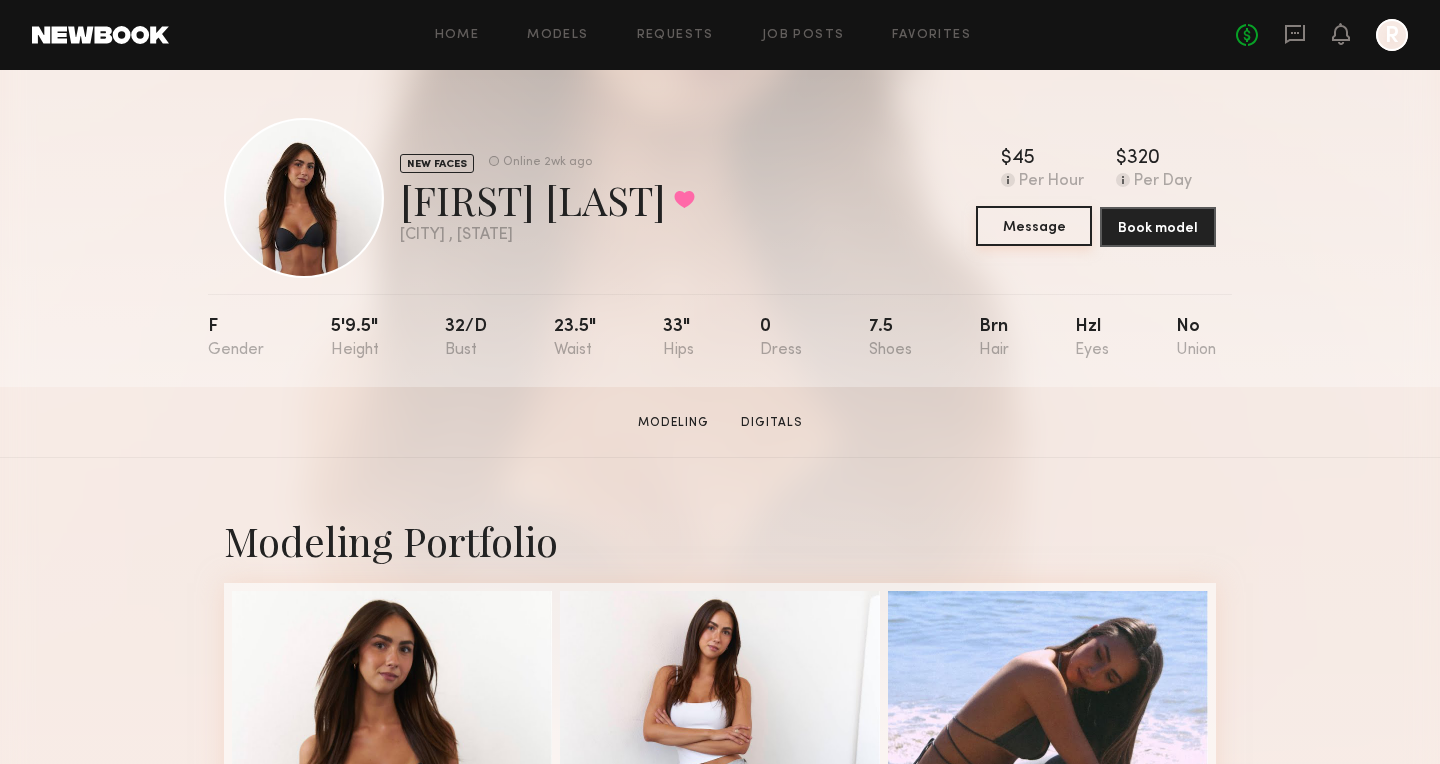click on "Message" 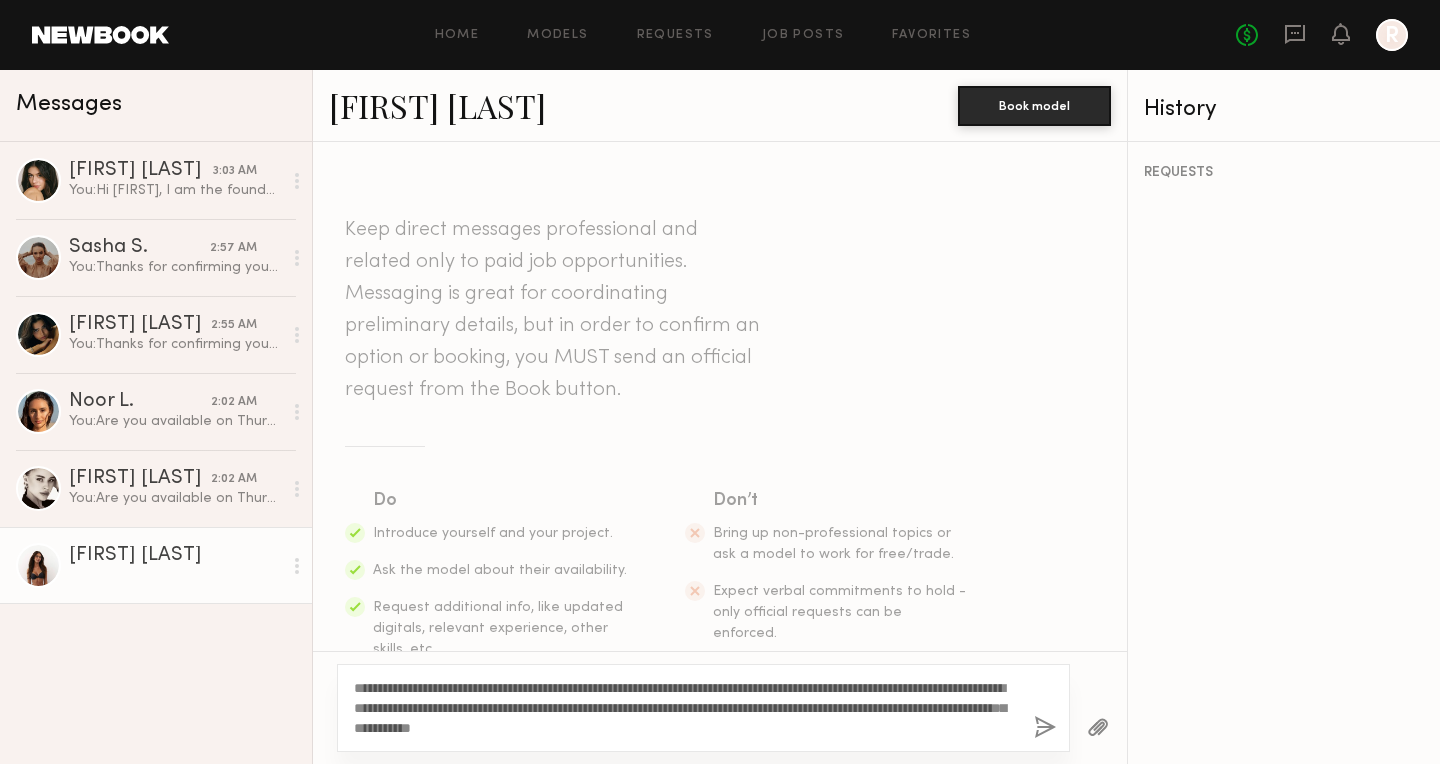 click on "**********" 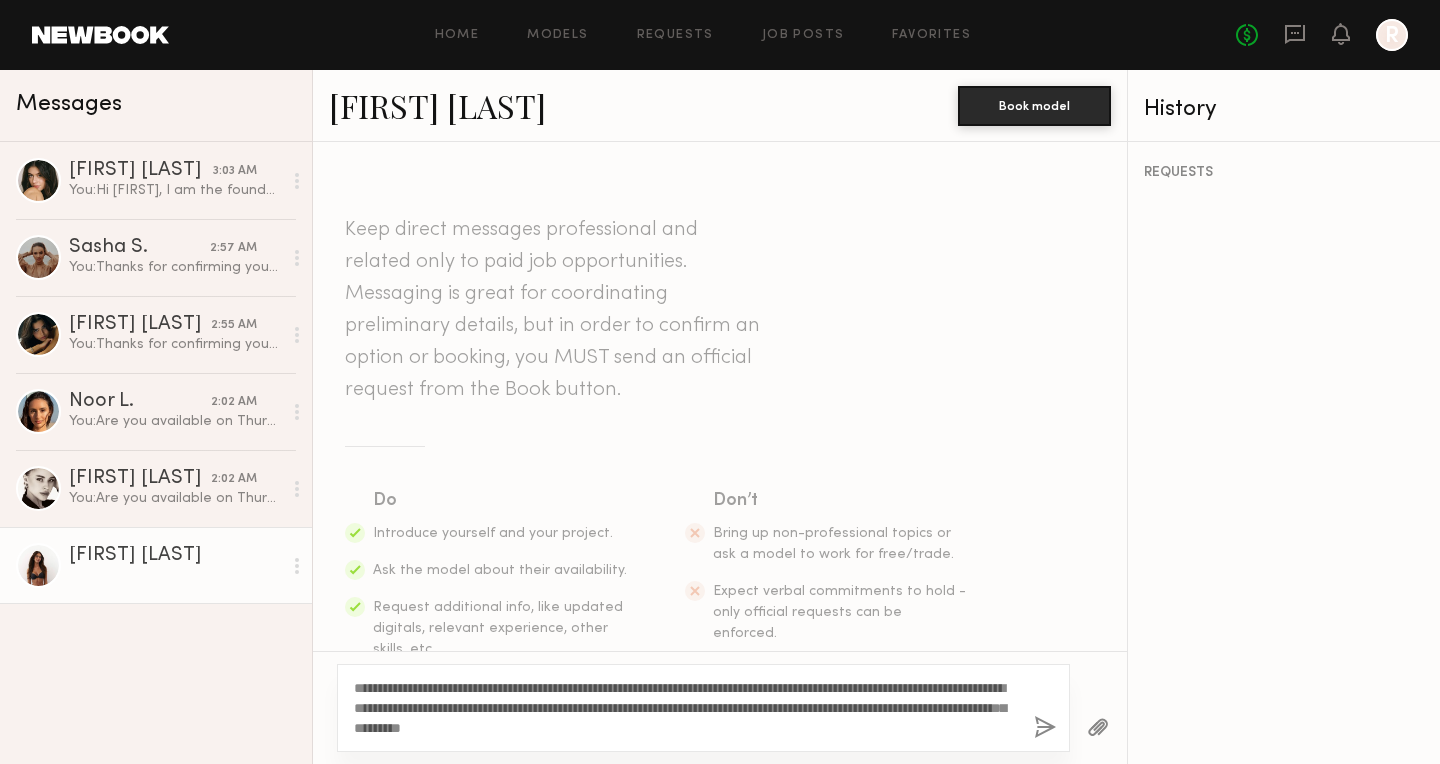 type on "**********" 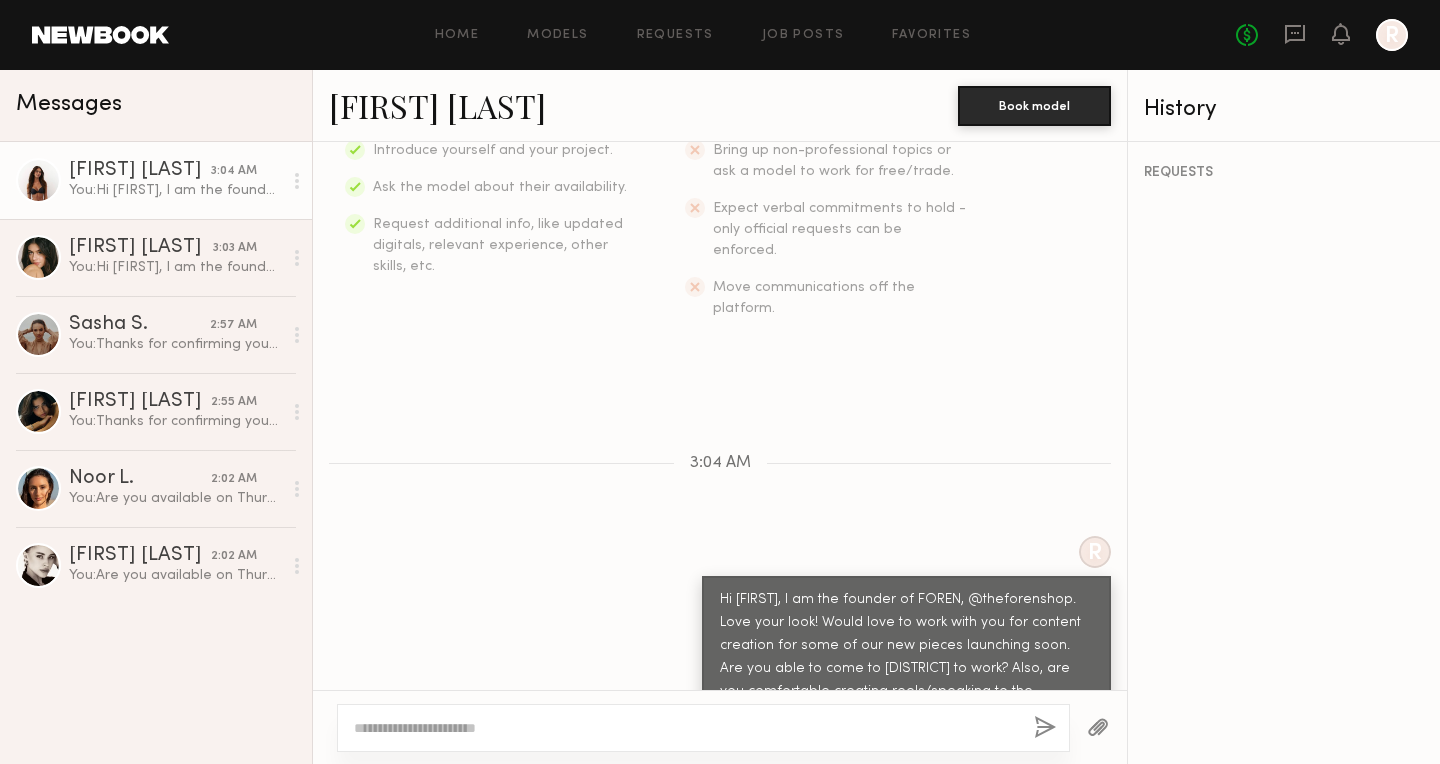 scroll, scrollTop: 508, scrollLeft: 0, axis: vertical 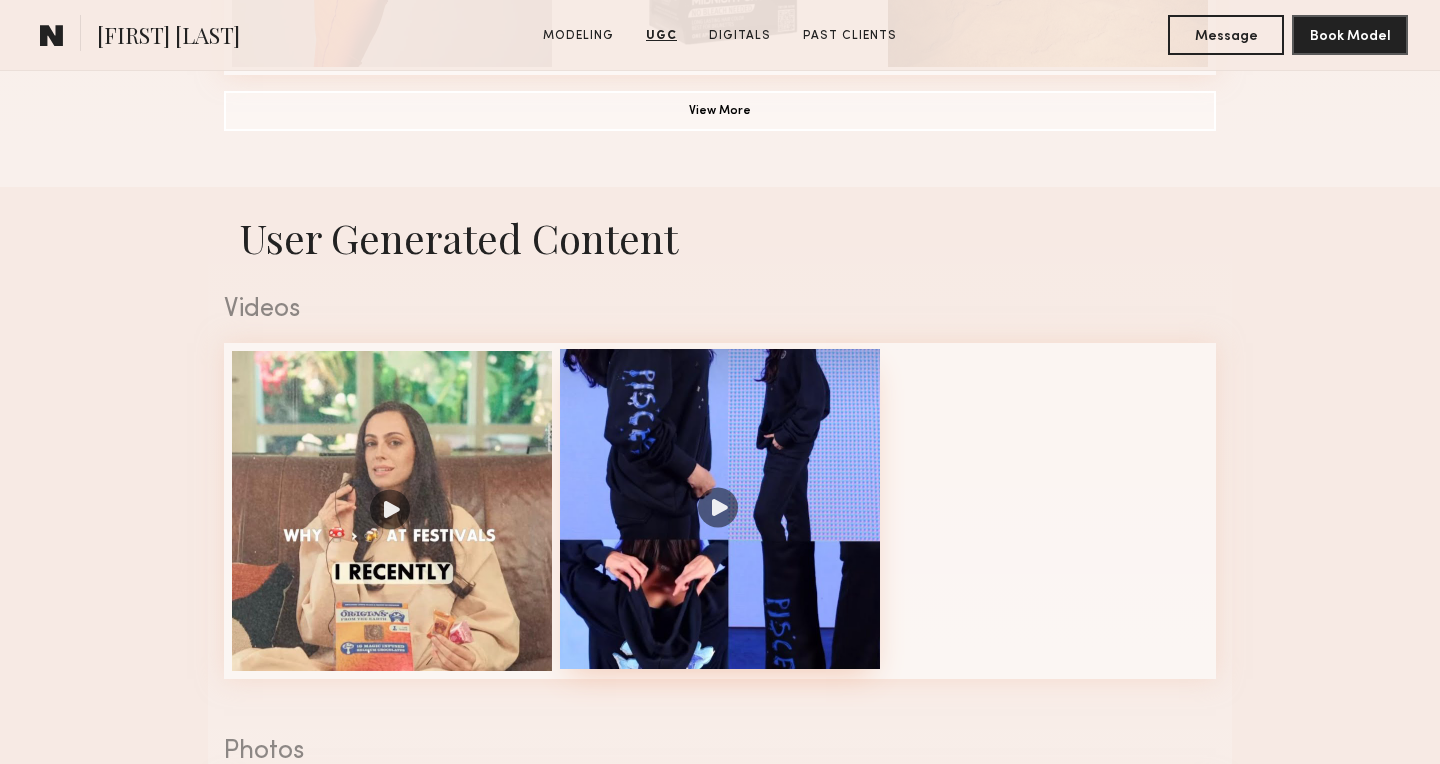 click at bounding box center (720, 509) 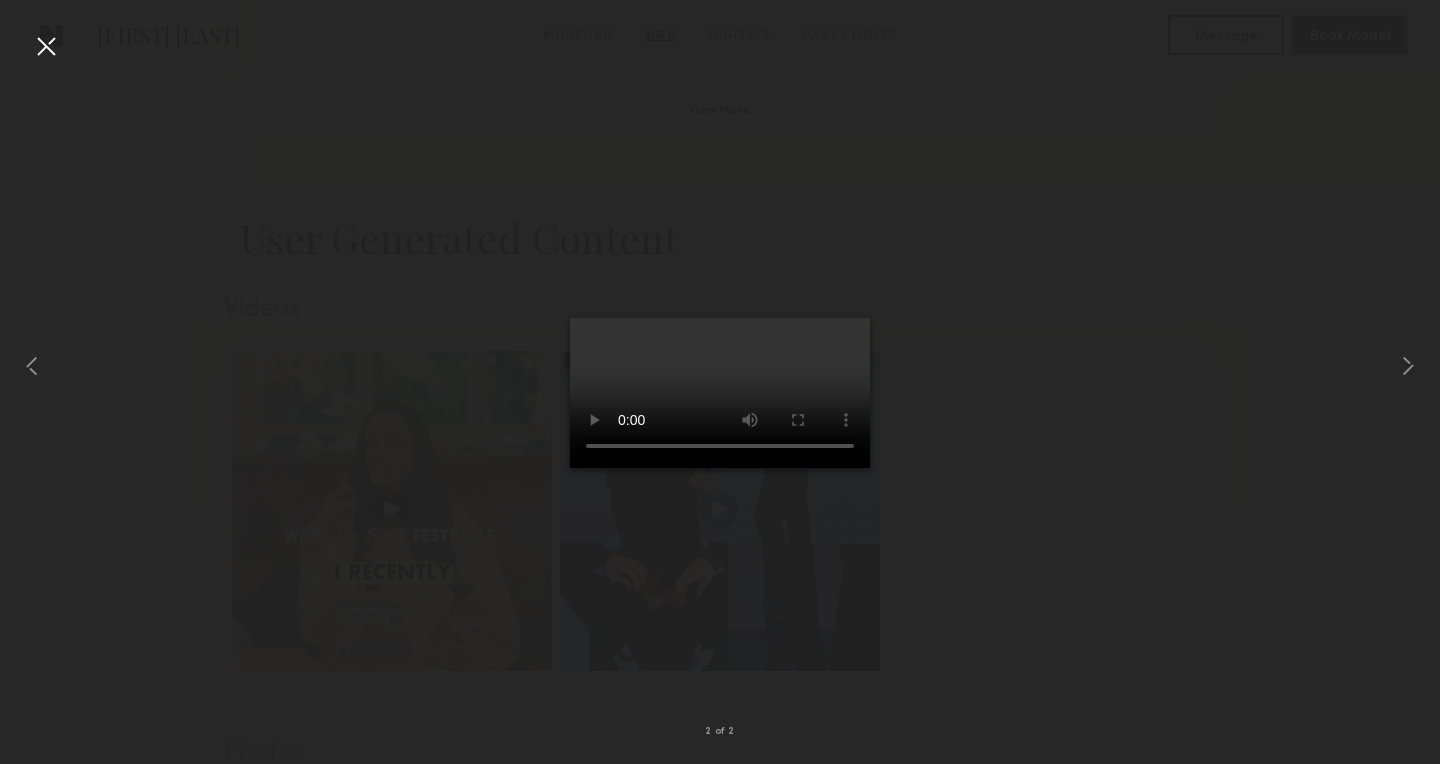 click at bounding box center [46, 46] 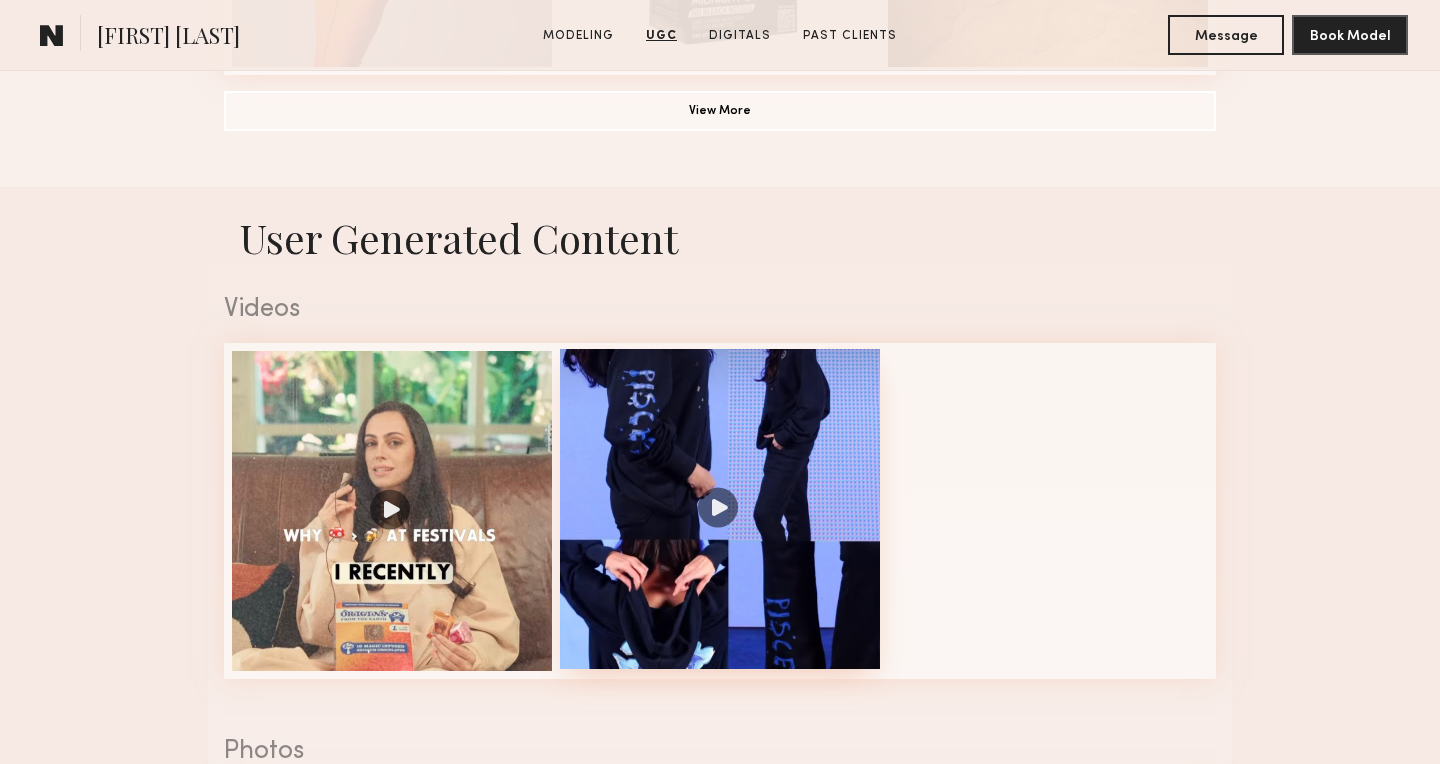 click at bounding box center [720, 509] 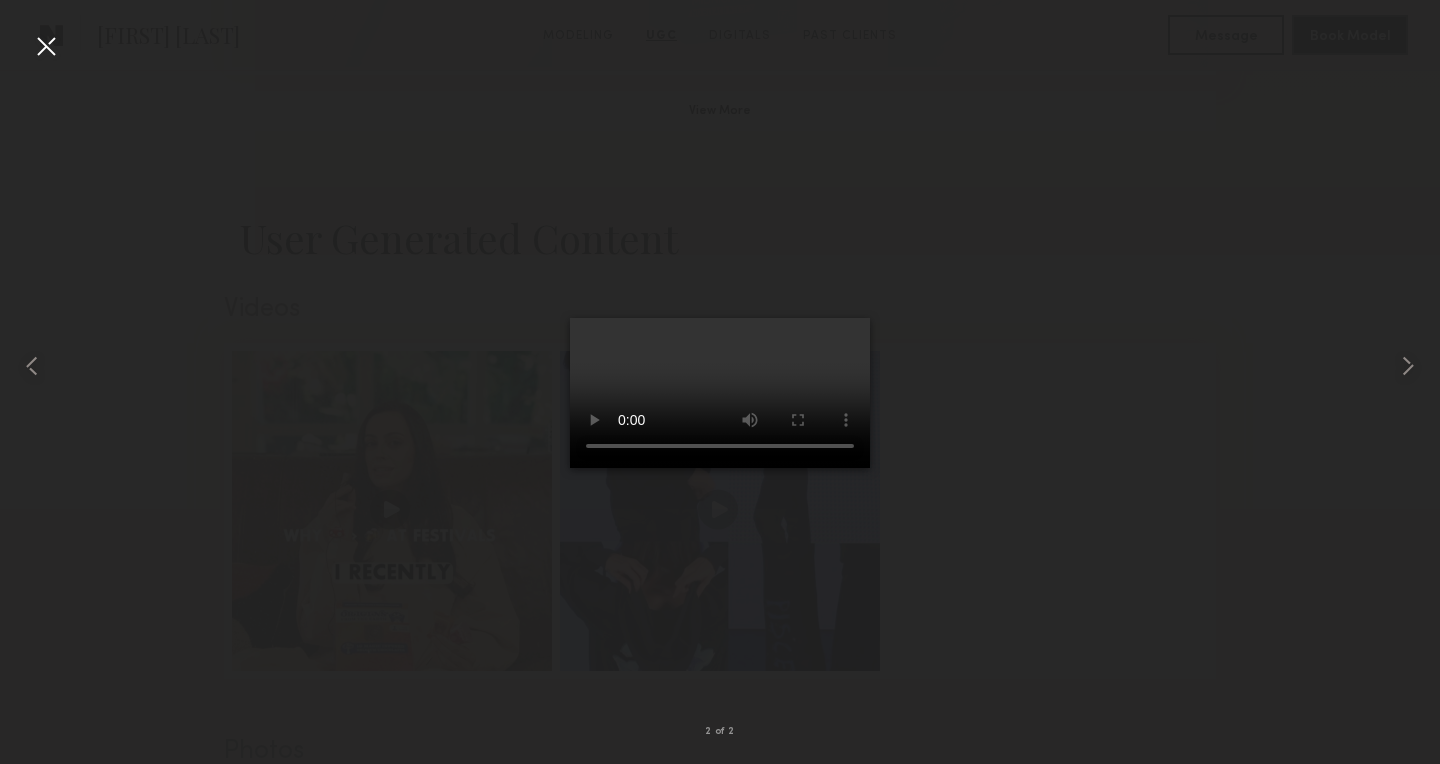 click at bounding box center (46, 46) 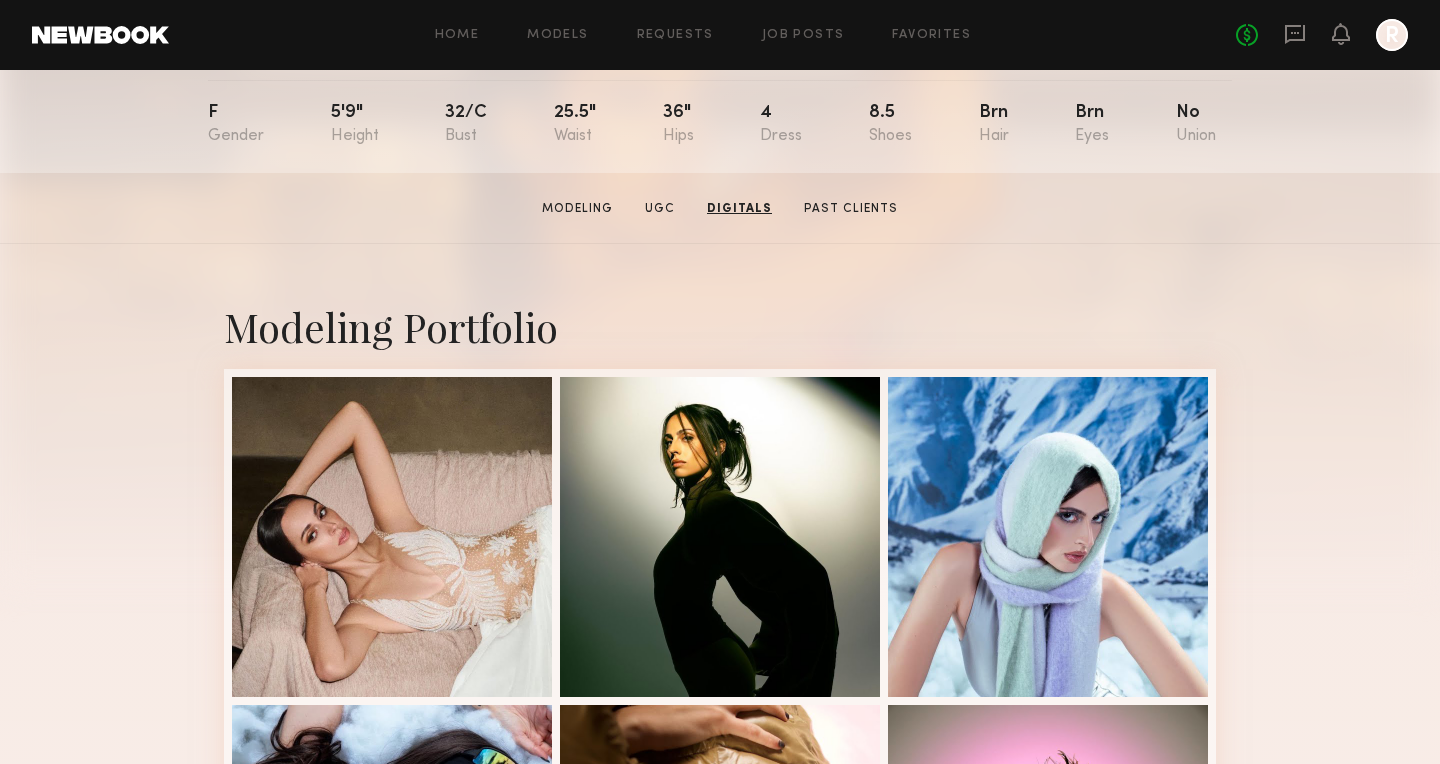scroll, scrollTop: 0, scrollLeft: 0, axis: both 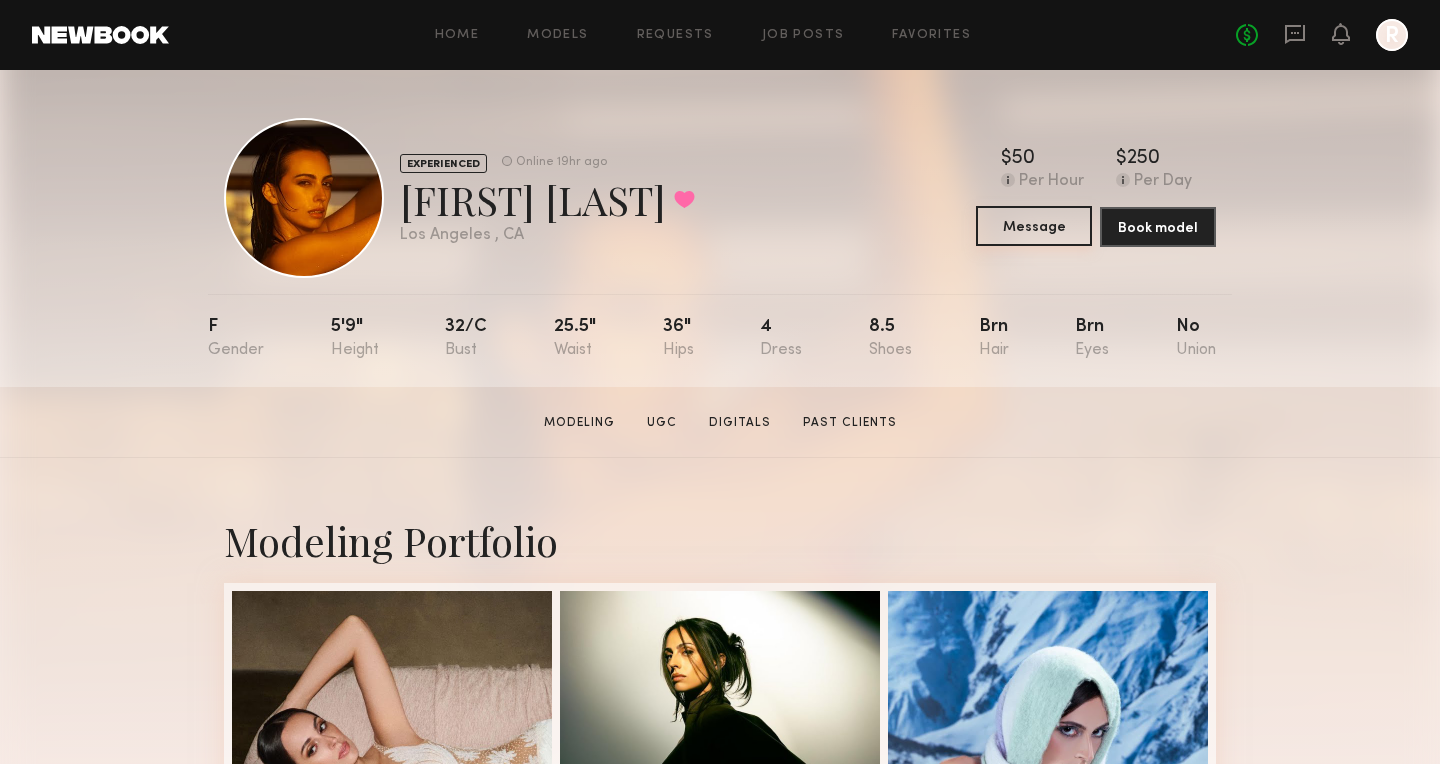 click on "Message" 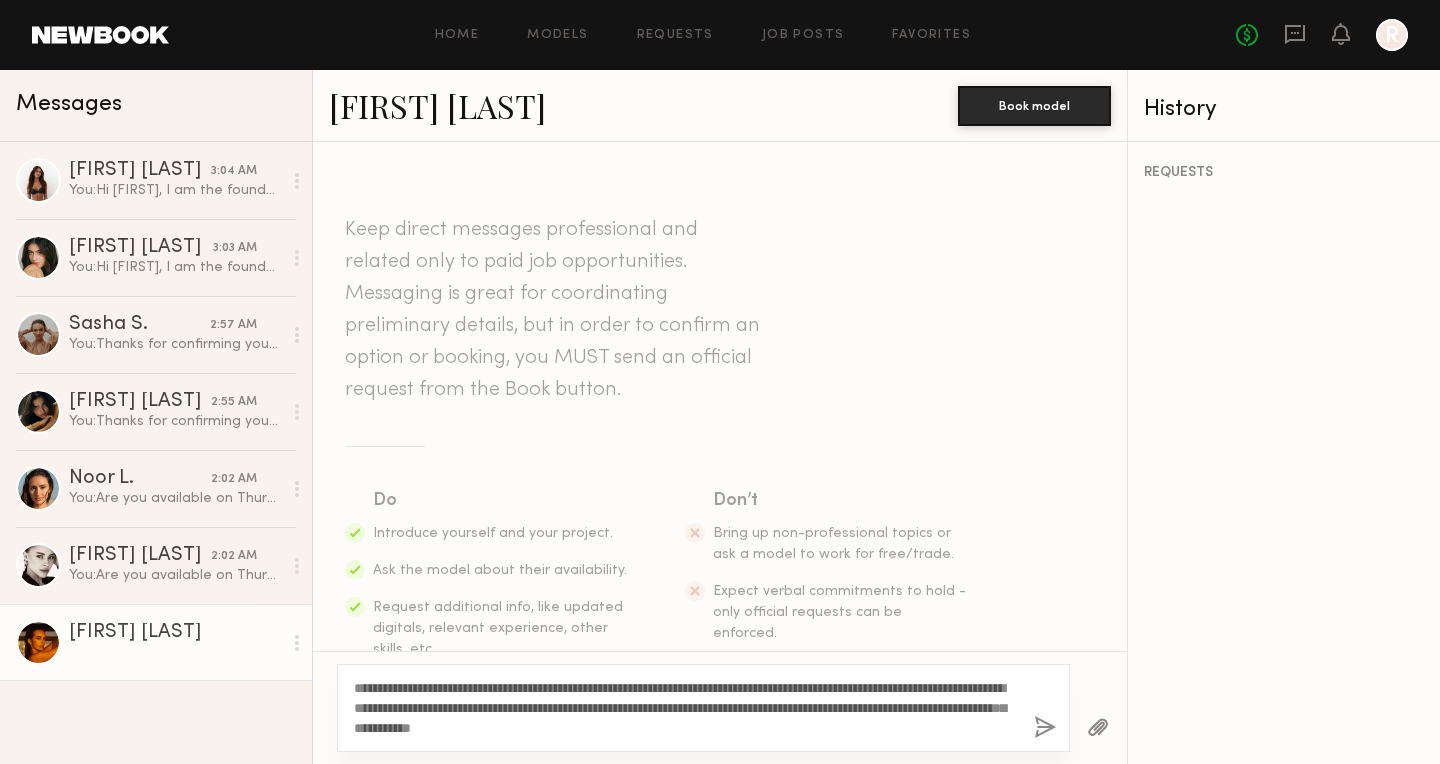 click on "**********" 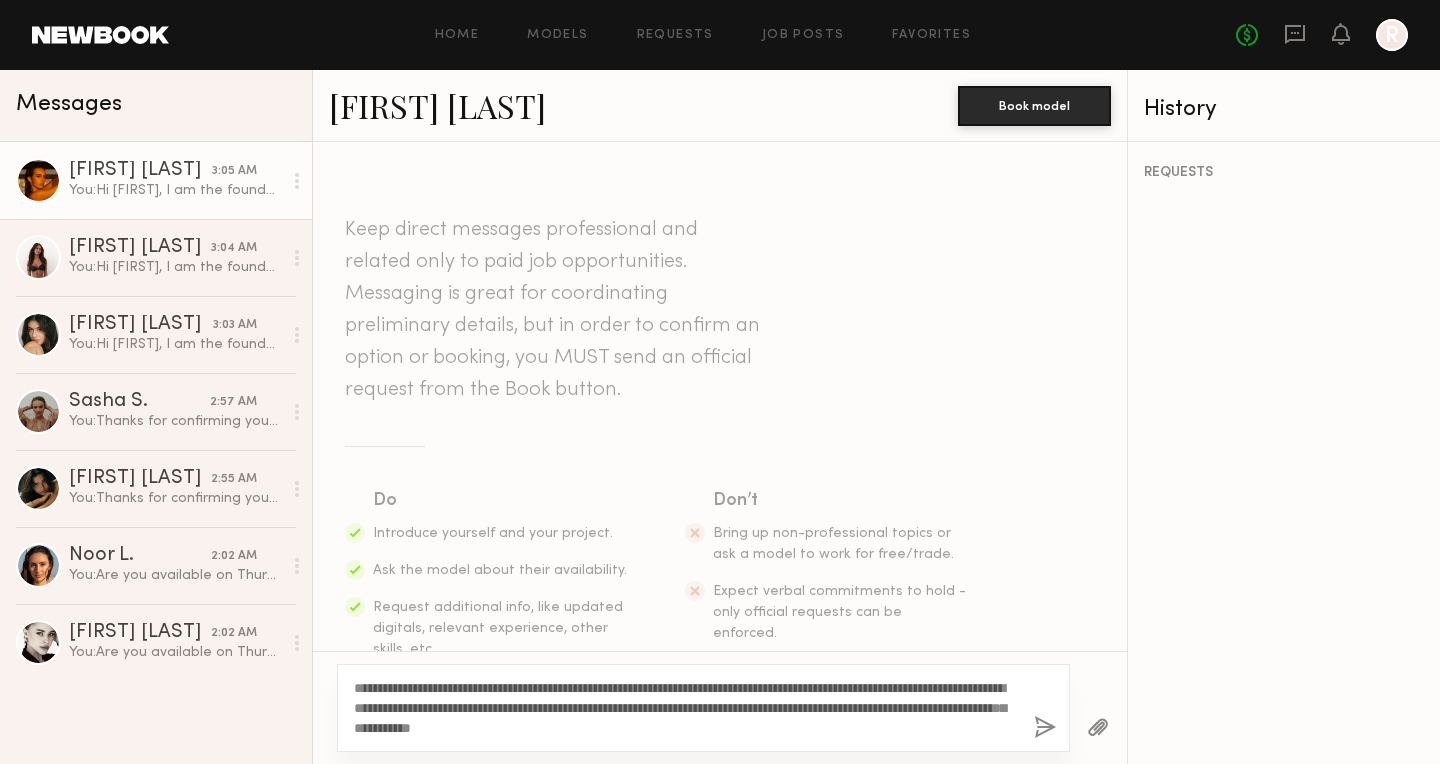 type 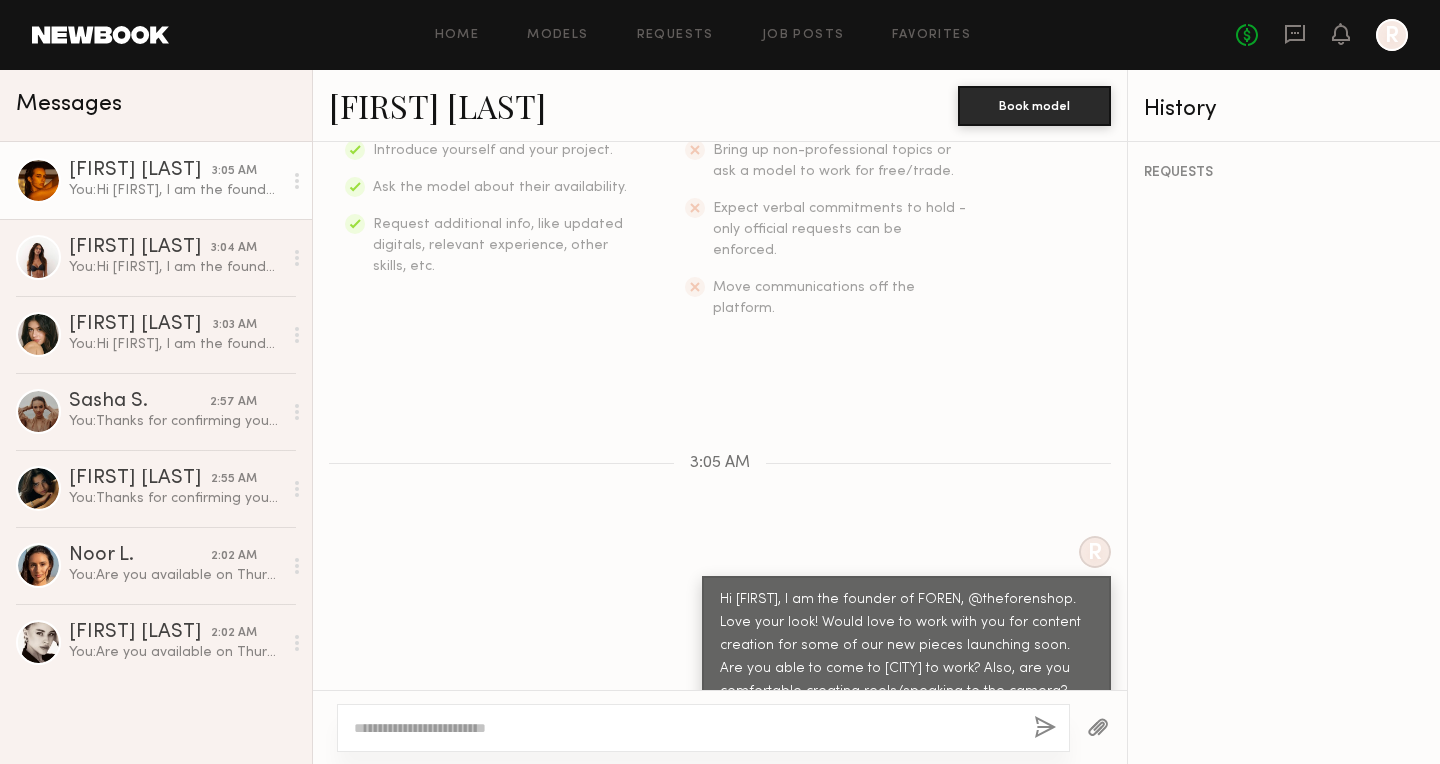 scroll, scrollTop: 508, scrollLeft: 0, axis: vertical 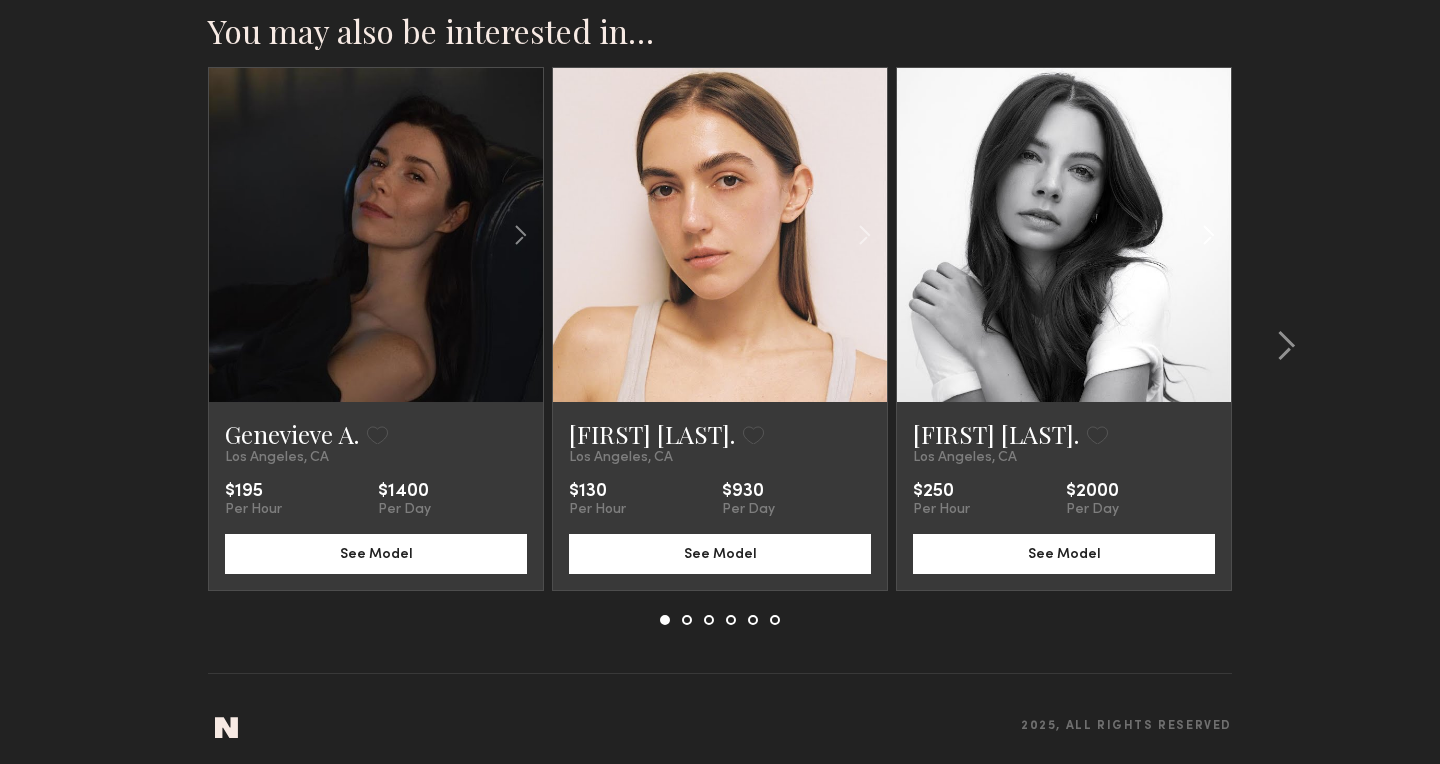 click 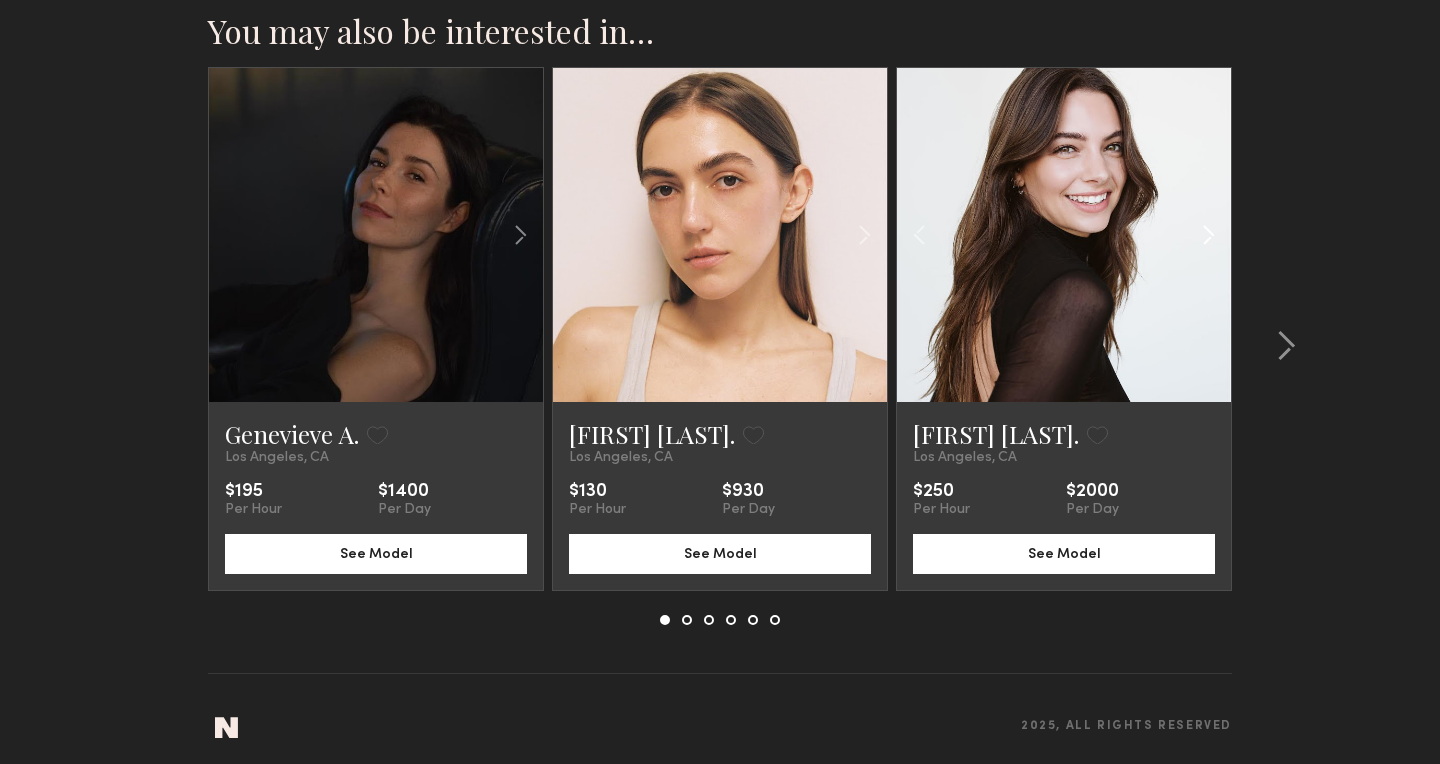 click 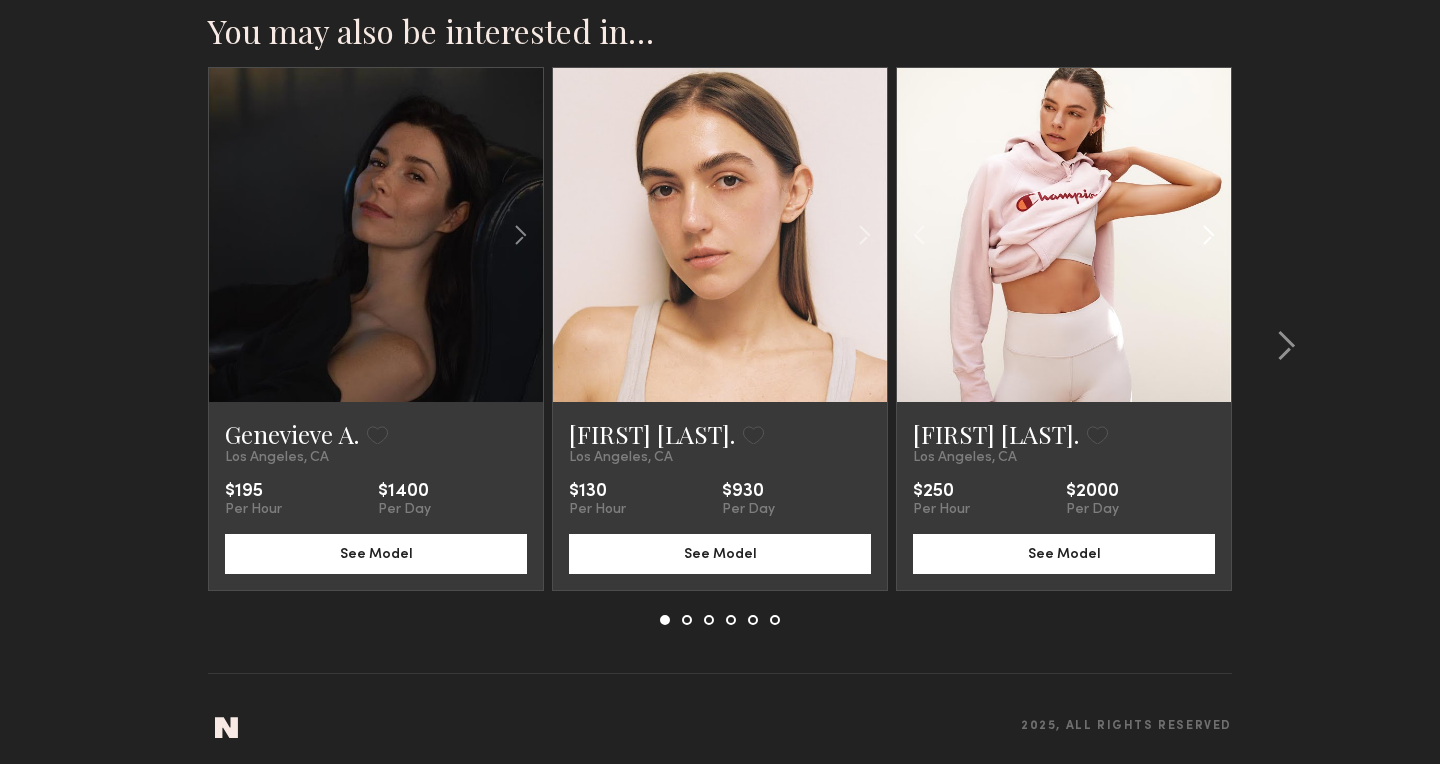 click 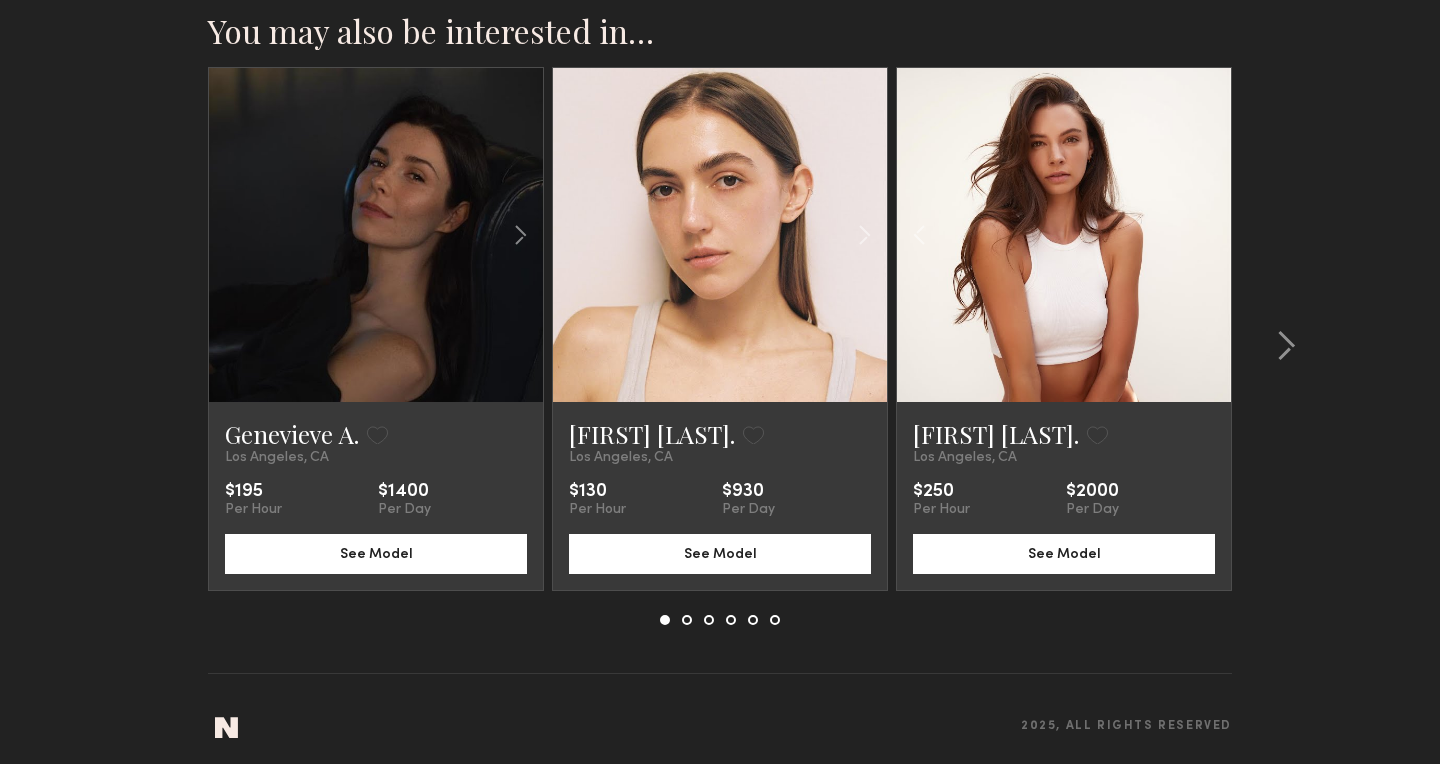 click 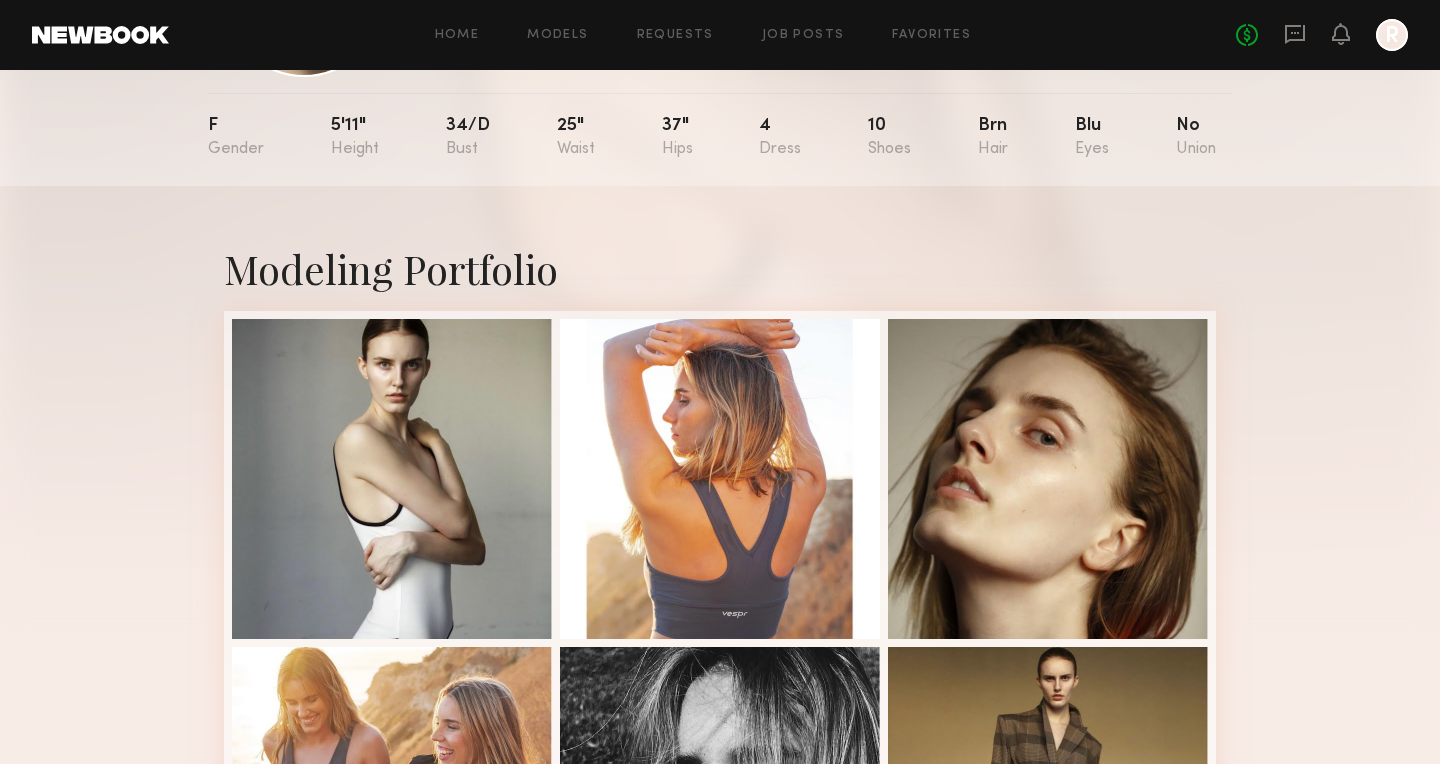 scroll, scrollTop: 0, scrollLeft: 0, axis: both 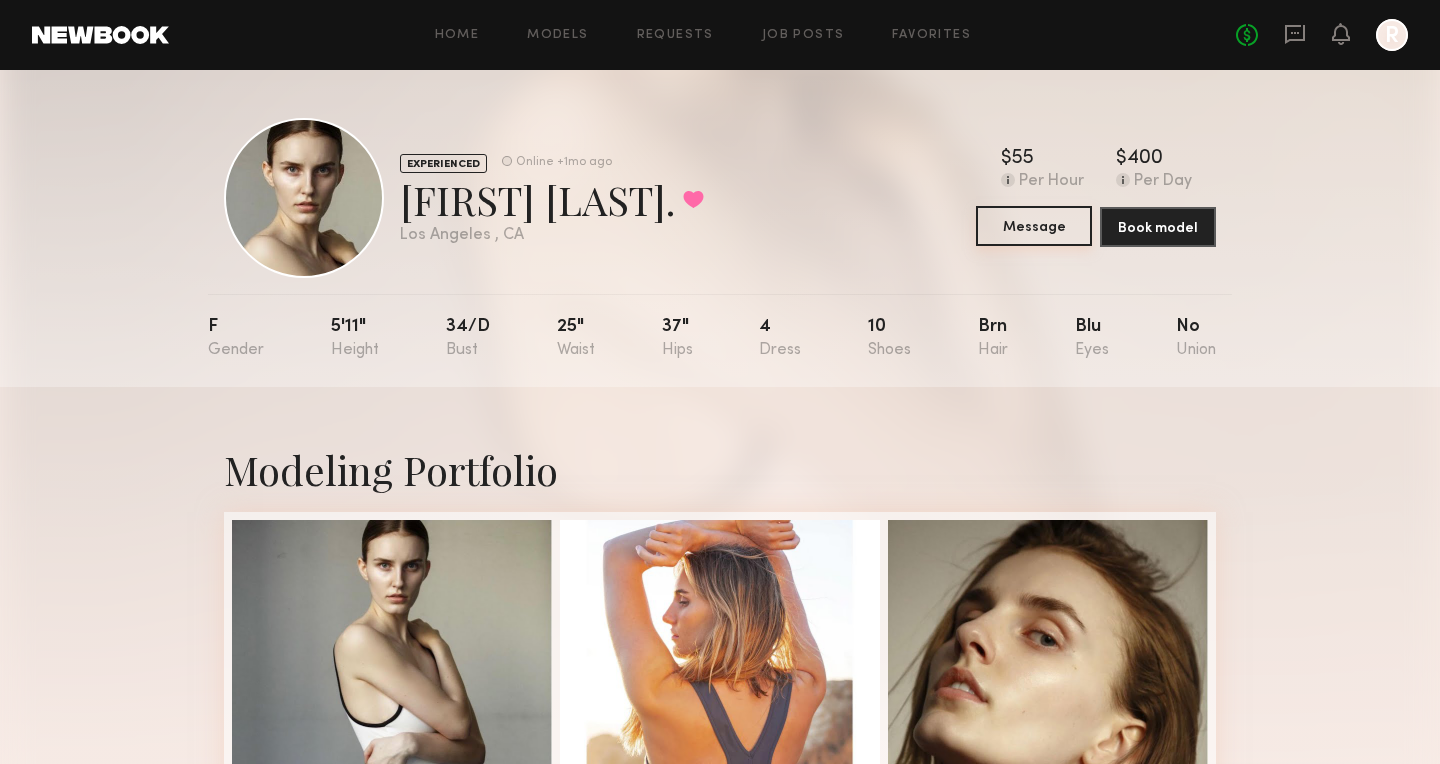 click on "Message" 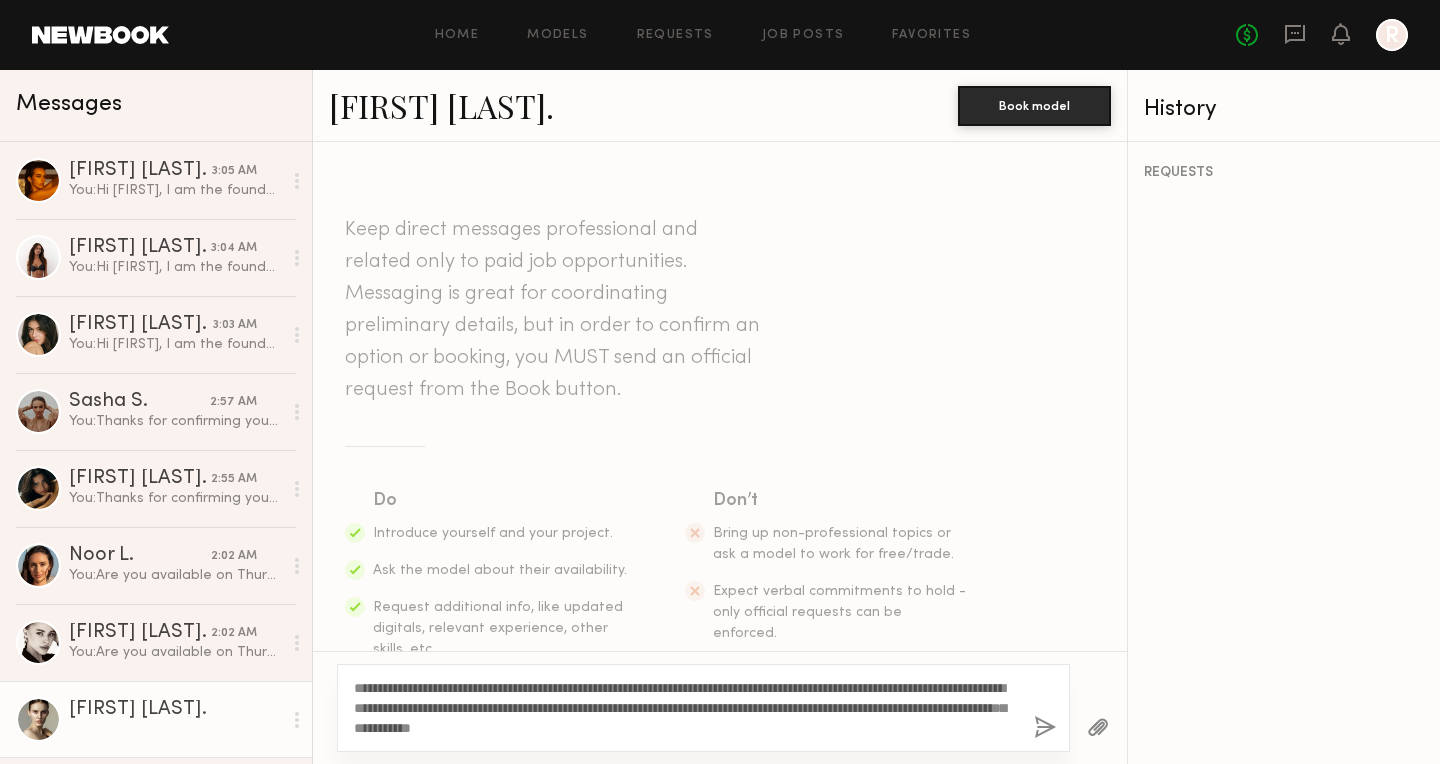 click on "**********" 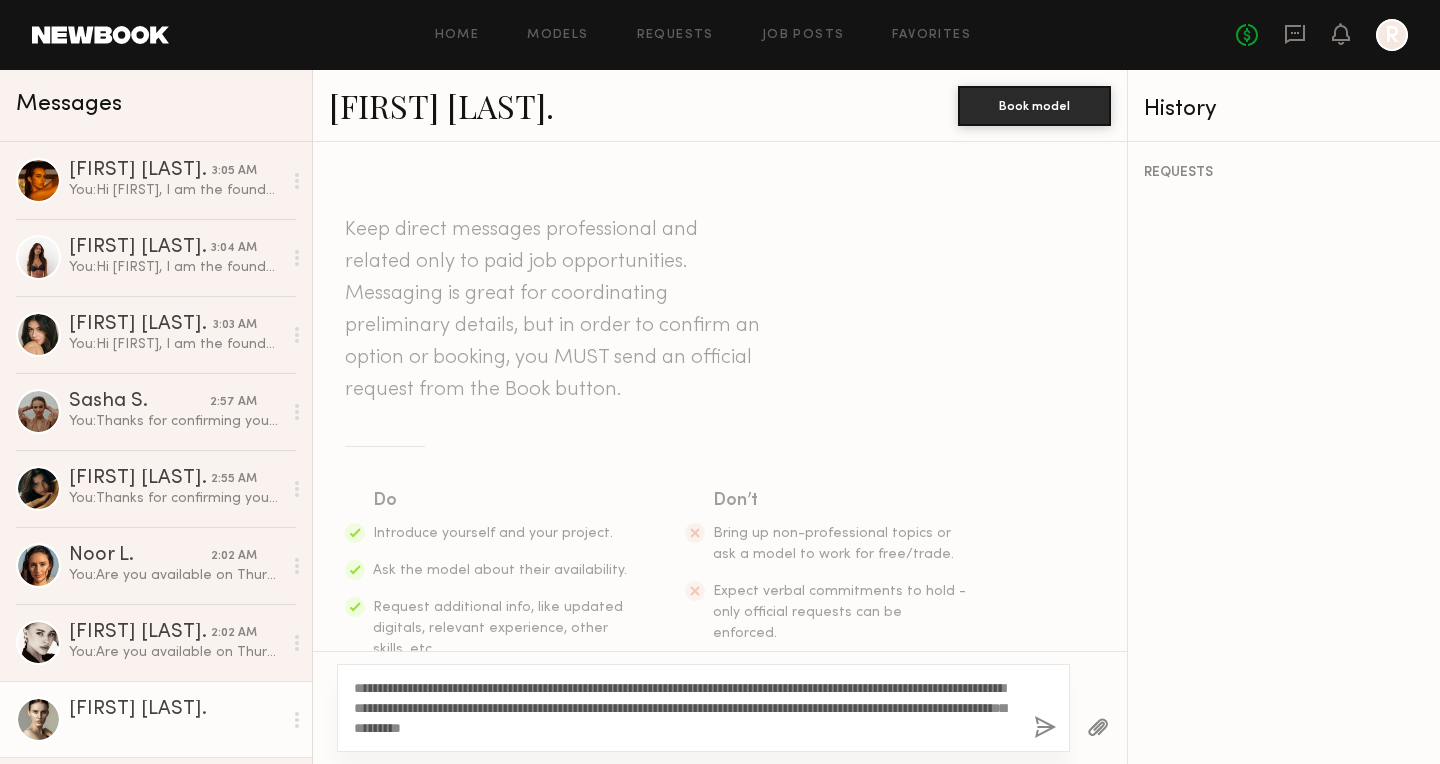 type on "**********" 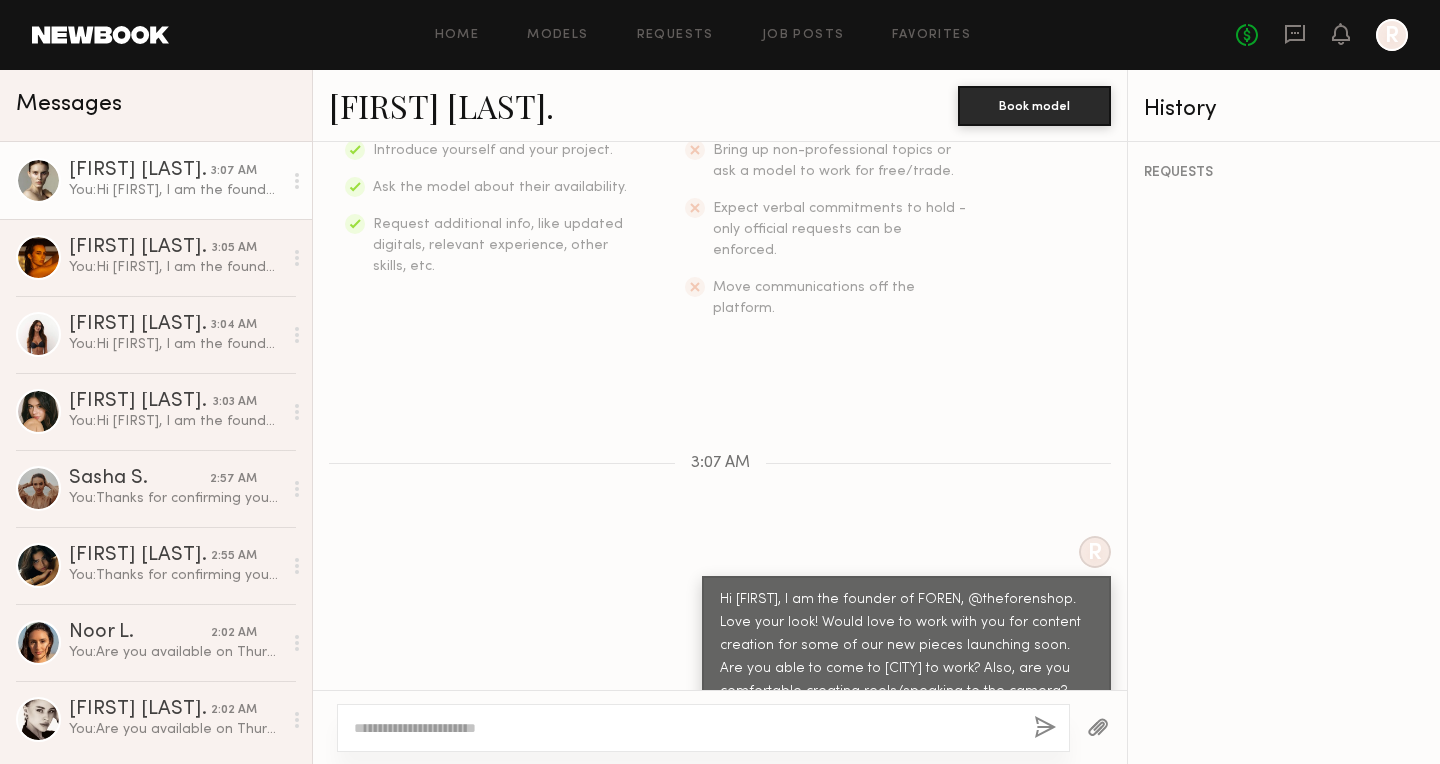 scroll, scrollTop: 508, scrollLeft: 0, axis: vertical 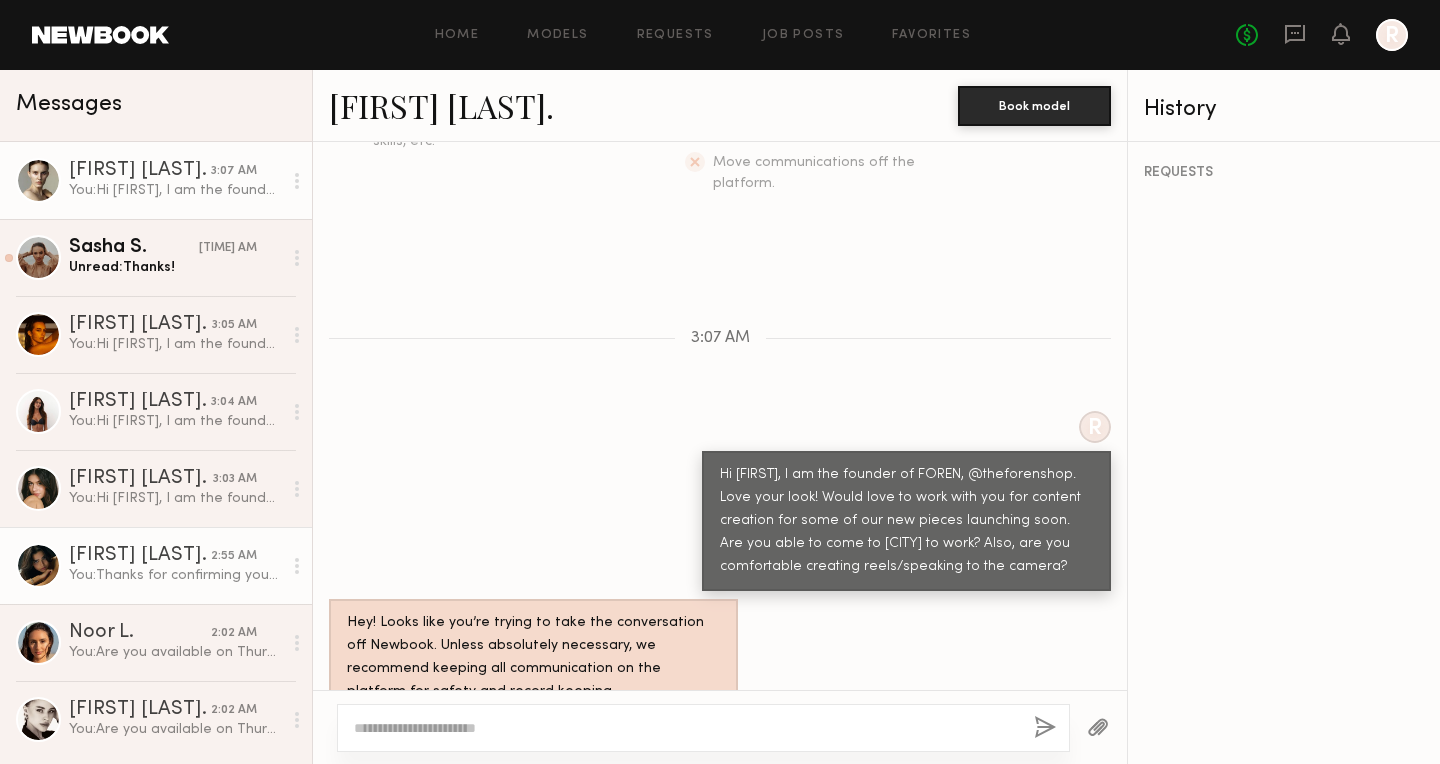 click on "You: Thanks for confirming your availability! We’re all set for the shoot on Friday from [TIME] AM to [TIME] PM. It will be a 3 hour, content creation based shoot.
Please come with hair and makeup done from home. Also, would you be able to send us your Instagram handle with us ?
let us know if you have any questions before then!" 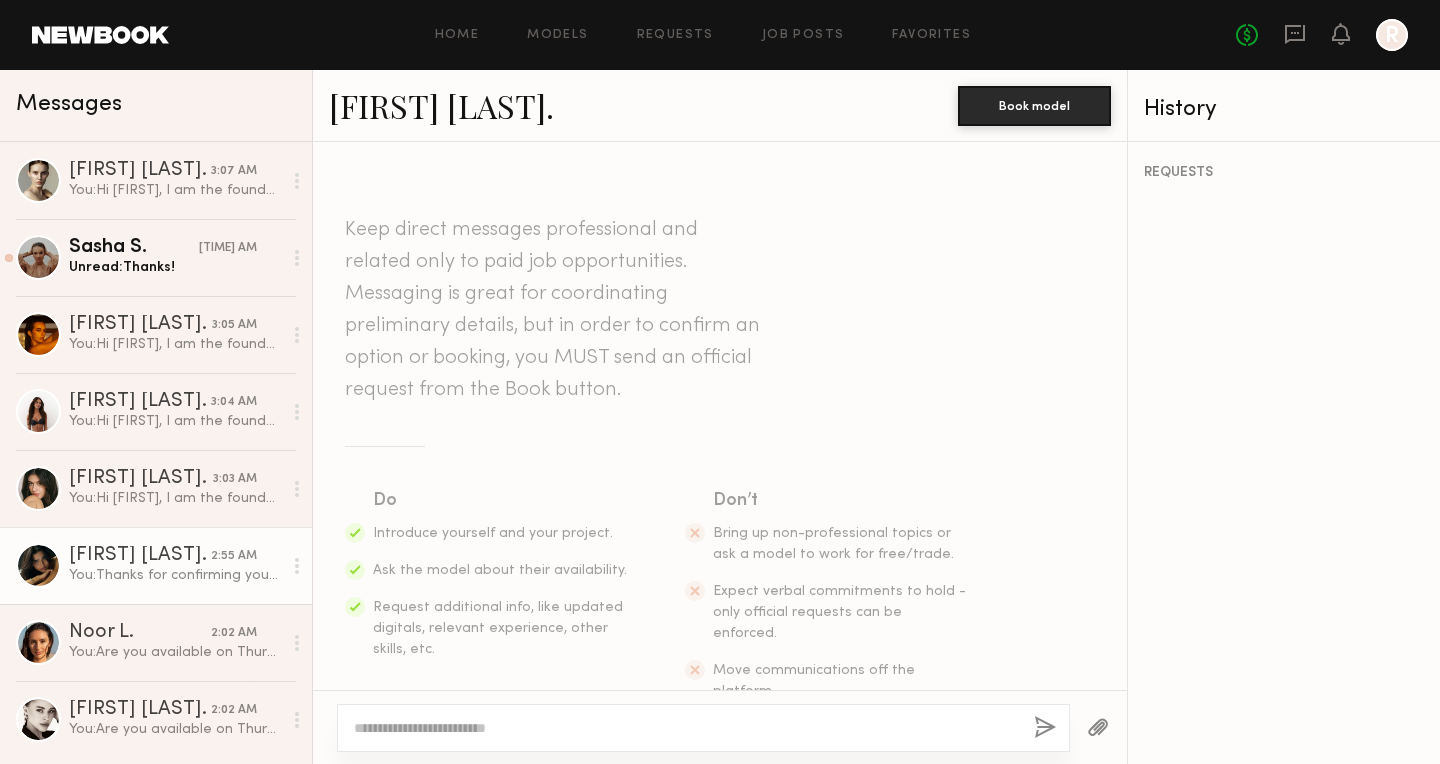 scroll, scrollTop: 1720, scrollLeft: 0, axis: vertical 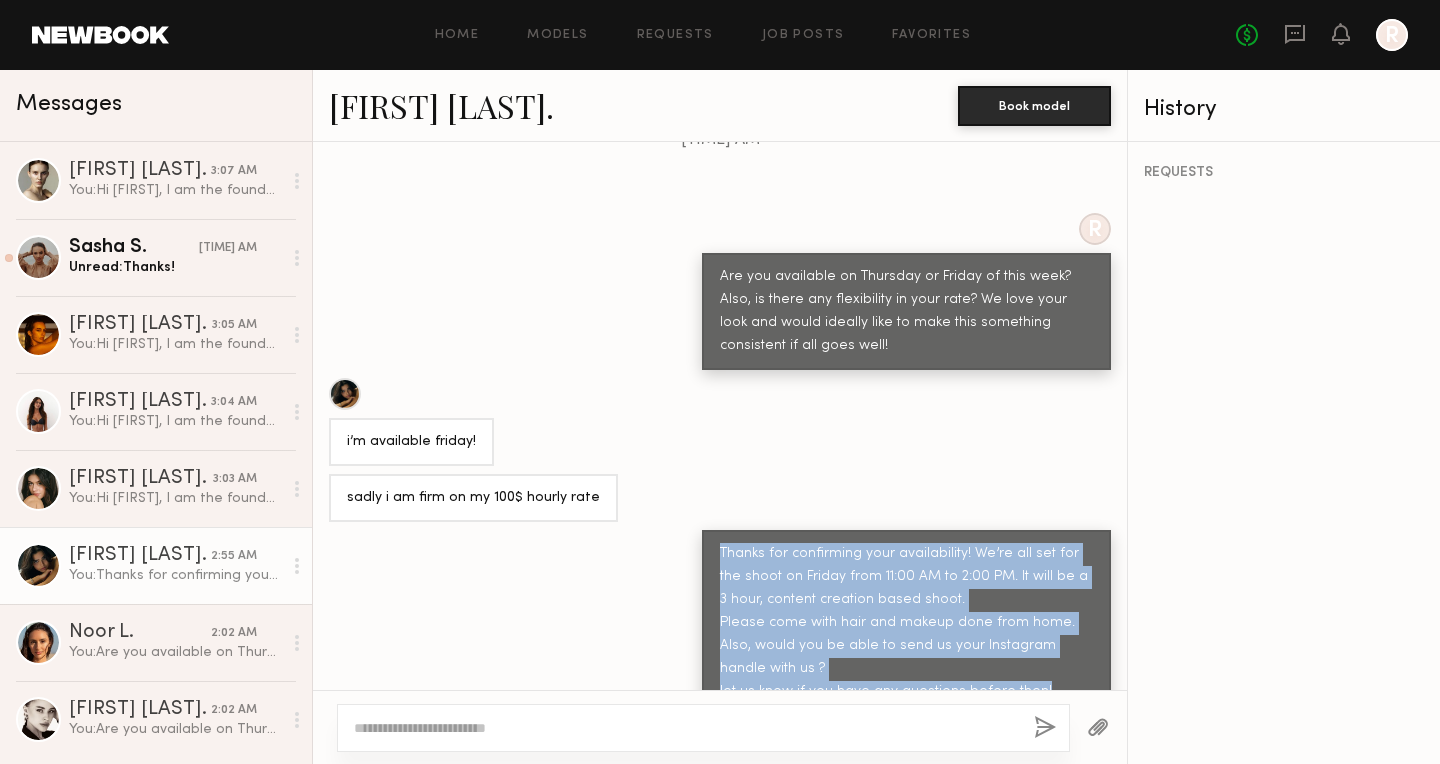 drag, startPoint x: 1042, startPoint y: 653, endPoint x: 720, endPoint y: 509, distance: 352.7322 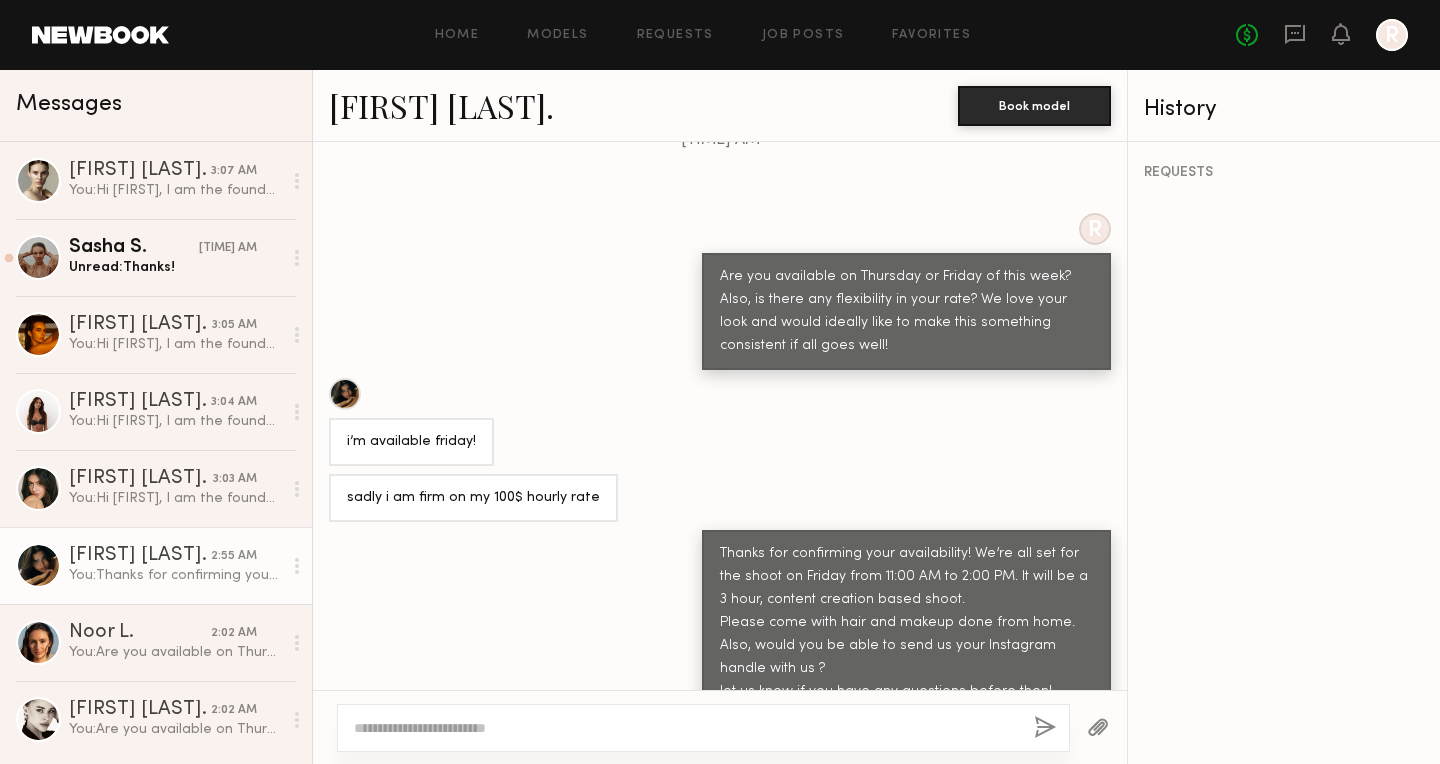 click on "Thanks for confirming your availability! We’re all set for the shoot on Friday from 11:00 AM to 2:00 PM. It will be a 3 hour, content creation based shoot.
Please come with hair and makeup done from home. Also, would you be able to send us your Instagram handle with us ?
let us know if you have any questions before then!" 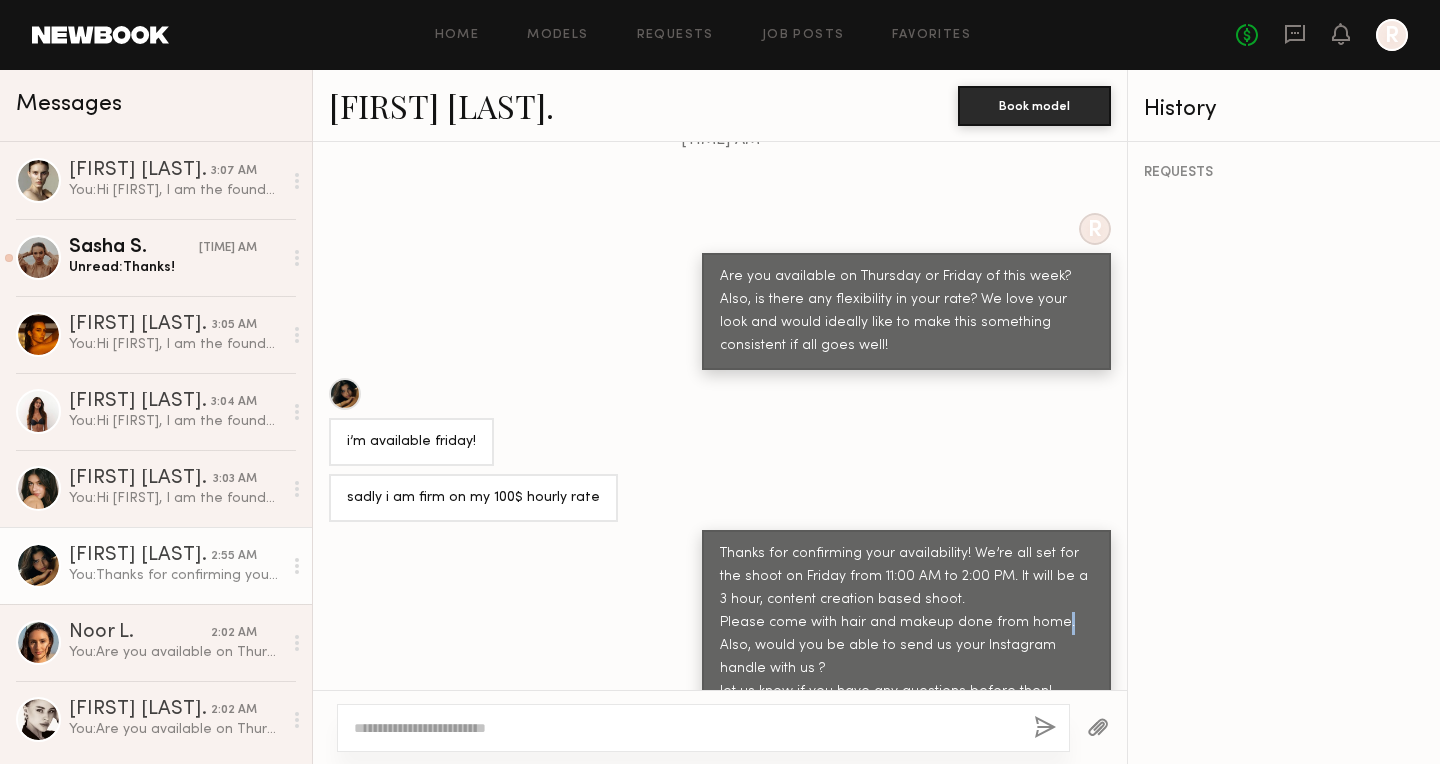 click on "Thanks for confirming your availability! We’re all set for the shoot on Friday from 11:00 AM to 2:00 PM. It will be a 3 hour, content creation based shoot.
Please come with hair and makeup done from home. Also, would you be able to send us your Instagram handle with us ?
let us know if you have any questions before then!" 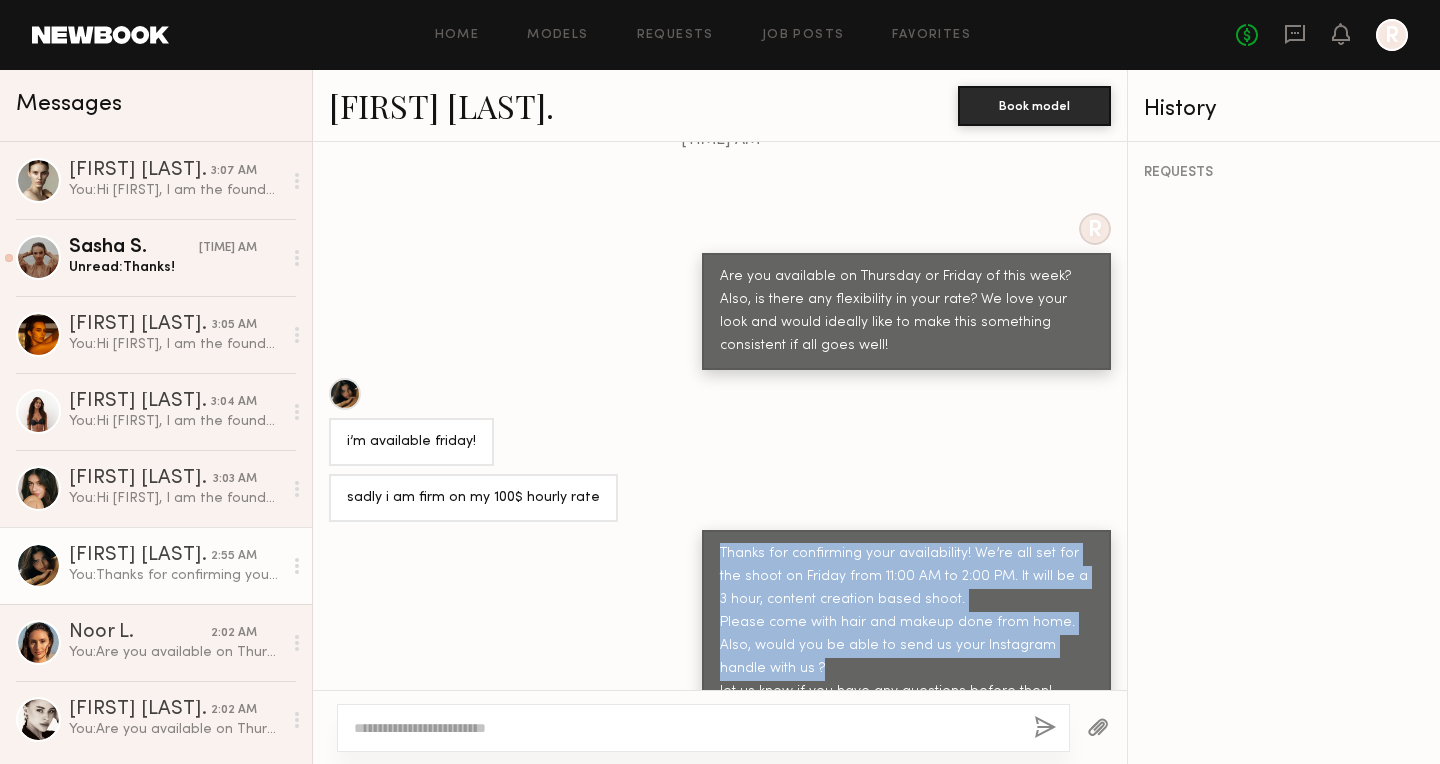 drag, startPoint x: 780, startPoint y: 619, endPoint x: 706, endPoint y: 516, distance: 126.82665 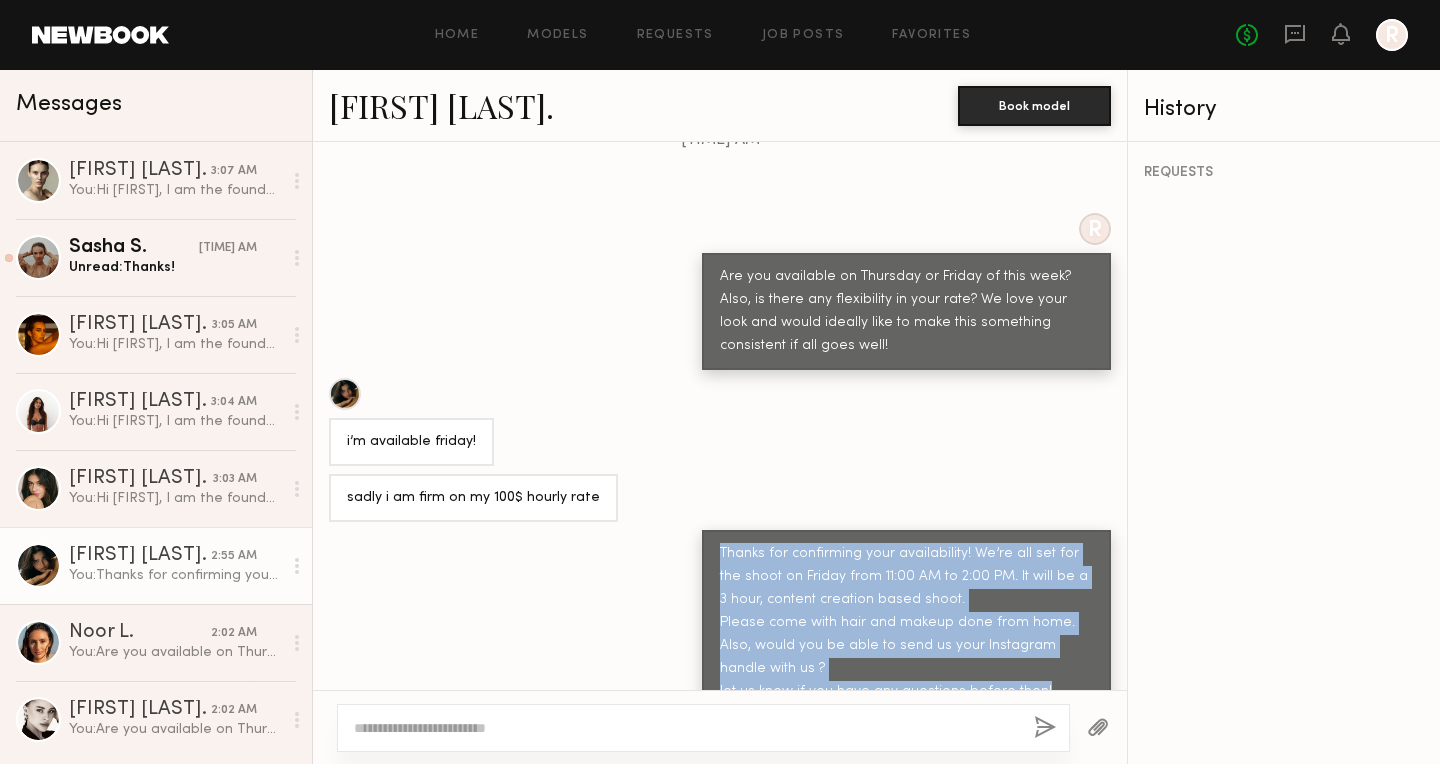 drag, startPoint x: 721, startPoint y: 515, endPoint x: 1050, endPoint y: 657, distance: 358.33643 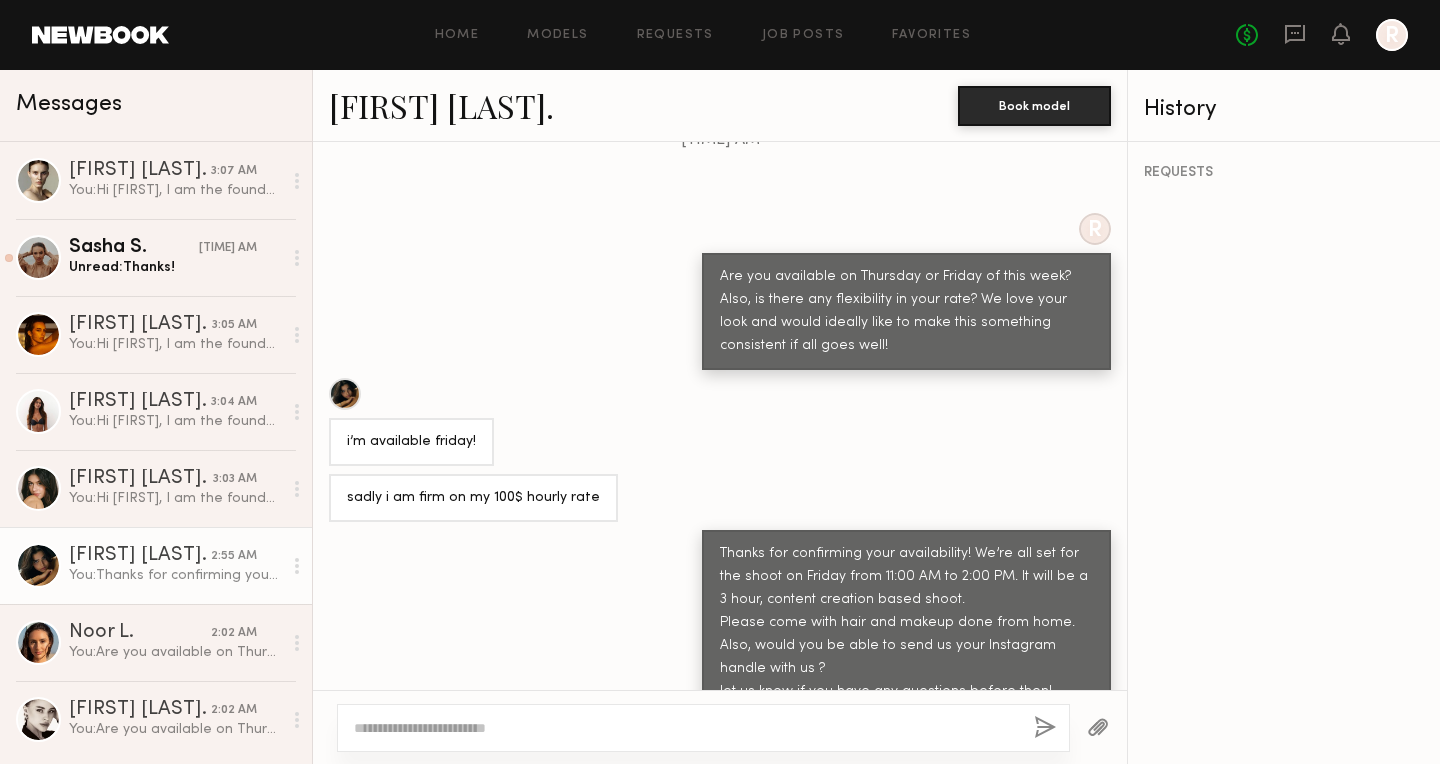 click on "Thanks for confirming your availability! We’re all set for the shoot on Friday from 11:00 AM to 2:00 PM. It will be a 3 hour, content creation based shoot.
Please come with hair and makeup done from home. Also, would you be able to send us your Instagram handle with us ?
let us know if you have any questions before then!" 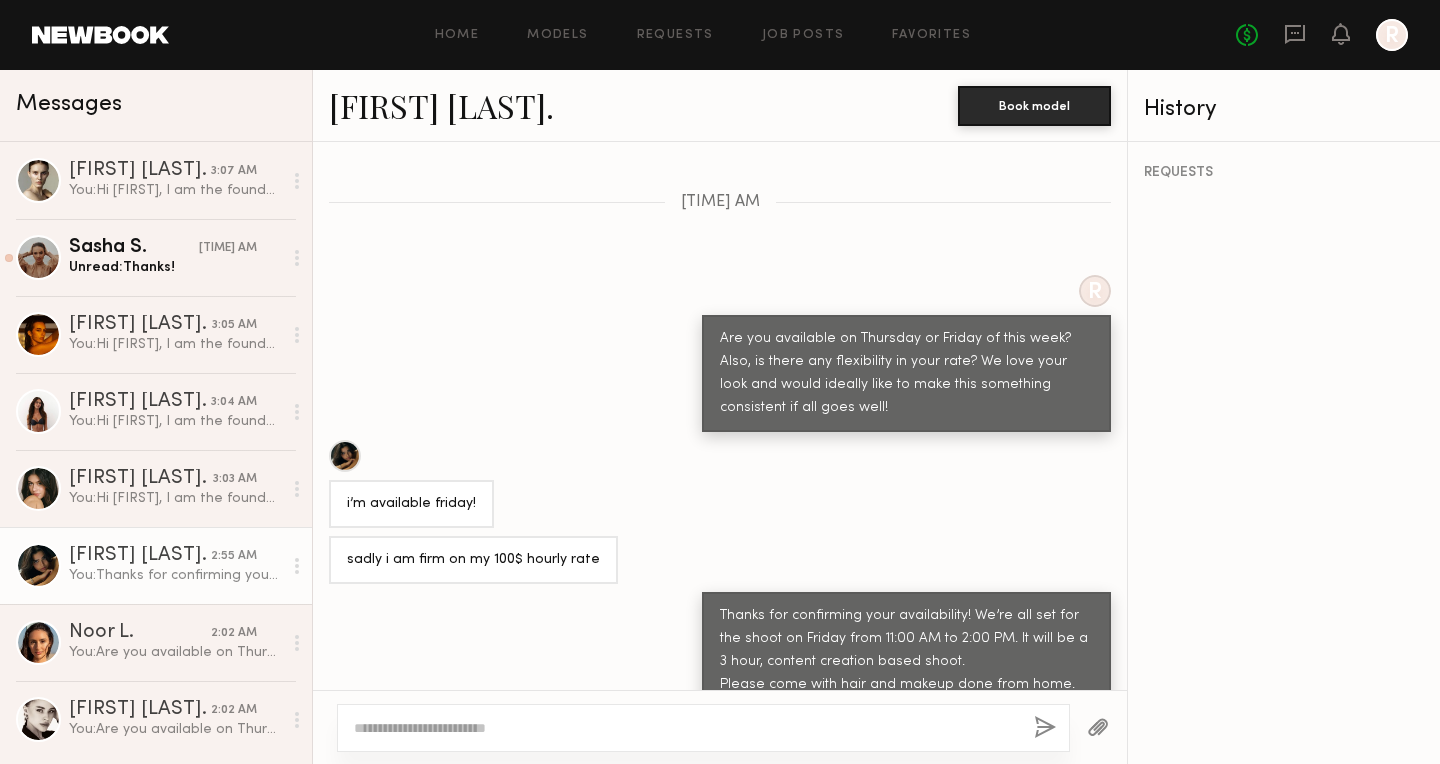 scroll, scrollTop: 1720, scrollLeft: 0, axis: vertical 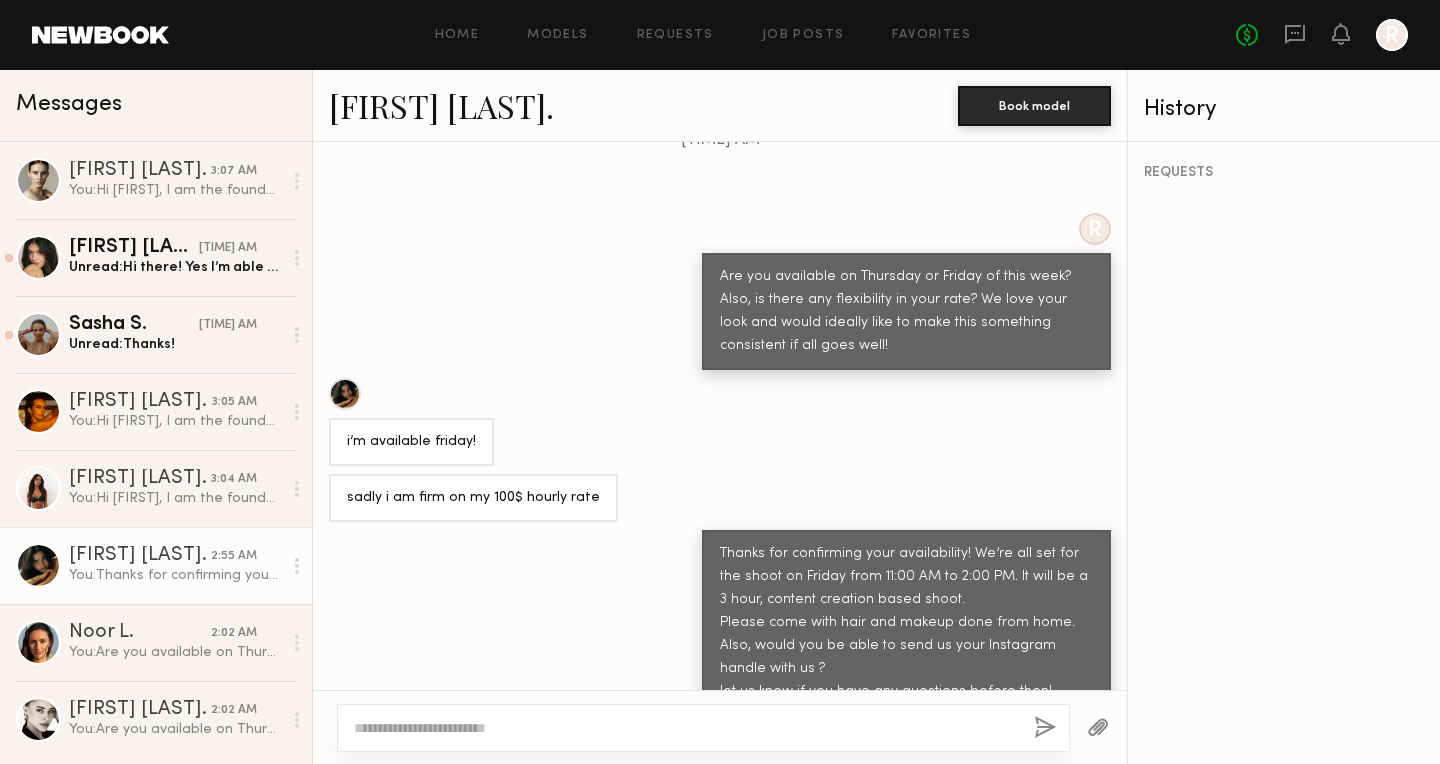 click on "[FIRST] [LAST]." 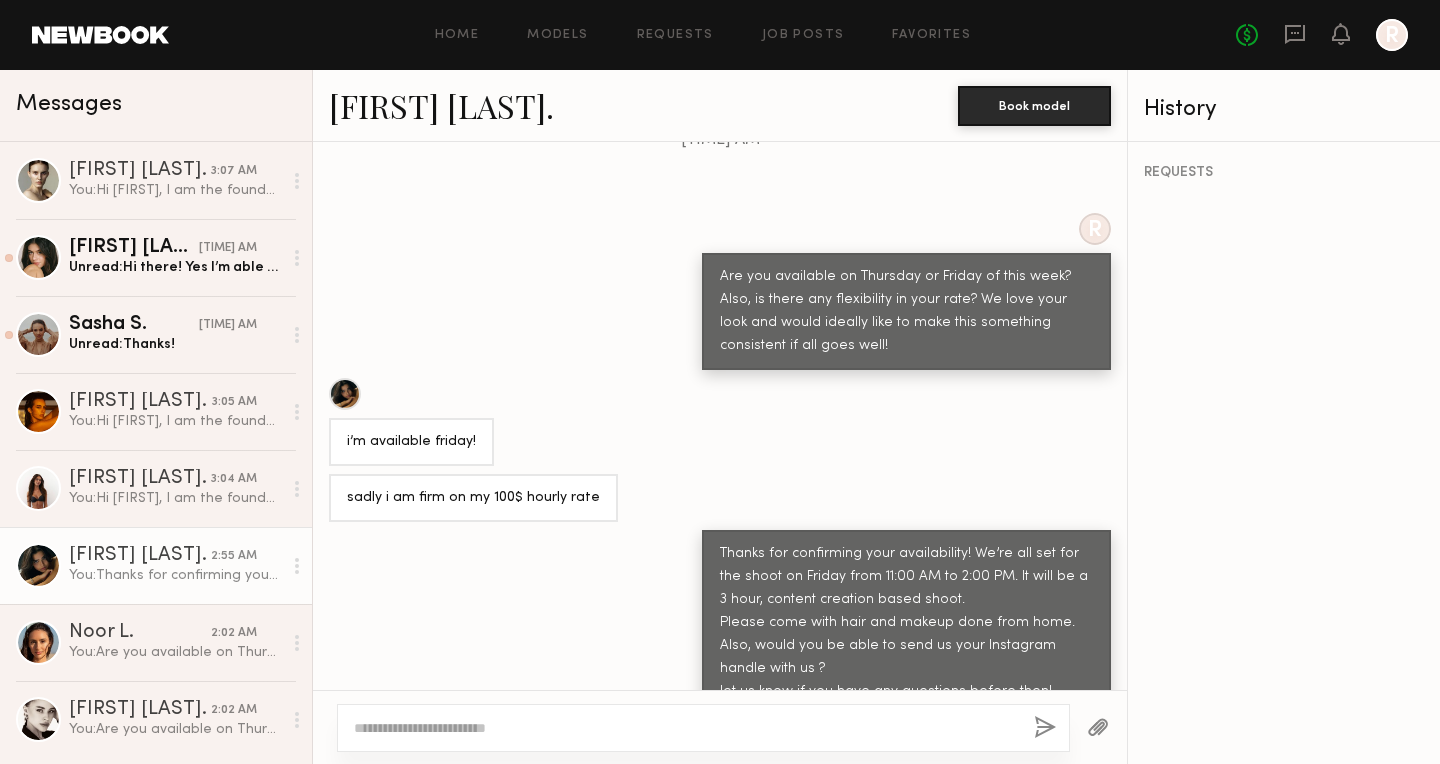 click on "[FIRST] [LAST]." 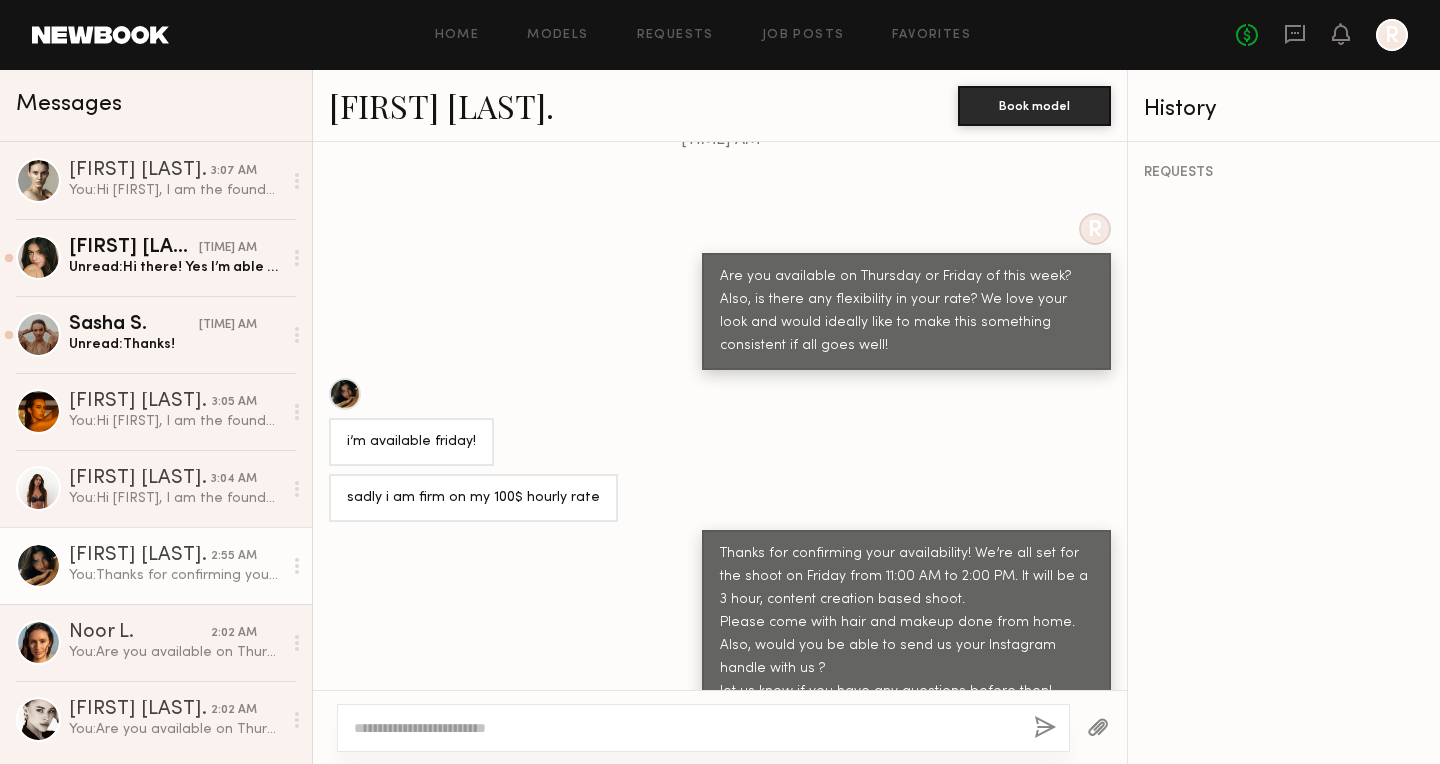 click on "Thanks for confirming your availability! We’re all set for the shoot on Friday from 11:00 AM to 2:00 PM. It will be a 3 hour, content creation based shoot.
Please come with hair and makeup done from home. Also, would you be able to send us your Instagram handle with us ?
let us know if you have any questions before then!" 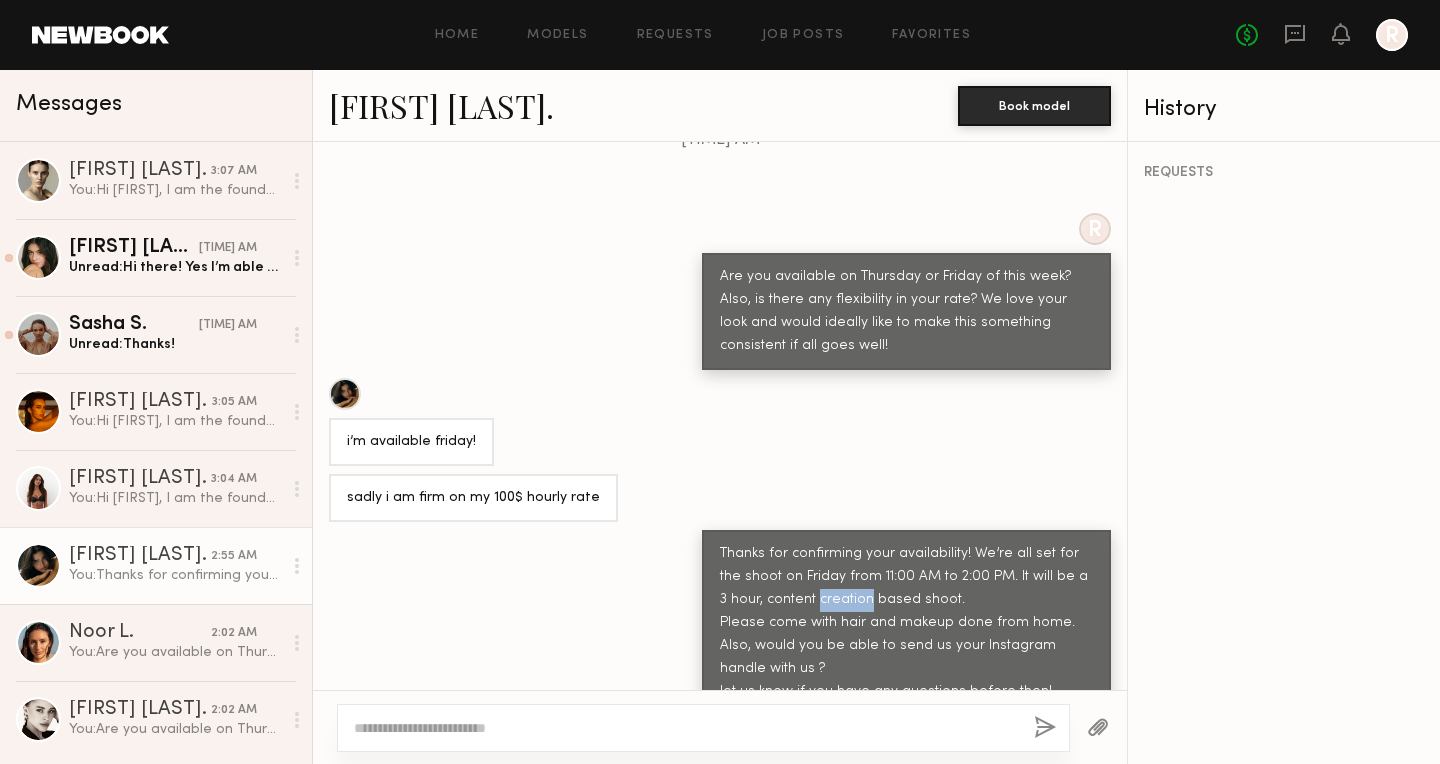 click on "Thanks for confirming your availability! We’re all set for the shoot on Friday from 11:00 AM to 2:00 PM. It will be a 3 hour, content creation based shoot.
Please come with hair and makeup done from home. Also, would you be able to send us your Instagram handle with us ?
let us know if you have any questions before then!" 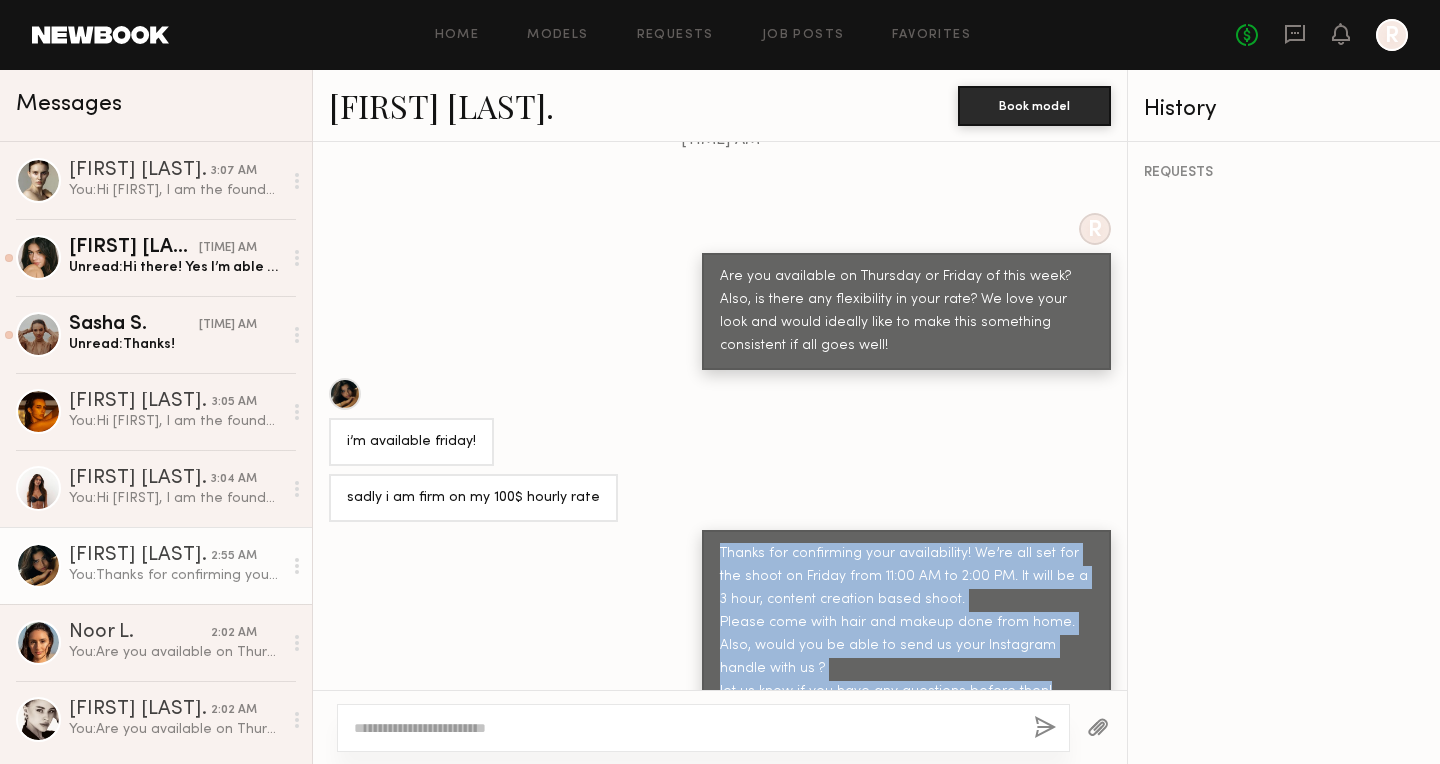 drag, startPoint x: 717, startPoint y: 507, endPoint x: 1062, endPoint y: 683, distance: 387.29962 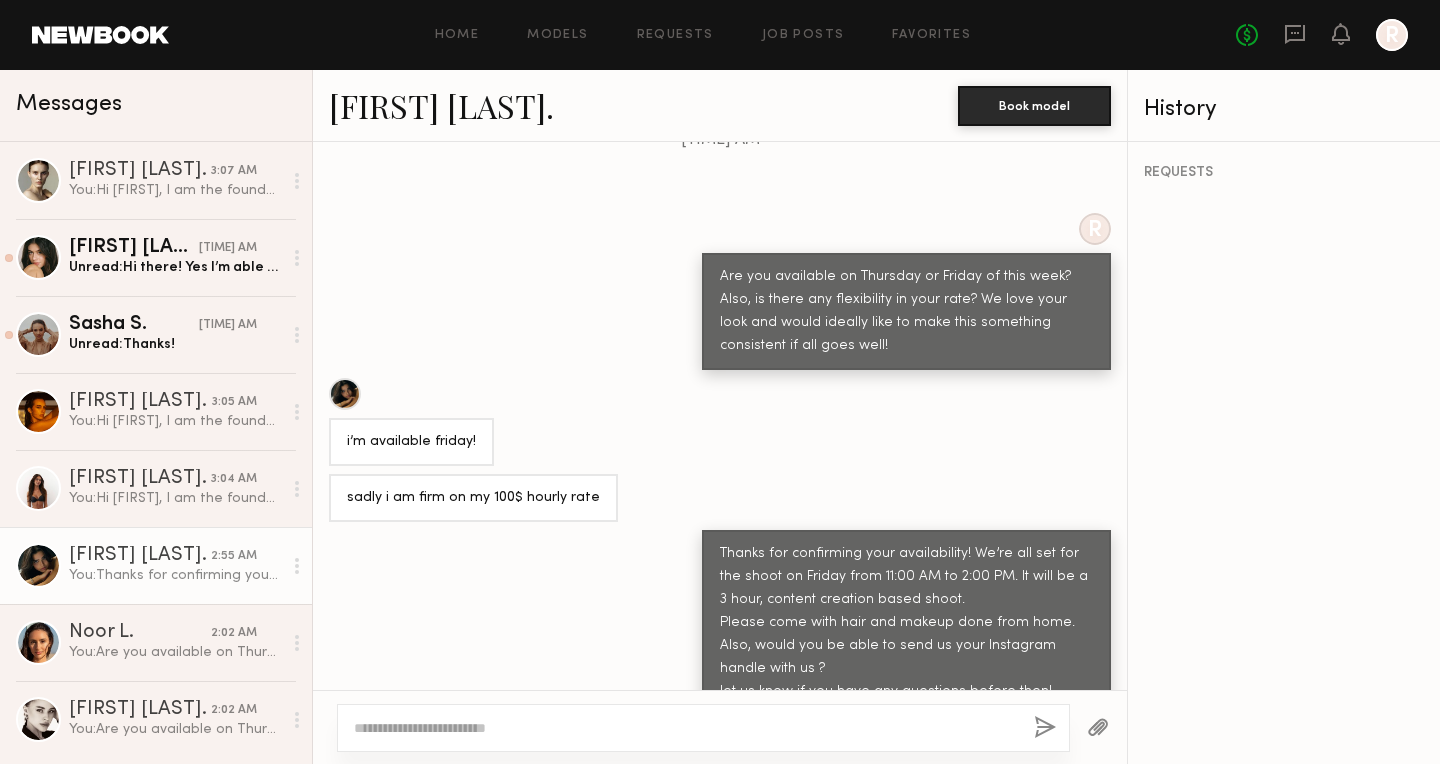 click on "i’m available friday!" 